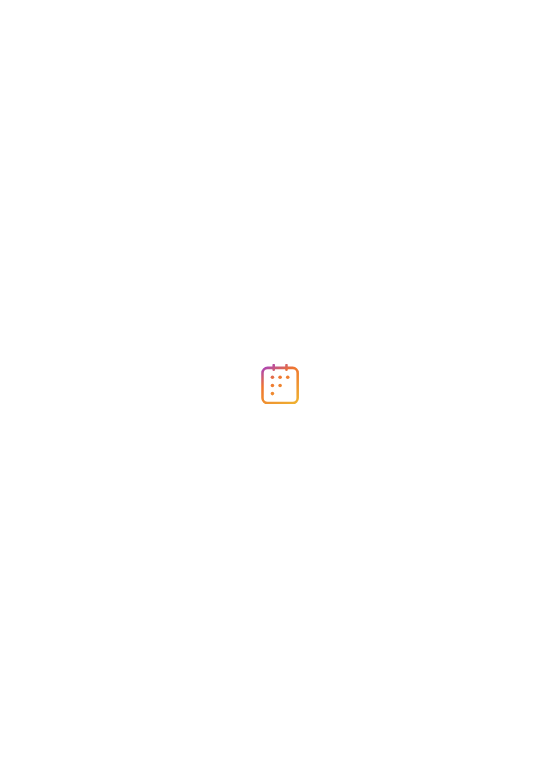 scroll, scrollTop: 0, scrollLeft: 0, axis: both 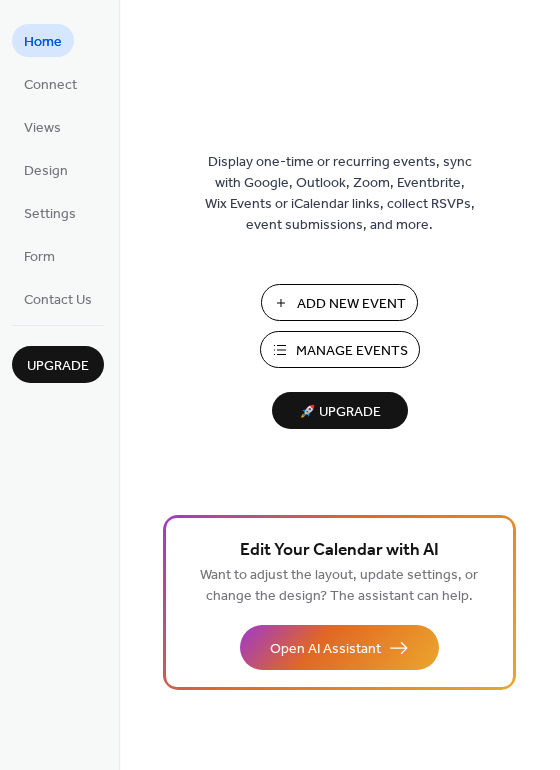 click on "Manage Events" at bounding box center [352, 351] 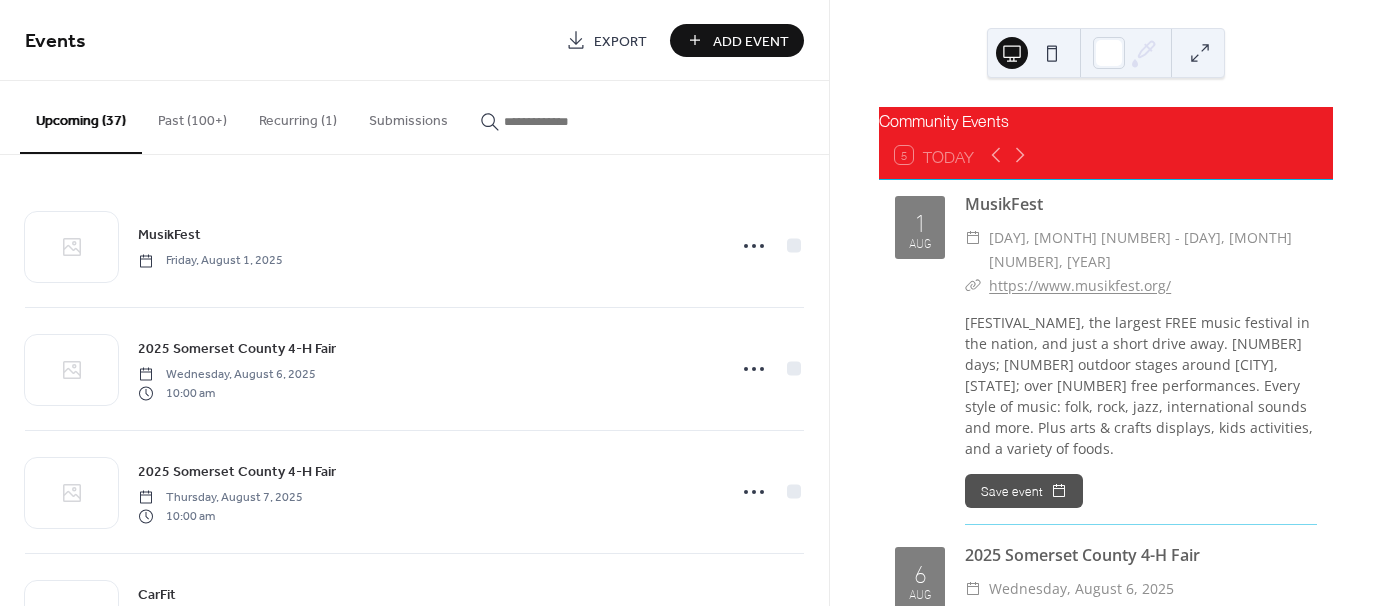 scroll, scrollTop: 0, scrollLeft: 0, axis: both 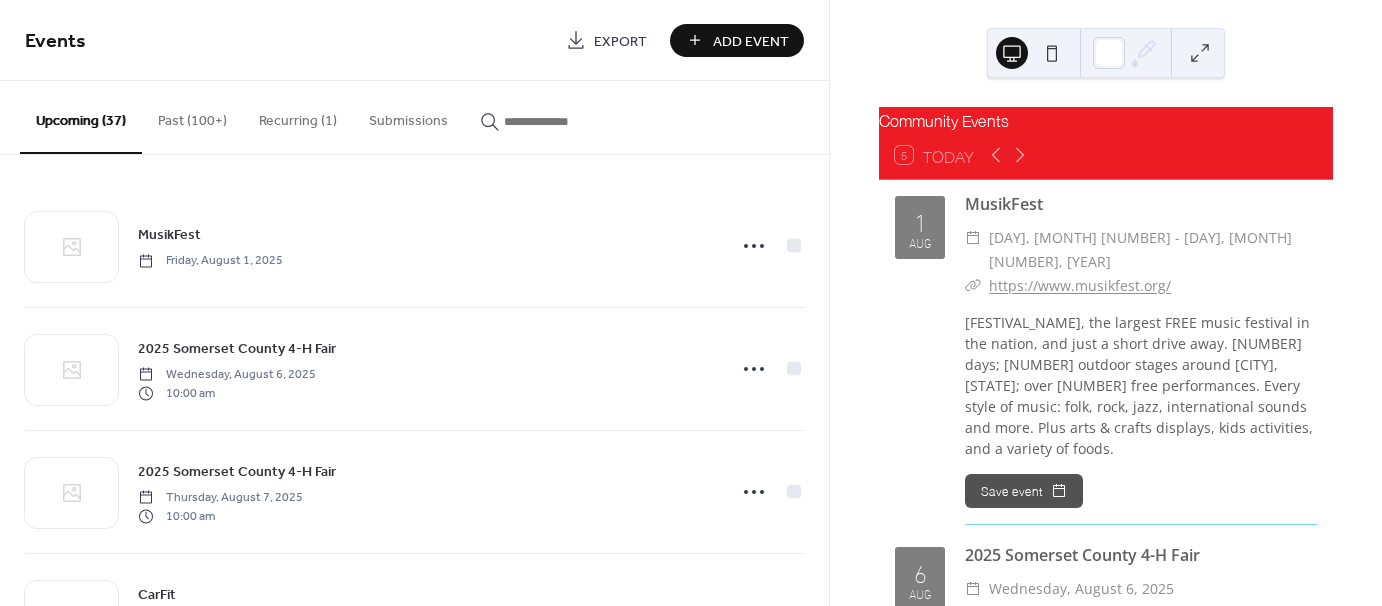 click at bounding box center (564, 121) 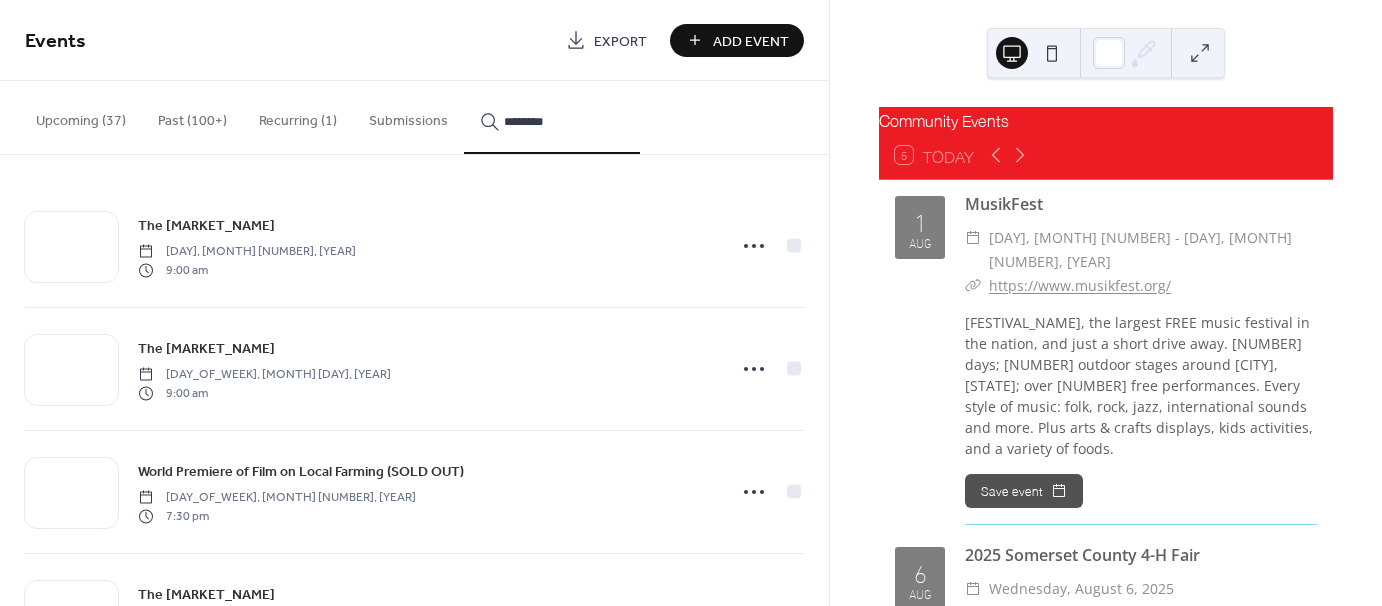 click on "*******" at bounding box center [552, 117] 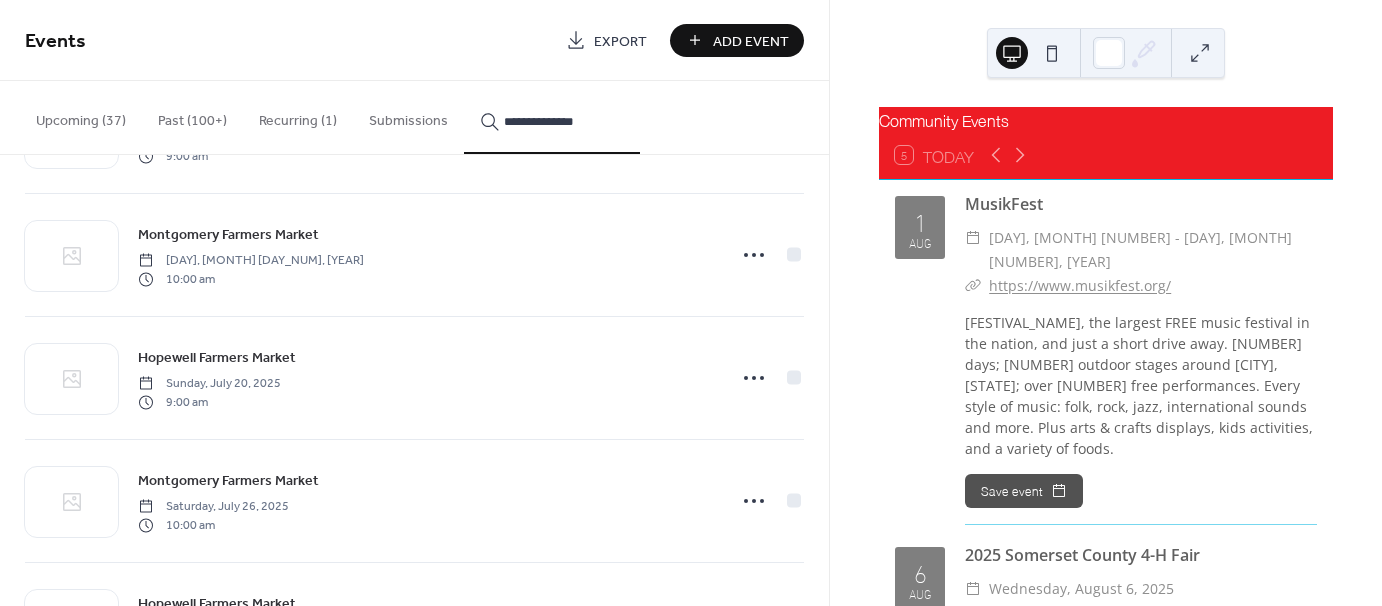 scroll, scrollTop: 28219, scrollLeft: 0, axis: vertical 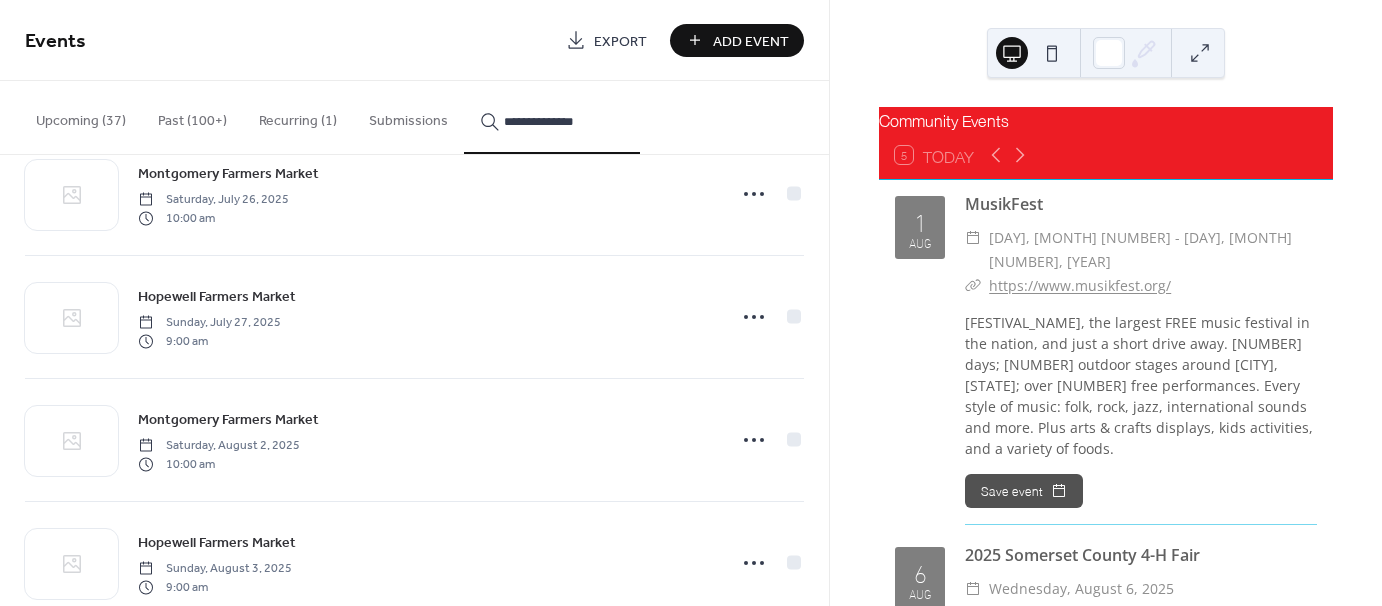 type on "**********" 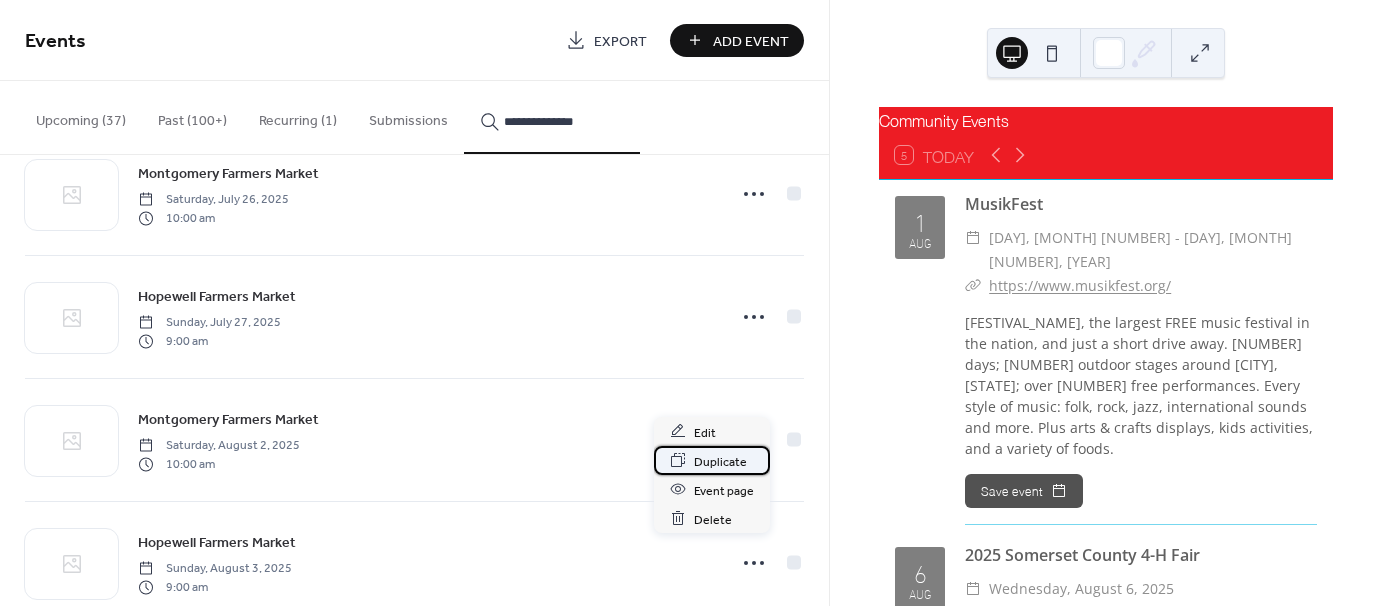 click on "Duplicate" at bounding box center (720, 461) 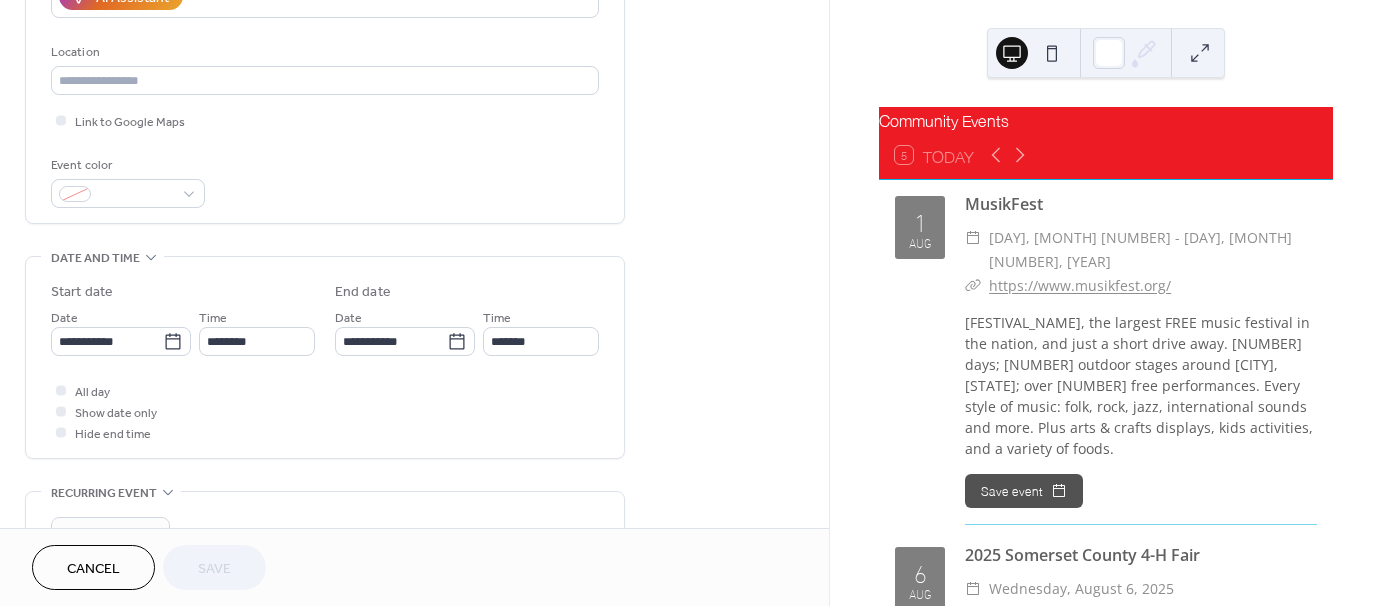 scroll, scrollTop: 400, scrollLeft: 0, axis: vertical 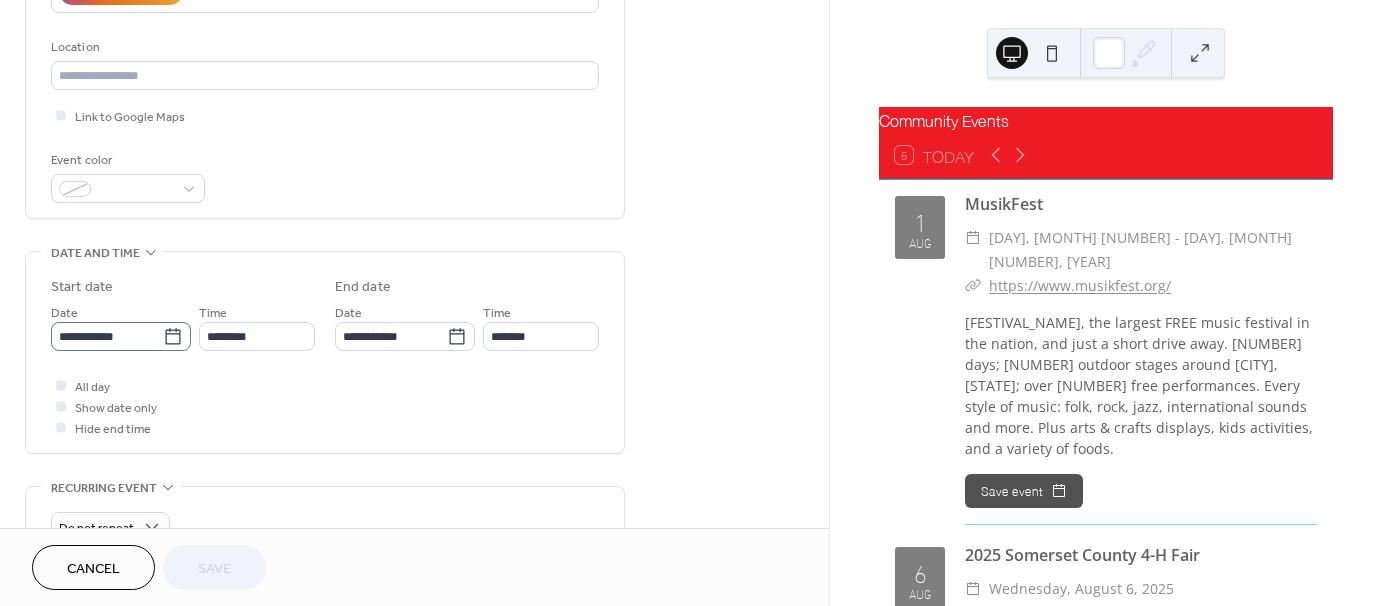 click 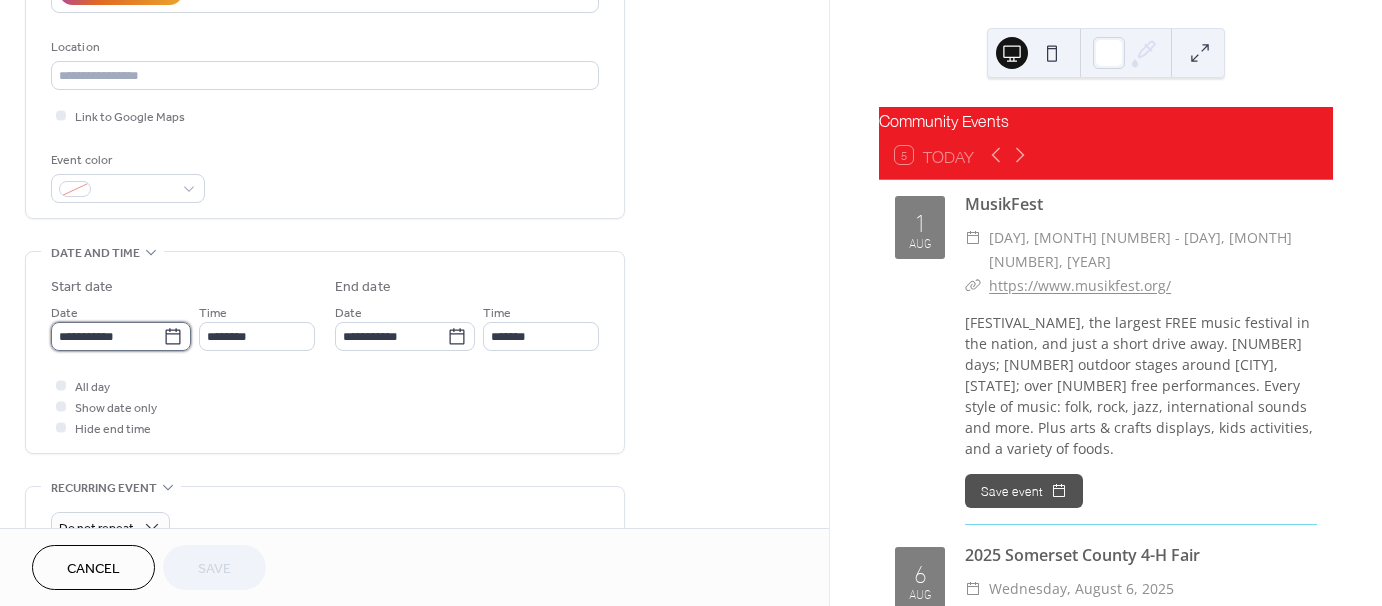 click on "**********" at bounding box center (107, 336) 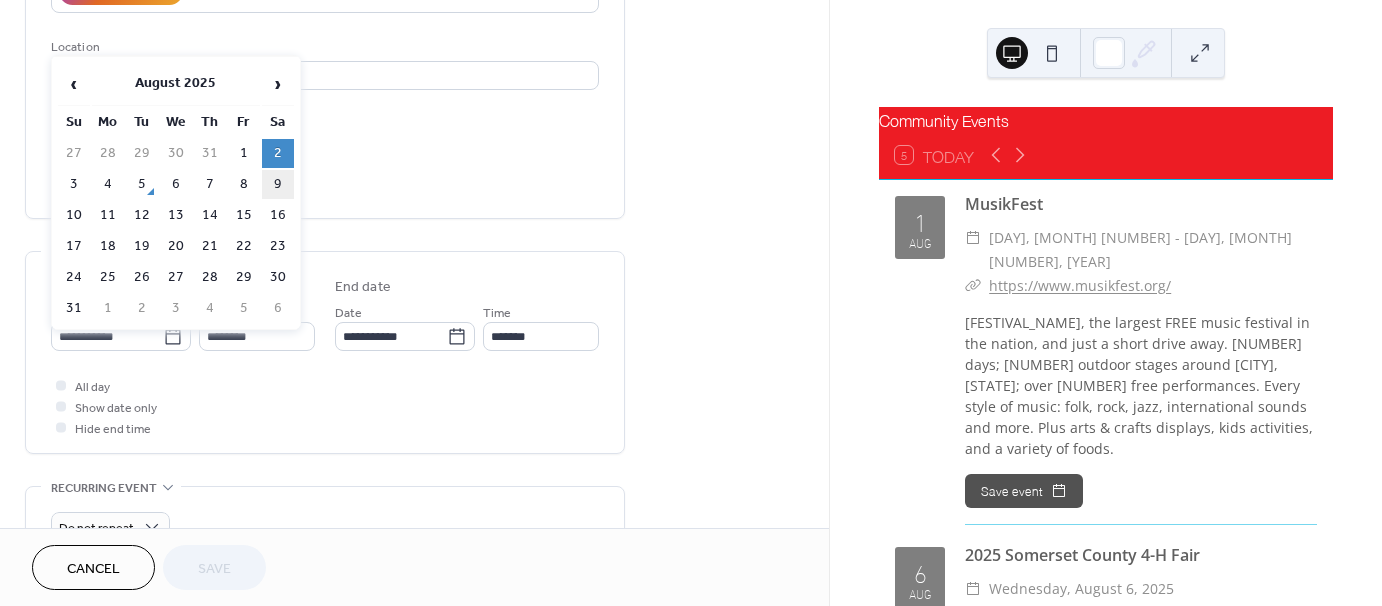 click on "9" at bounding box center [278, 184] 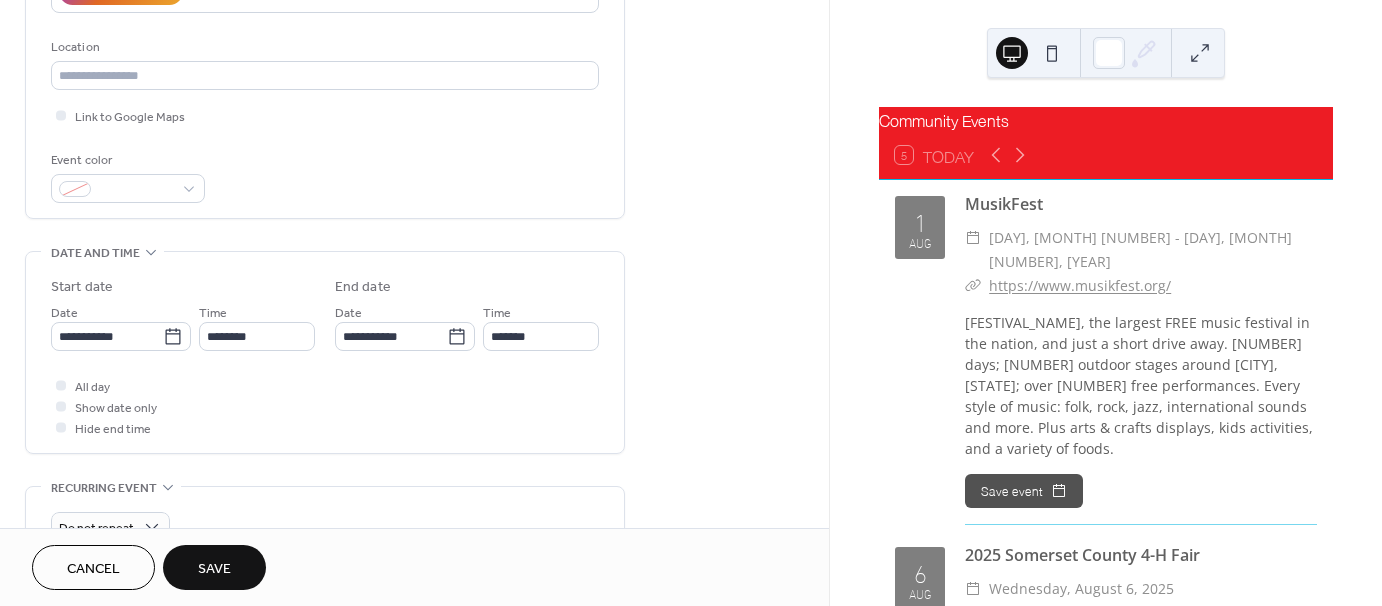 click on "Save" at bounding box center (214, 567) 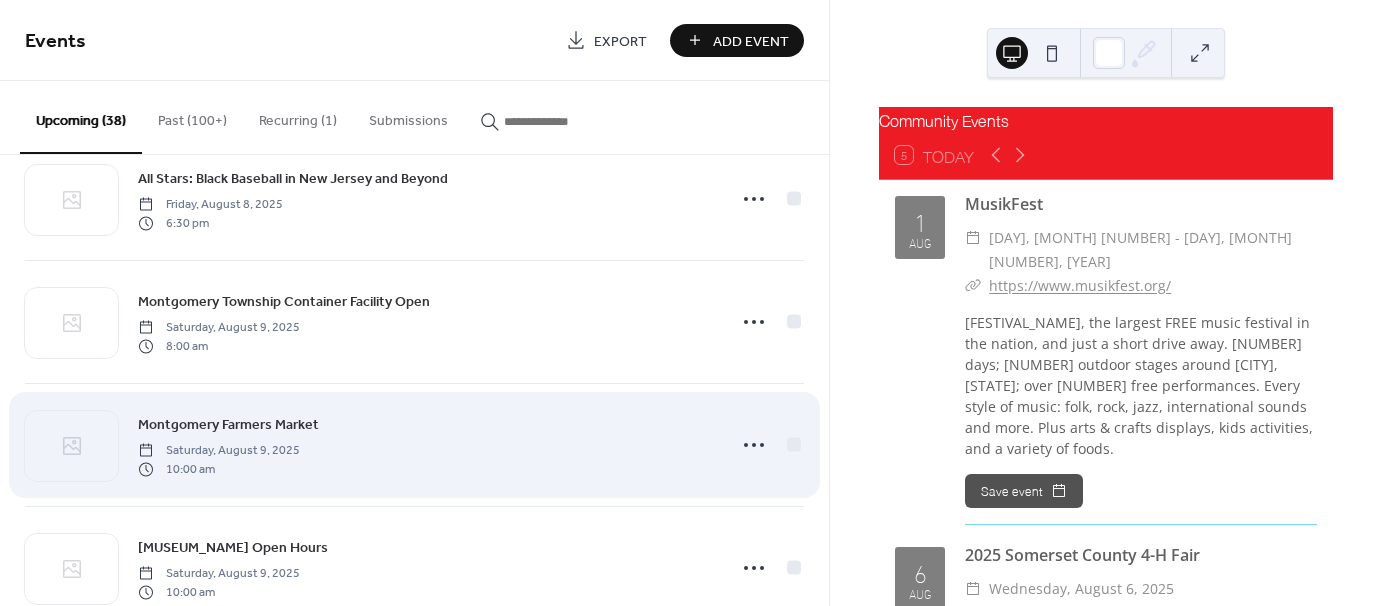 scroll, scrollTop: 1200, scrollLeft: 0, axis: vertical 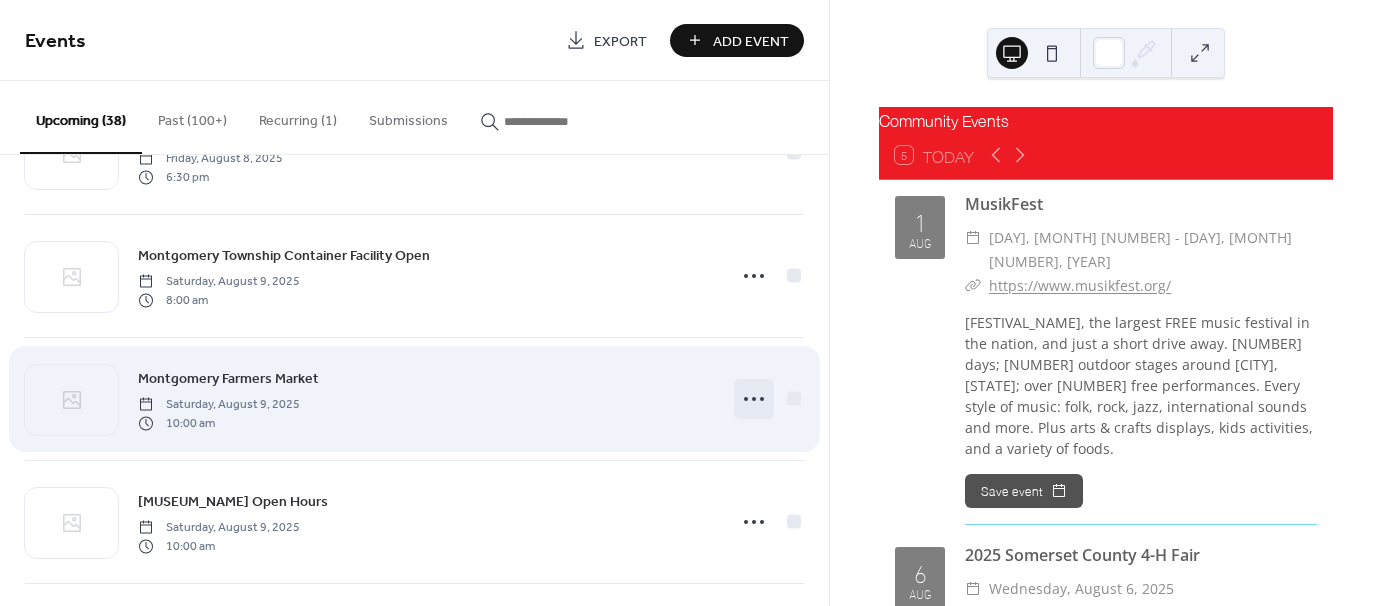 click 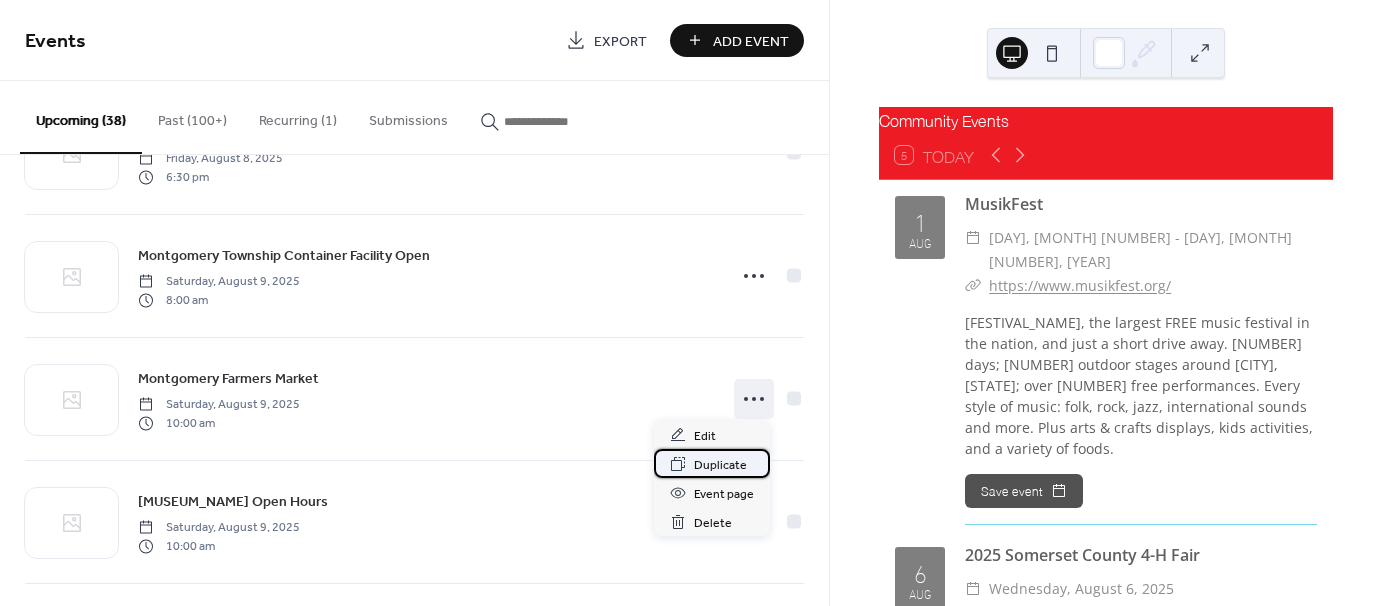 click on "Duplicate" at bounding box center [720, 465] 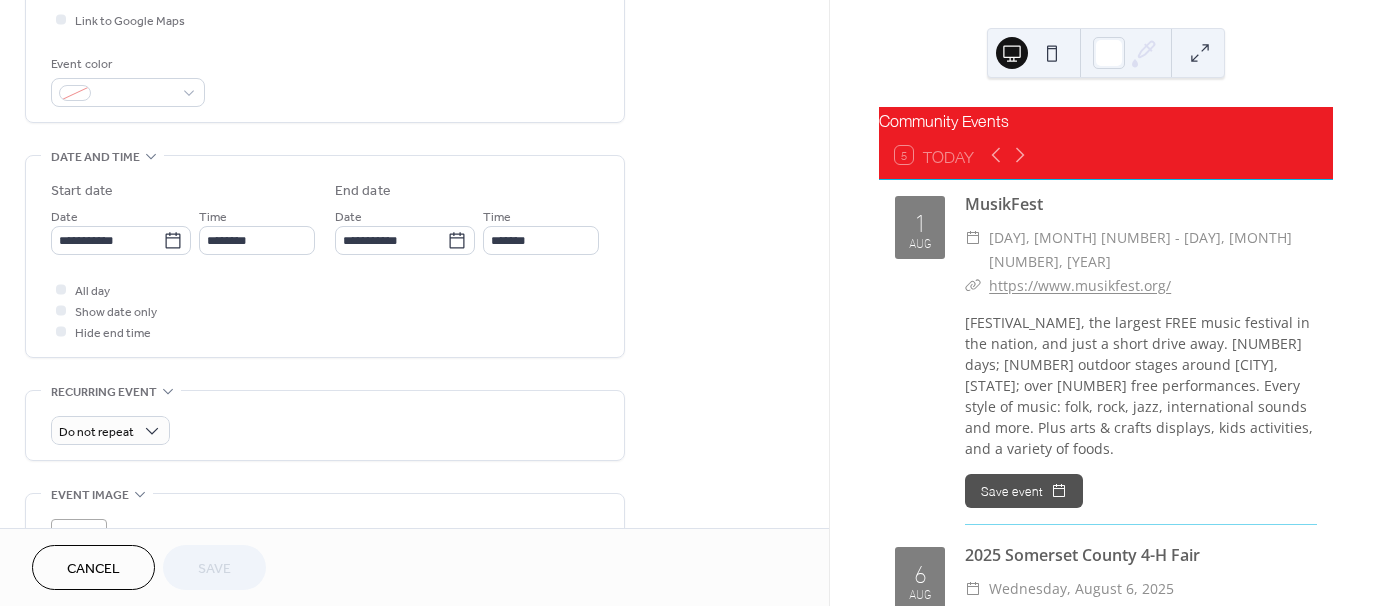 scroll, scrollTop: 500, scrollLeft: 0, axis: vertical 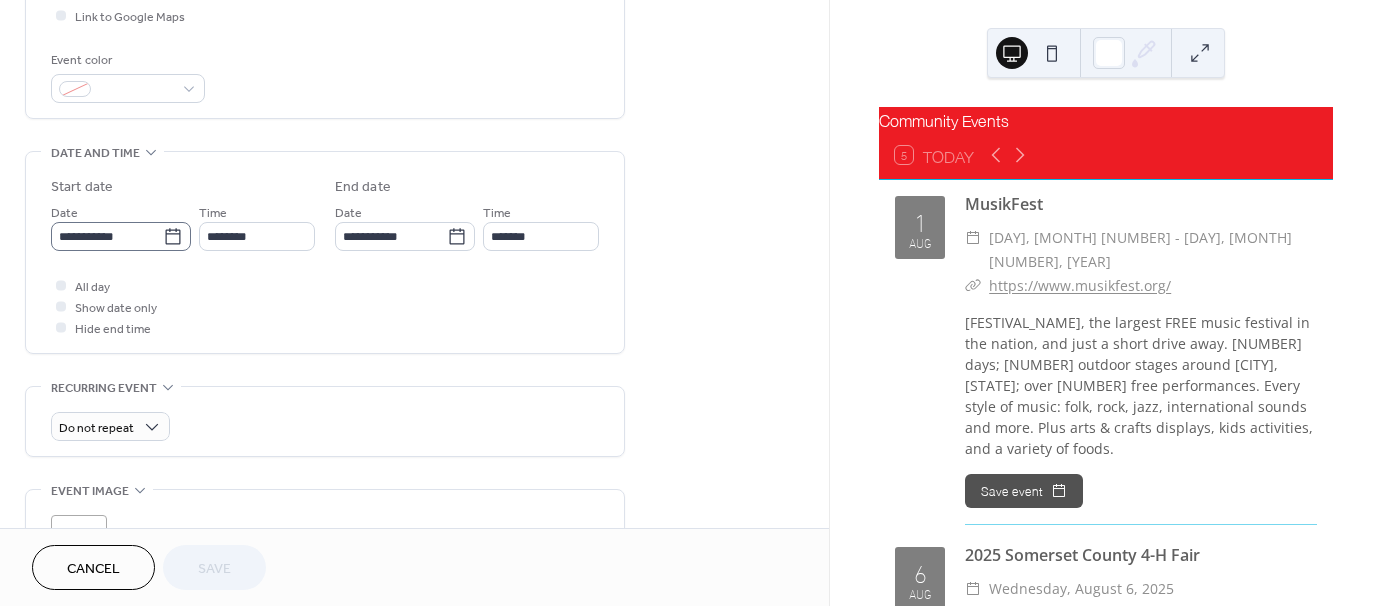 click 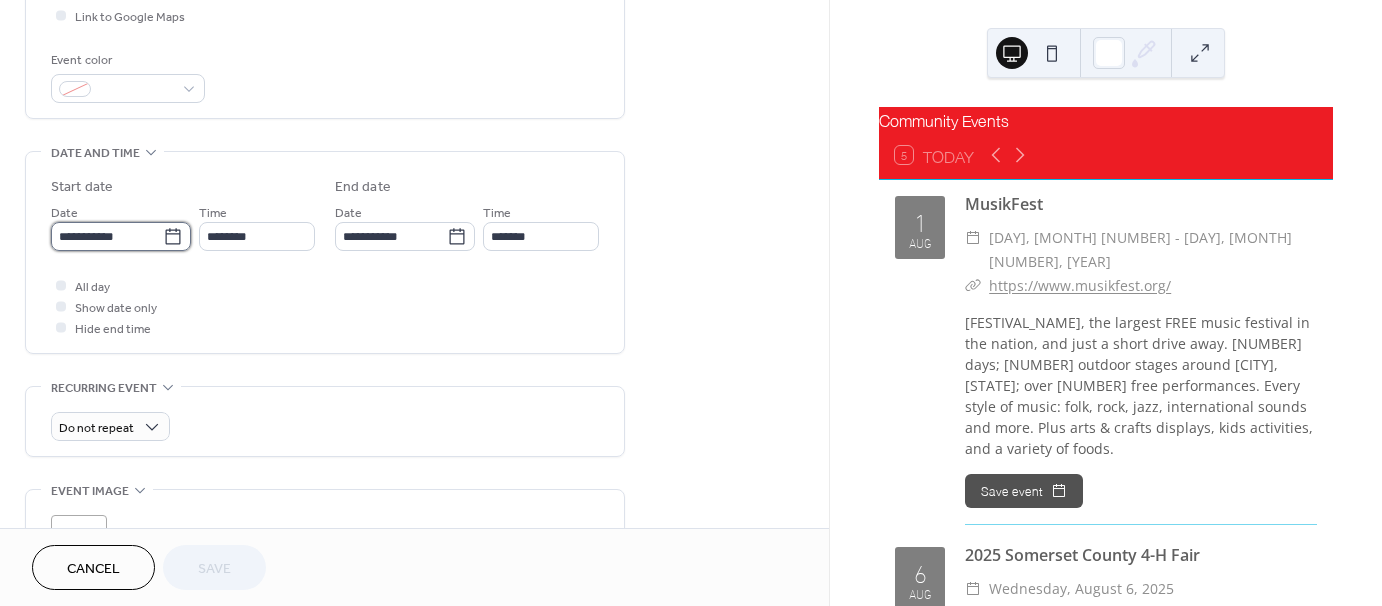 click on "**********" at bounding box center [107, 236] 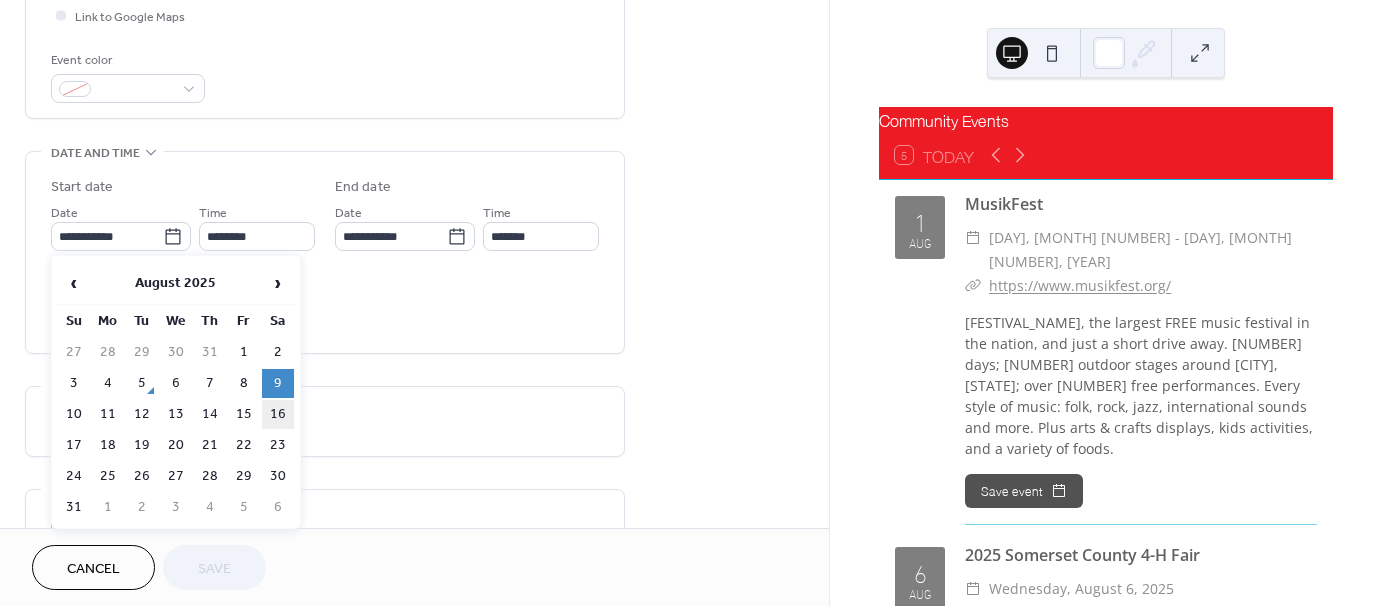 click on "16" at bounding box center (278, 414) 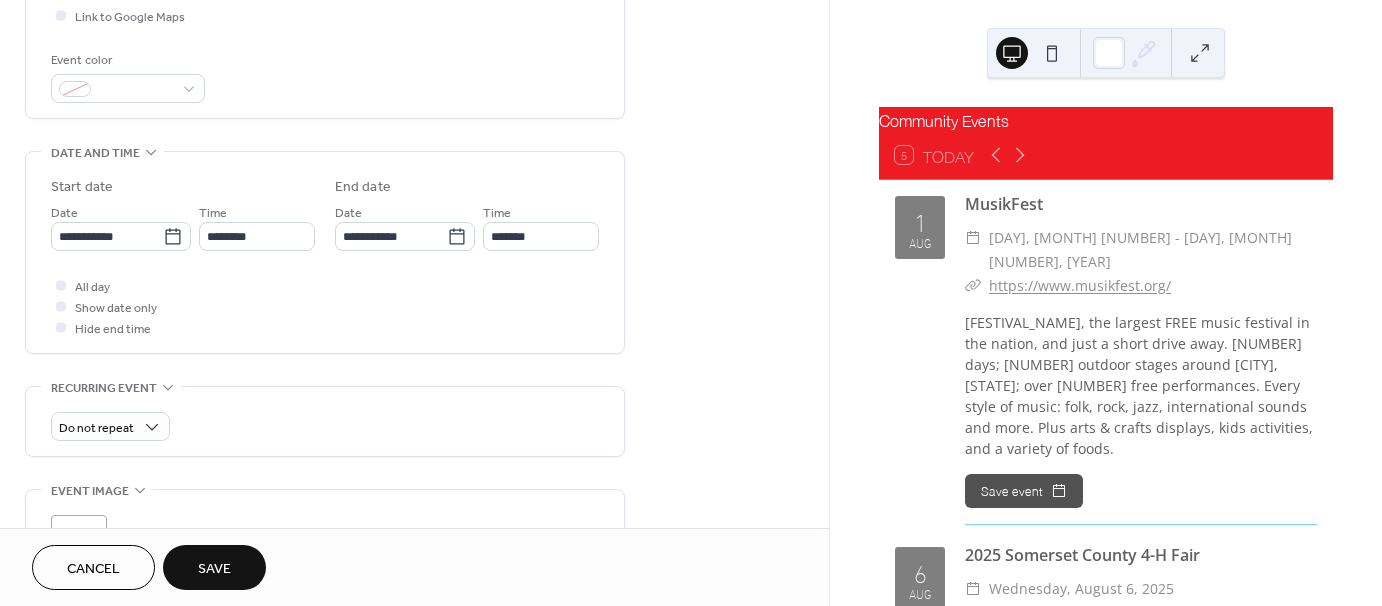 click on "Save" at bounding box center (214, 567) 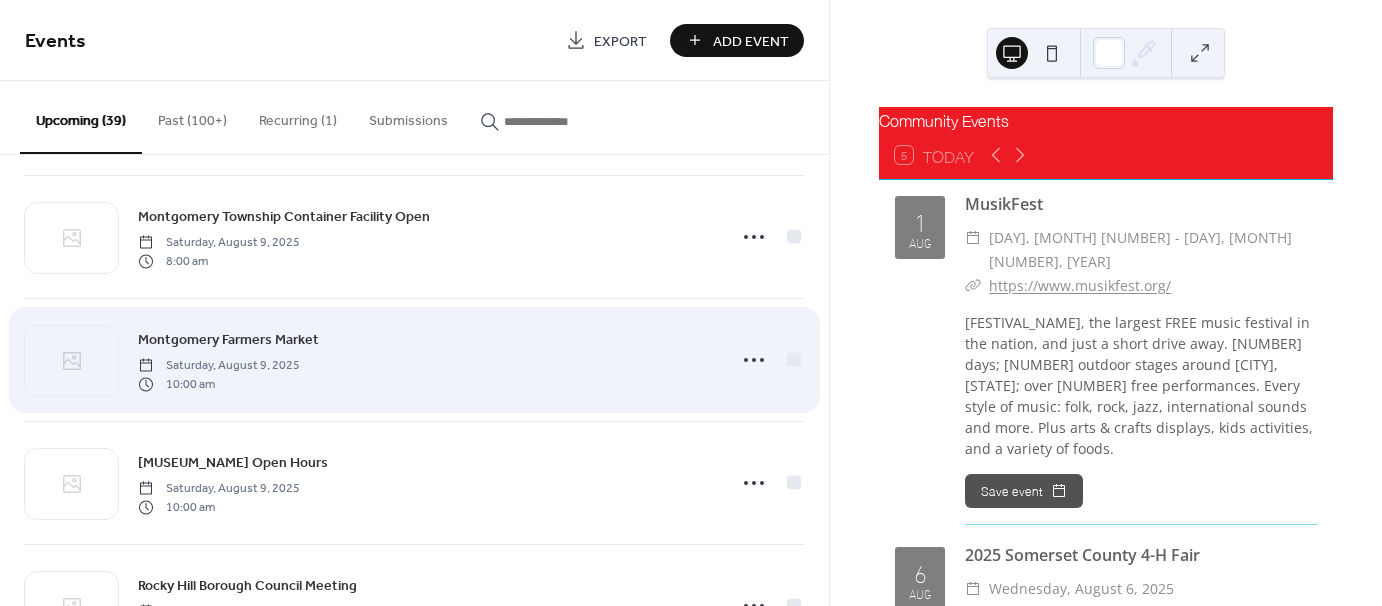scroll, scrollTop: 1300, scrollLeft: 0, axis: vertical 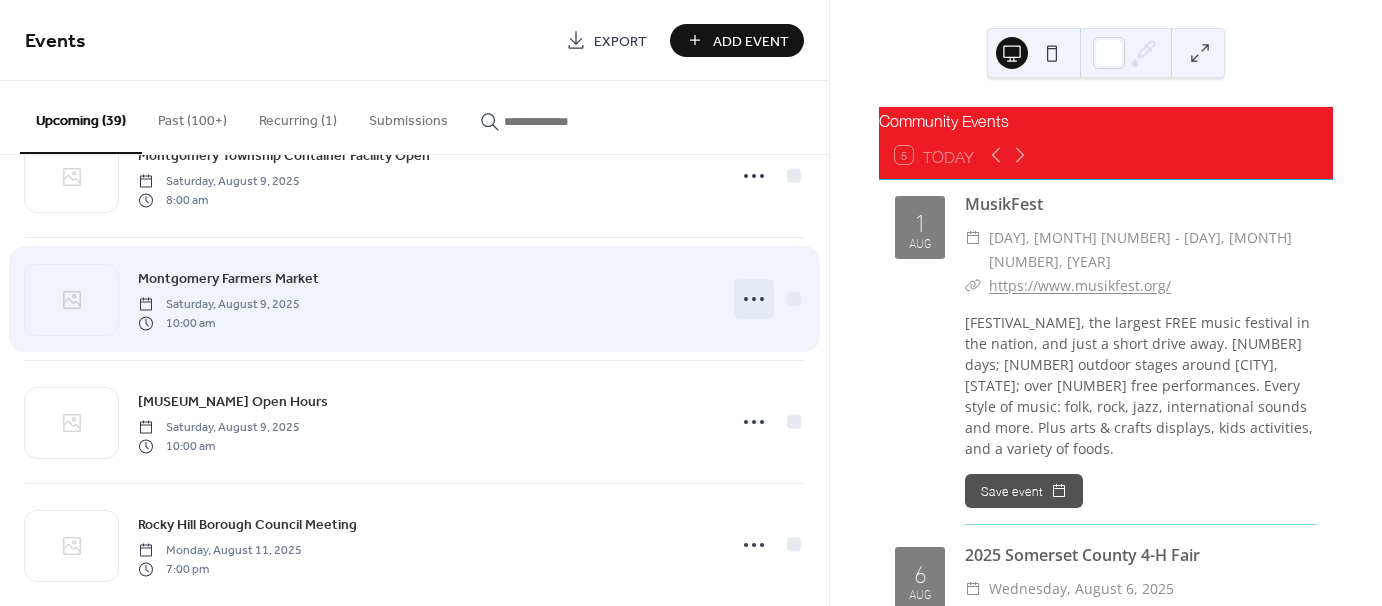 click 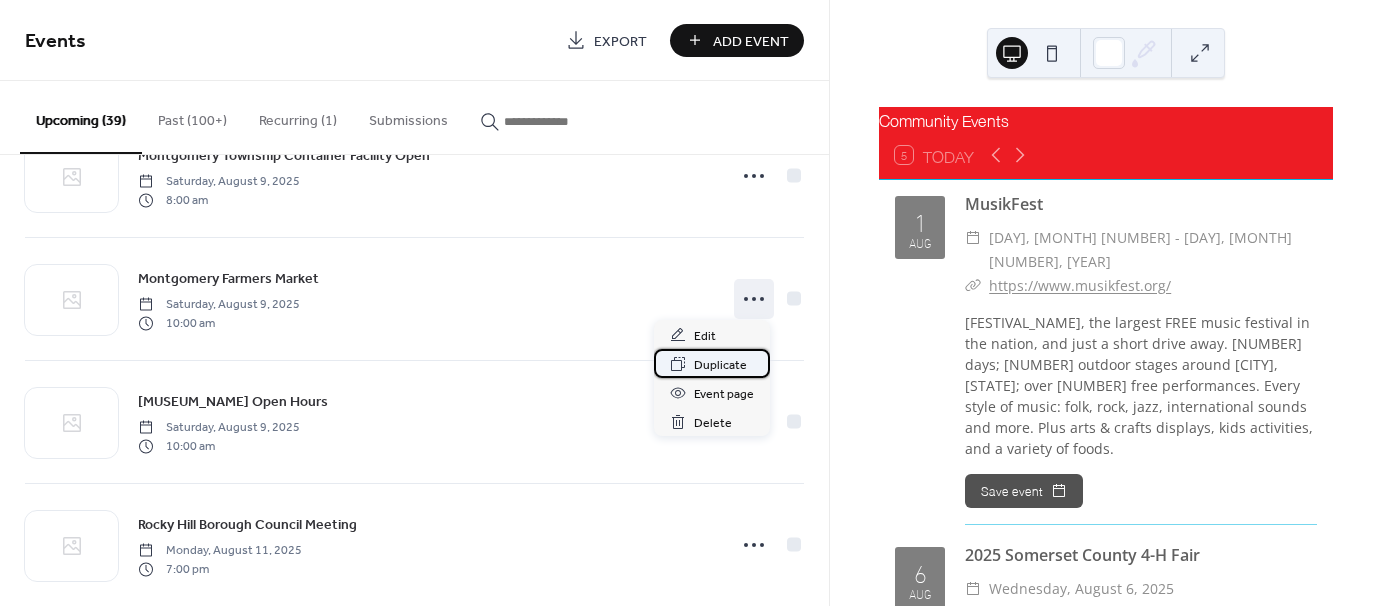 click on "Duplicate" at bounding box center [720, 365] 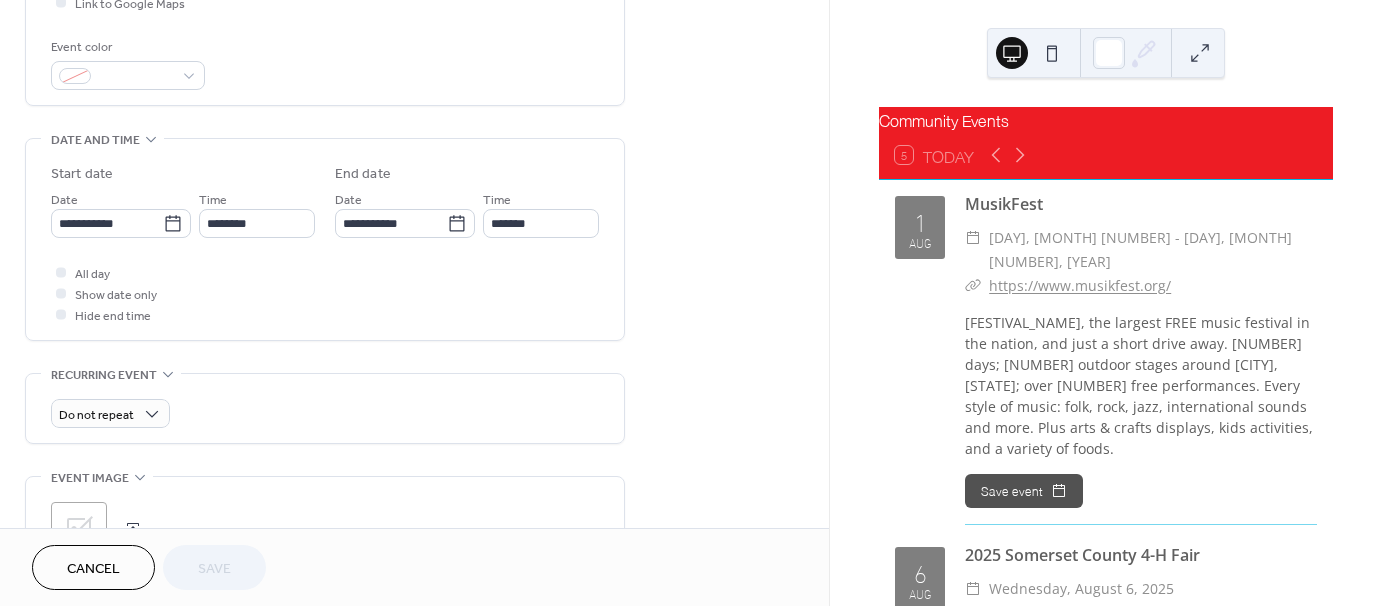 scroll, scrollTop: 600, scrollLeft: 0, axis: vertical 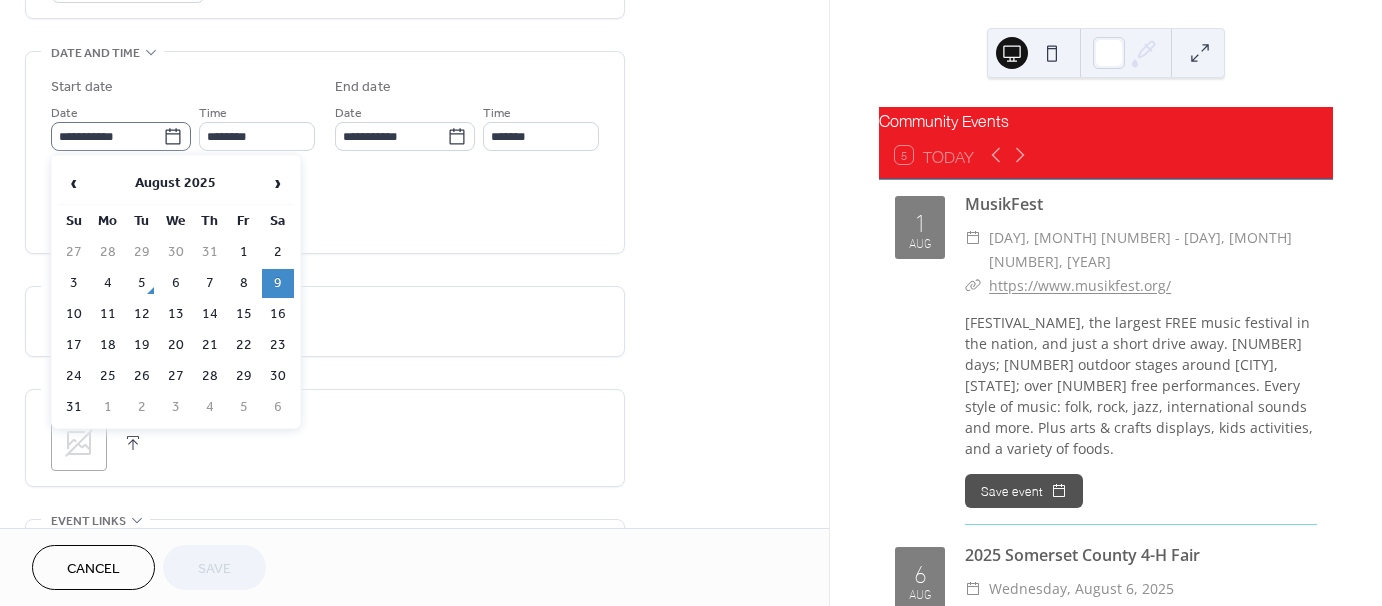 click 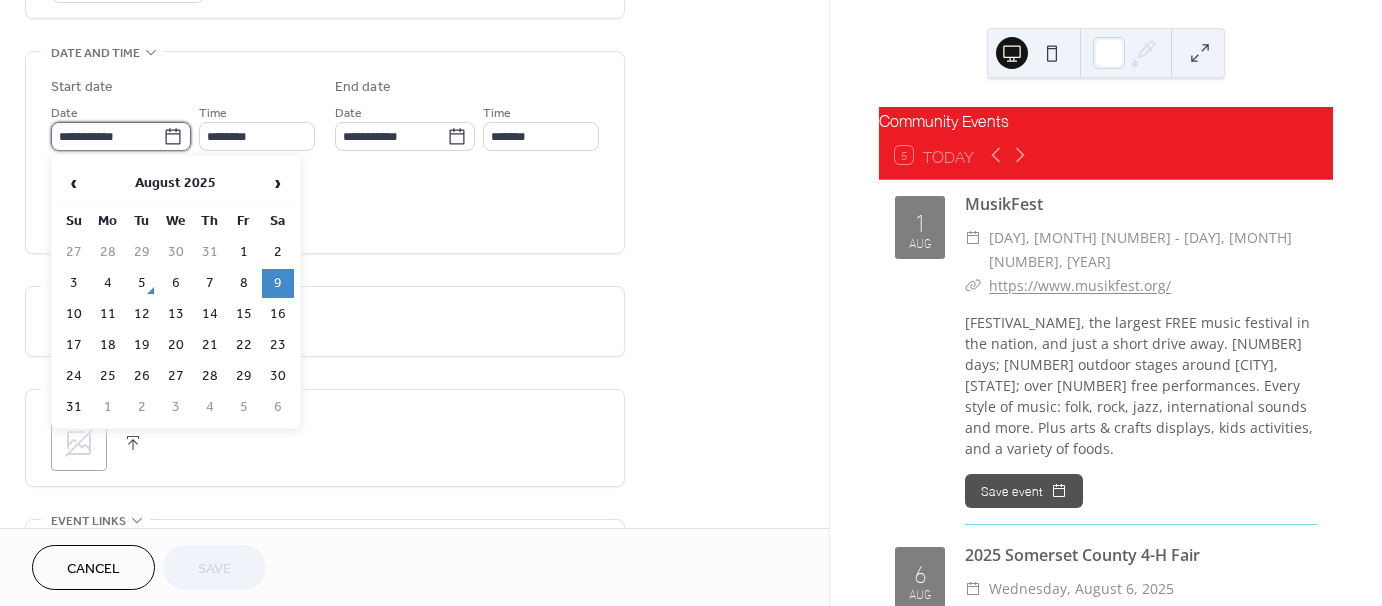 click on "**********" at bounding box center (107, 136) 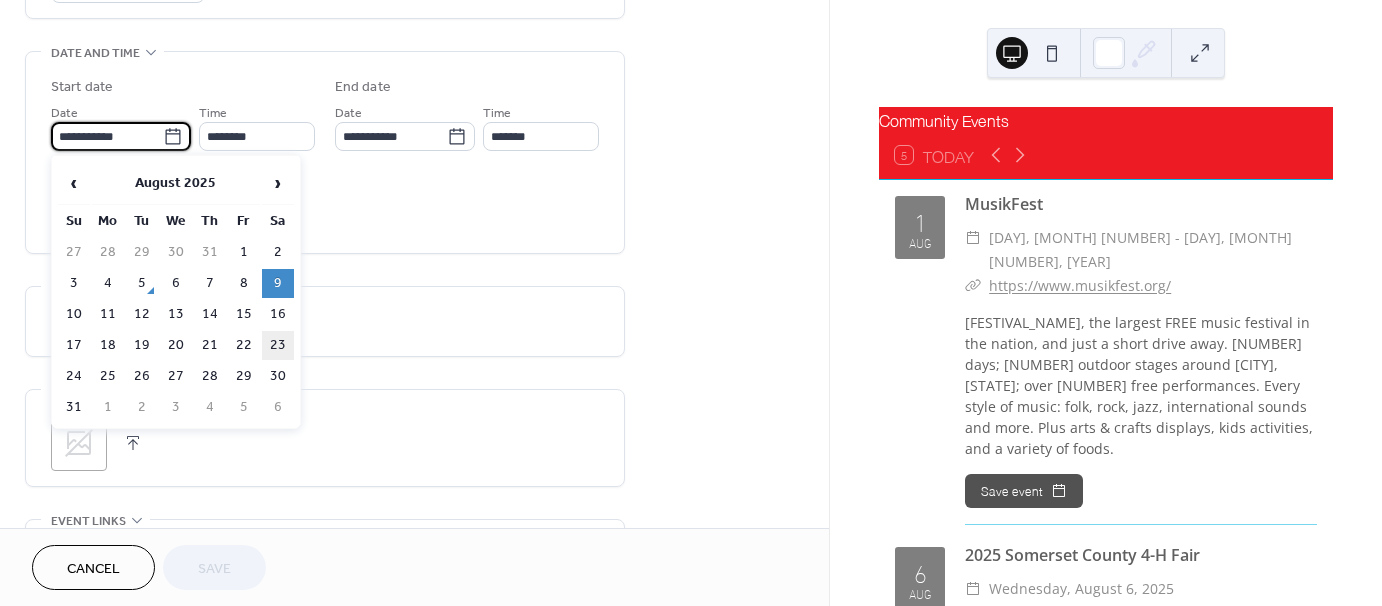 click on "23" at bounding box center (278, 345) 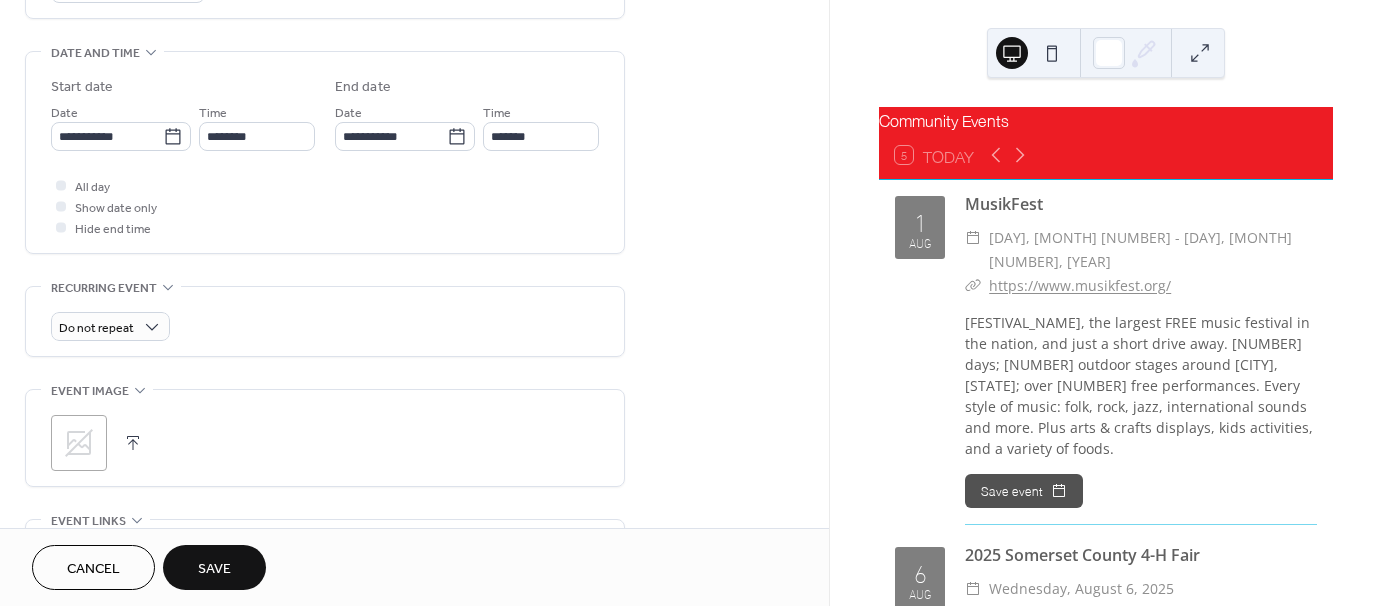 click on "Save" at bounding box center (214, 567) 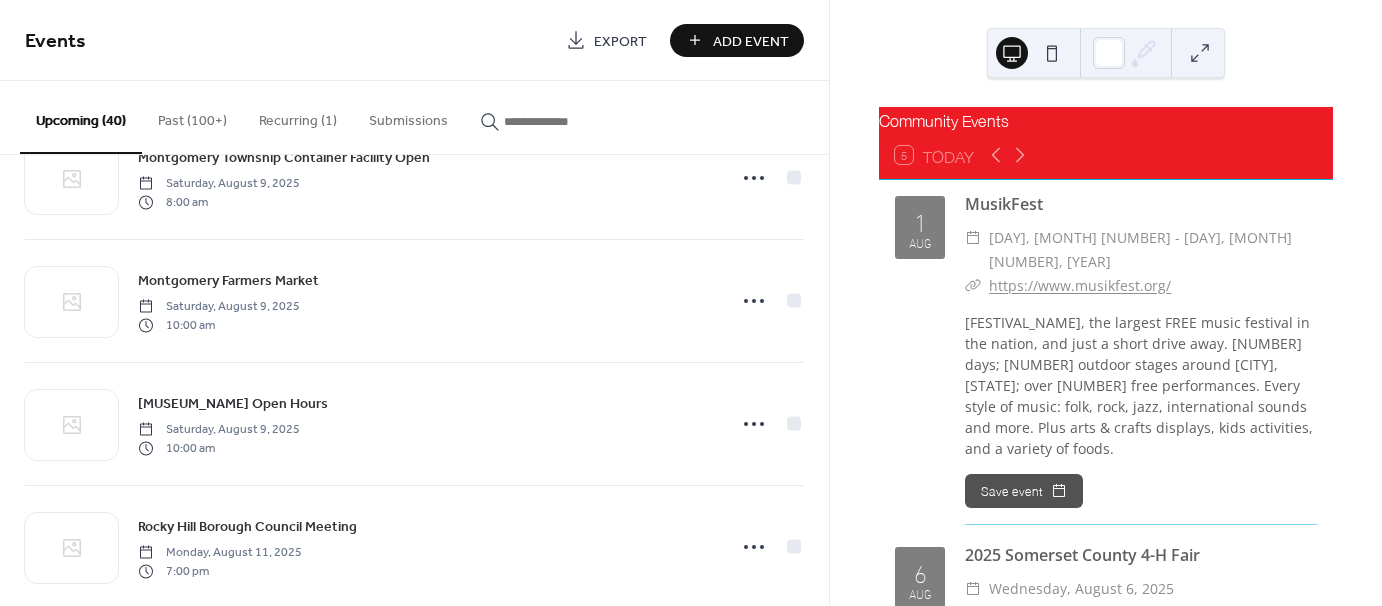 scroll, scrollTop: 1300, scrollLeft: 0, axis: vertical 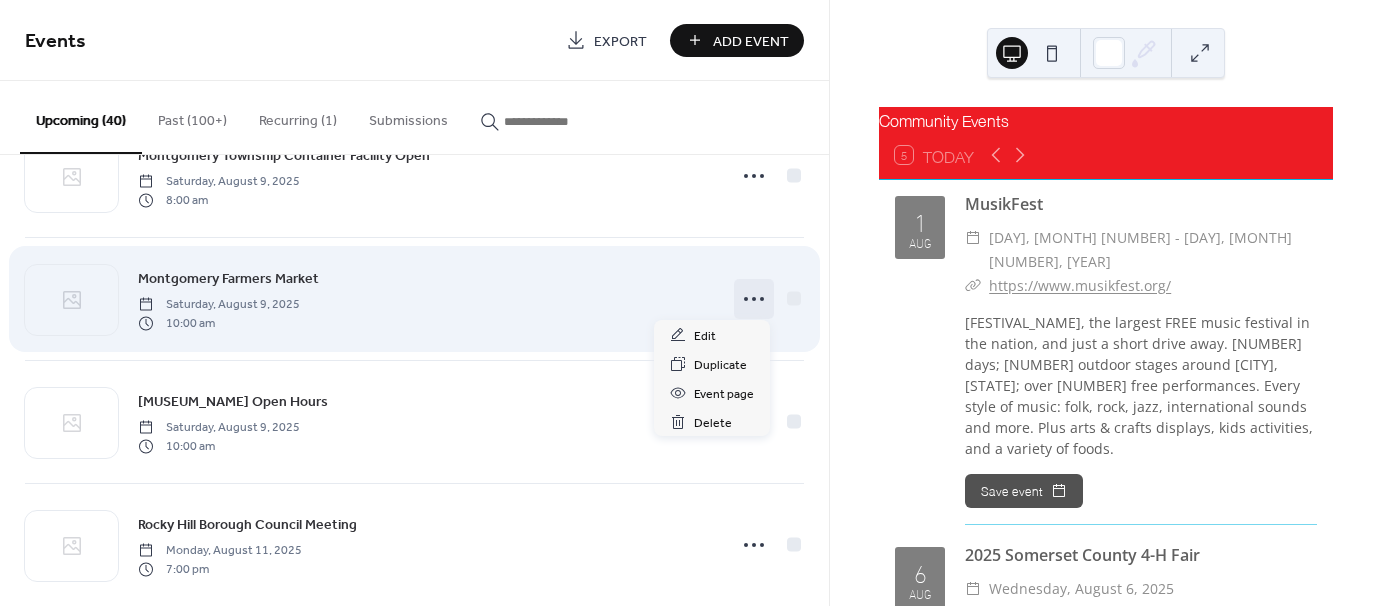 click 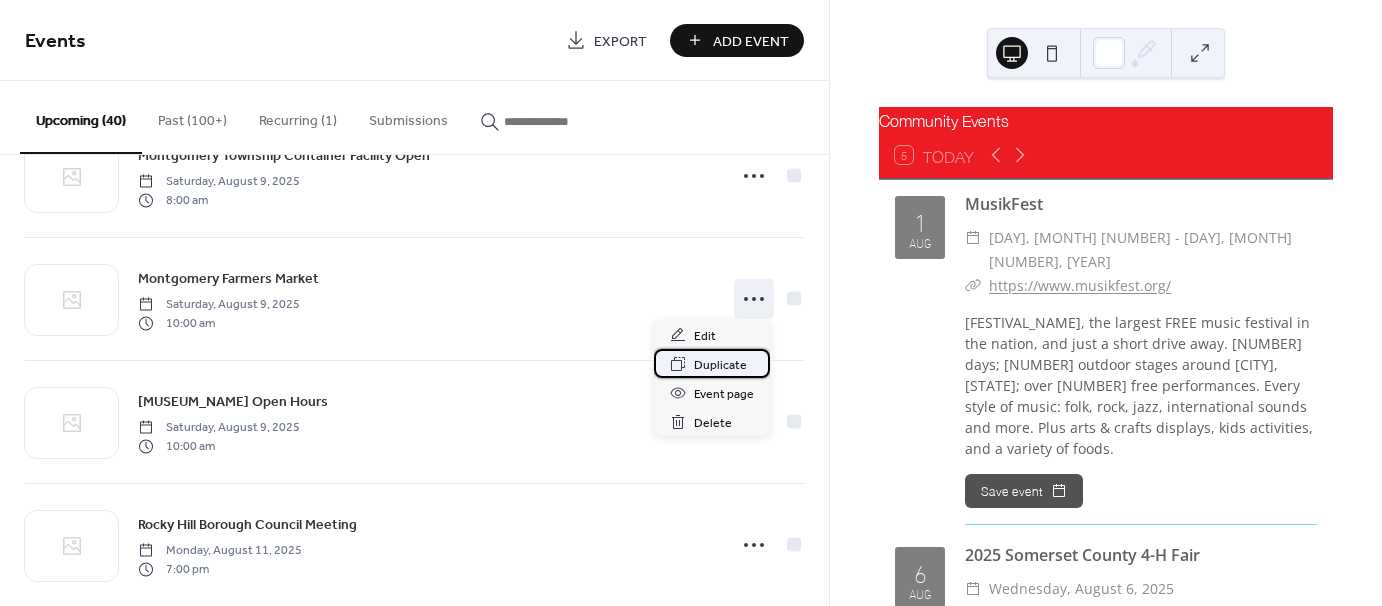 click on "Duplicate" at bounding box center (720, 365) 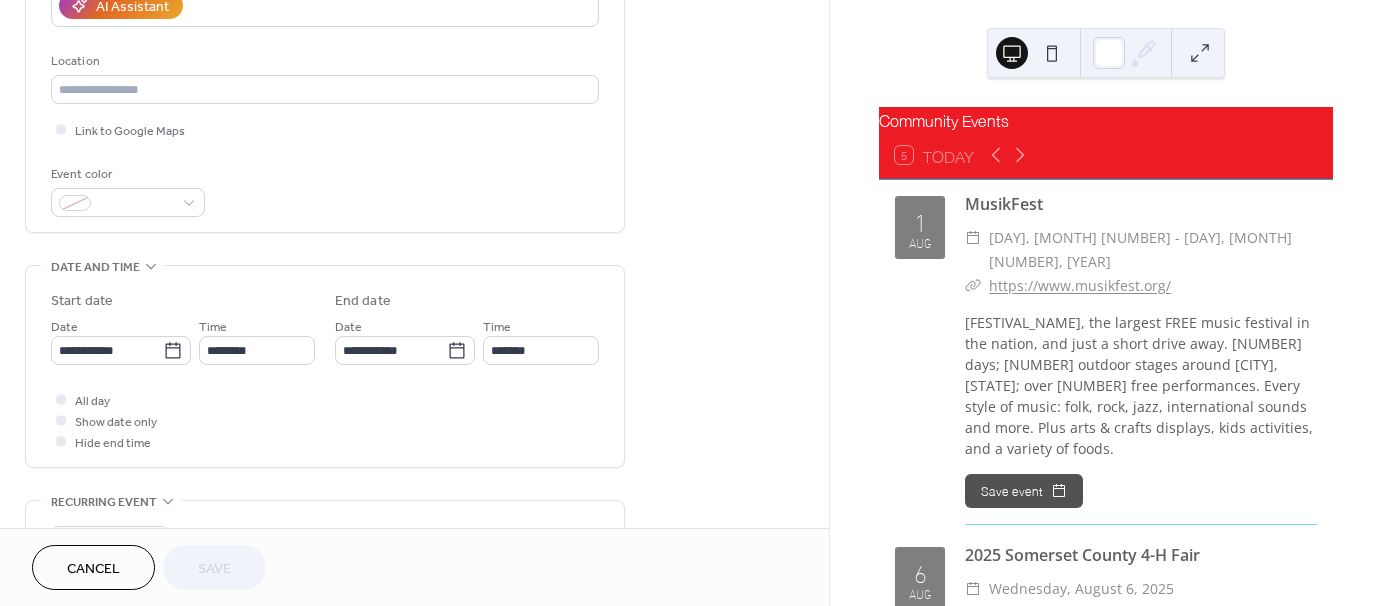scroll, scrollTop: 500, scrollLeft: 0, axis: vertical 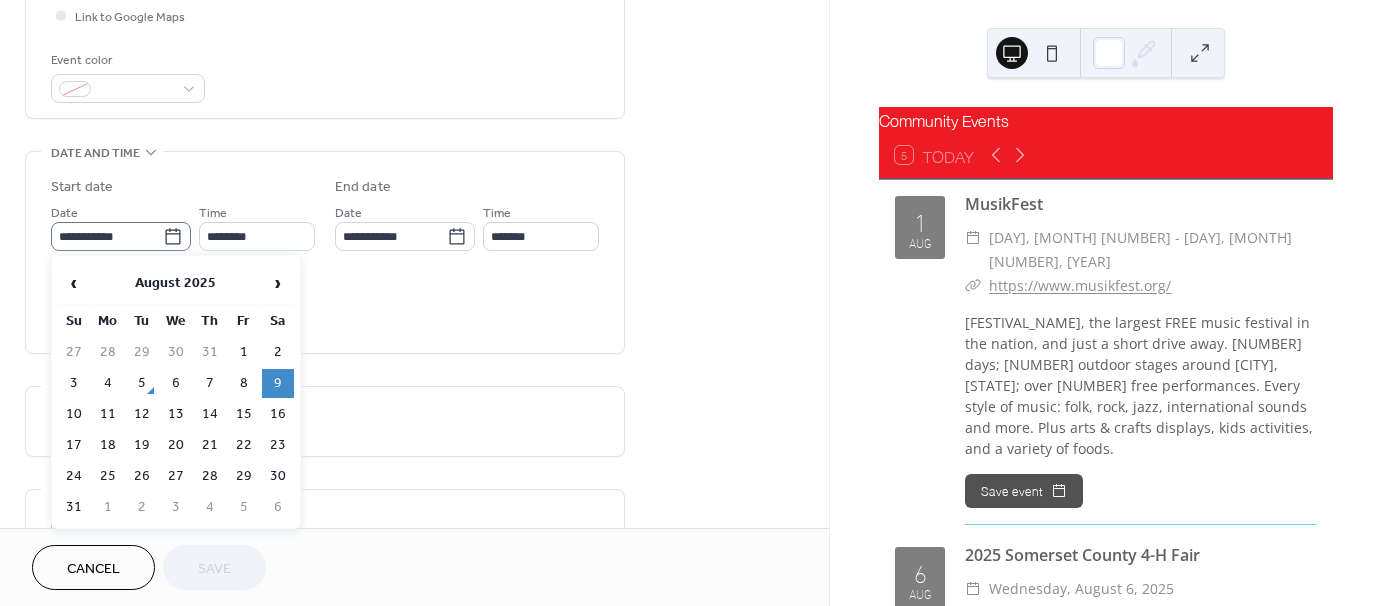 click 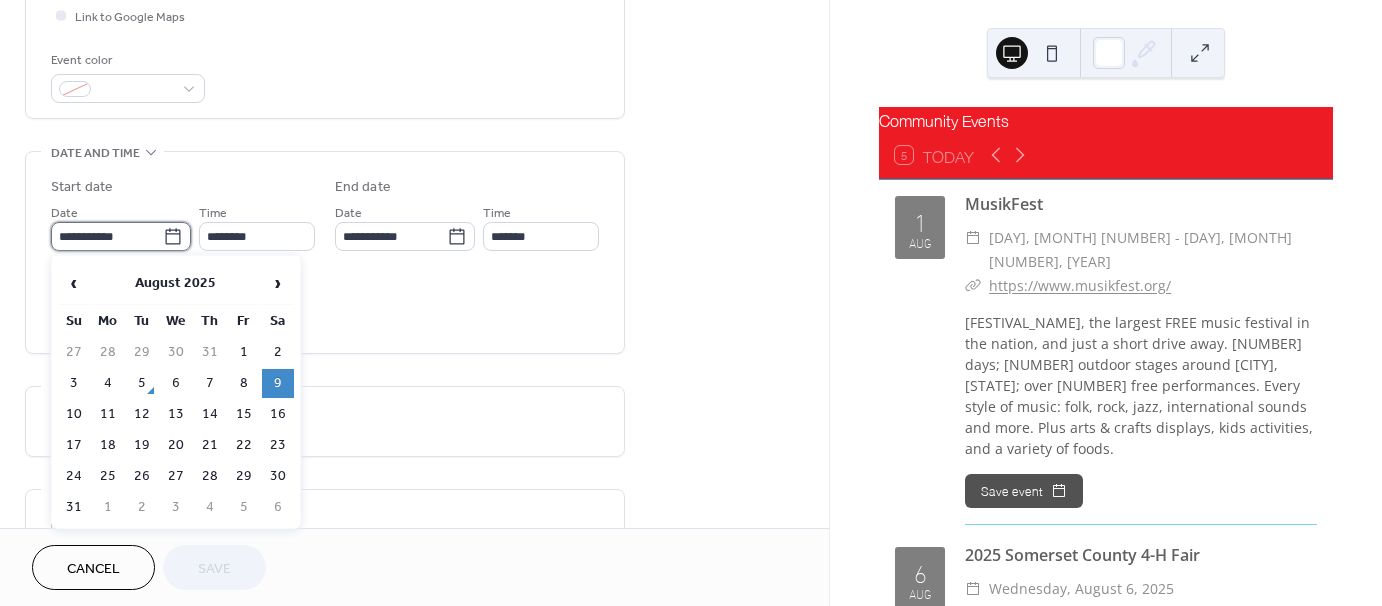 click on "**********" at bounding box center (107, 236) 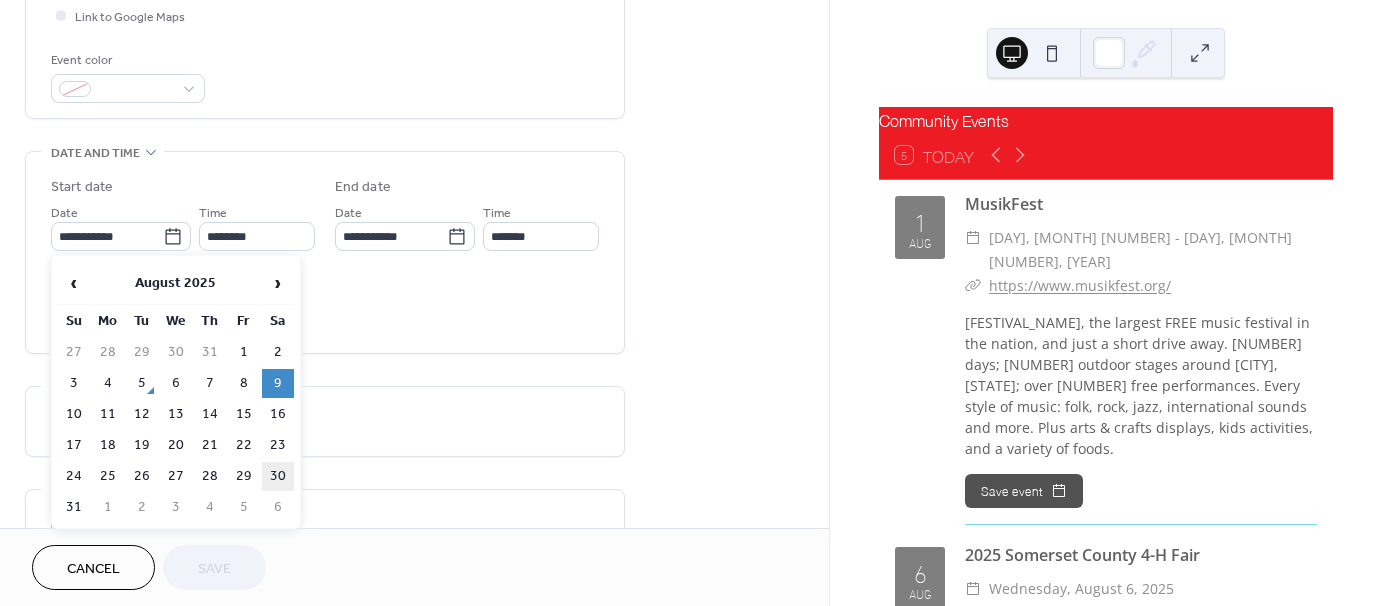 click on "30" at bounding box center [278, 476] 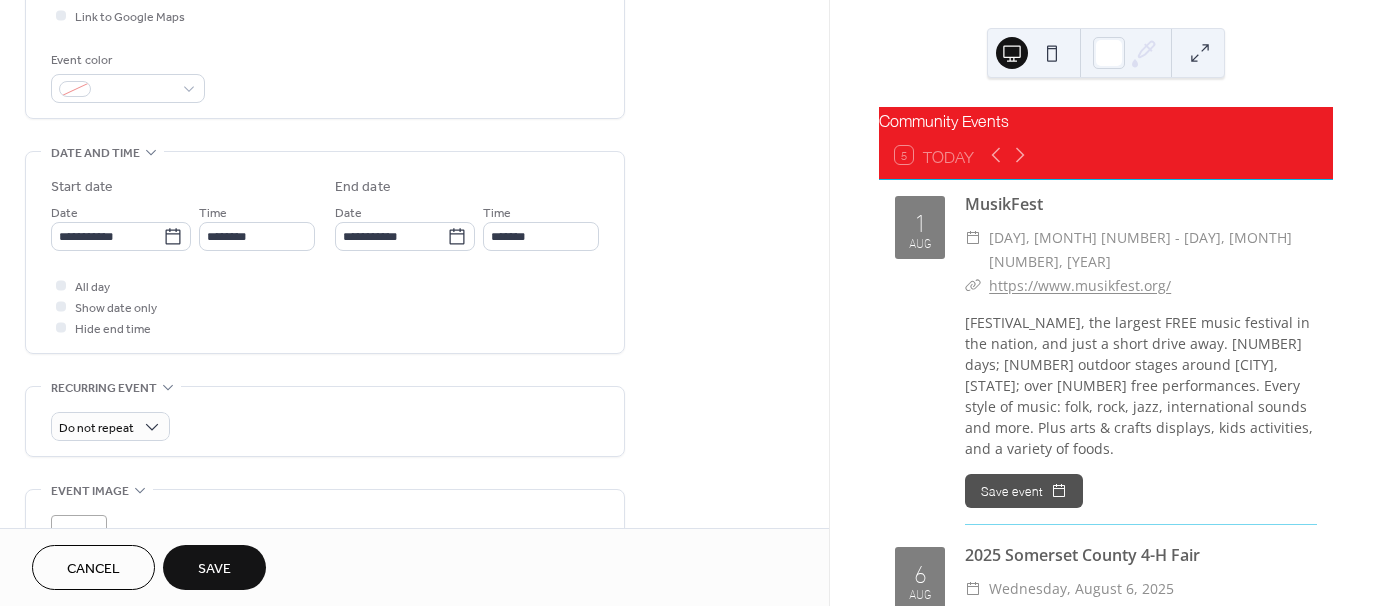 click on "Save" at bounding box center [214, 569] 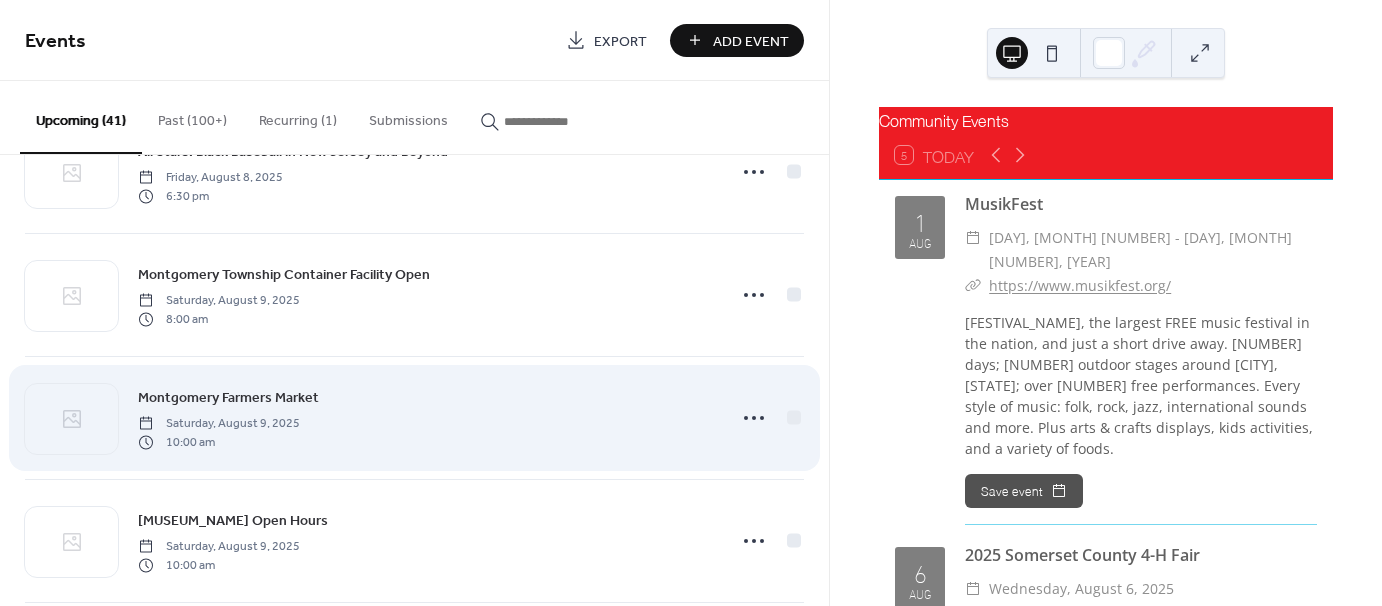 scroll, scrollTop: 1200, scrollLeft: 0, axis: vertical 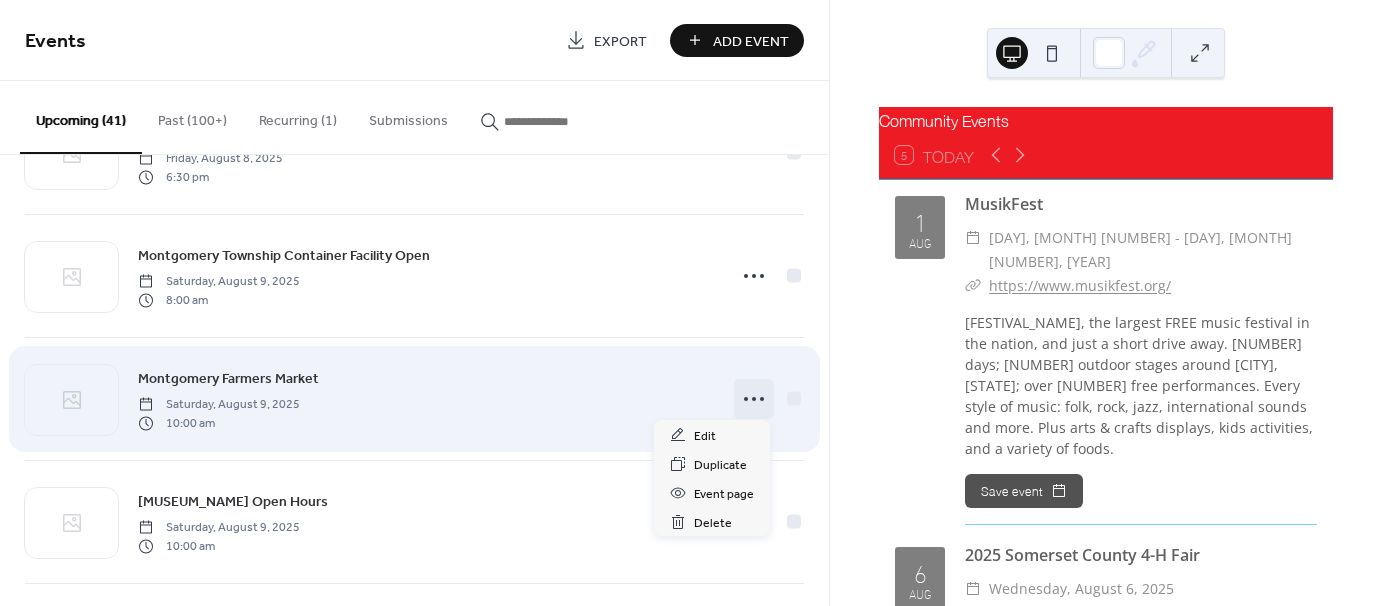 click 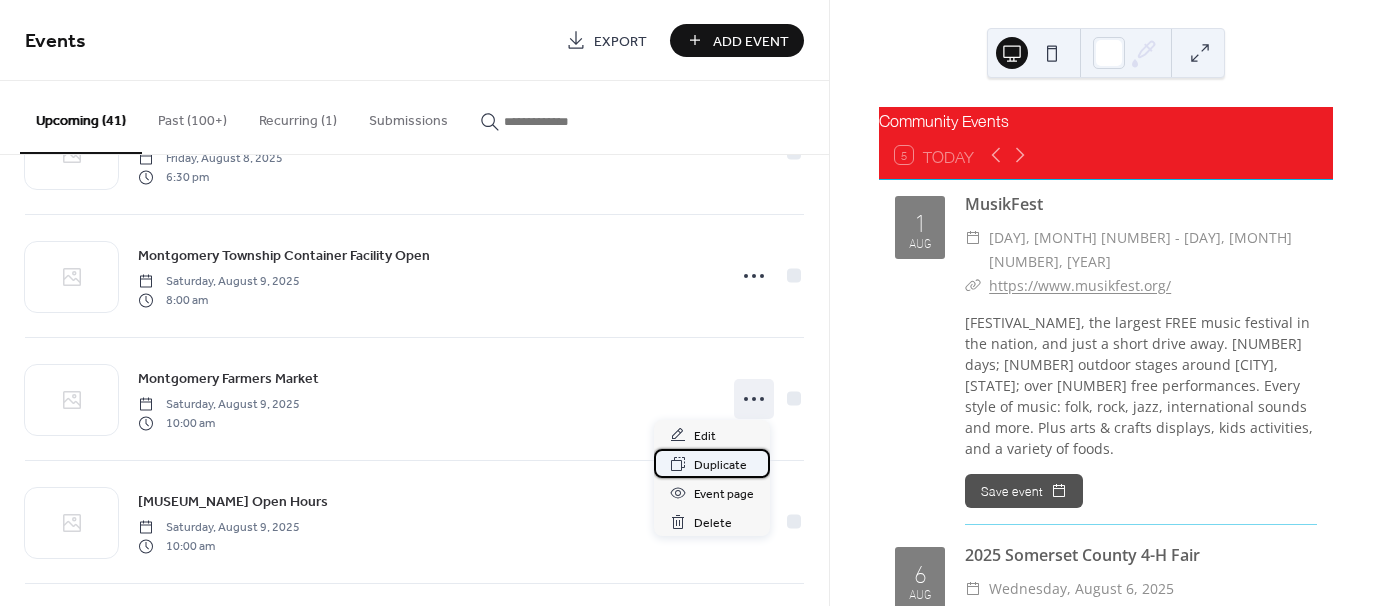 click on "Duplicate" at bounding box center [720, 465] 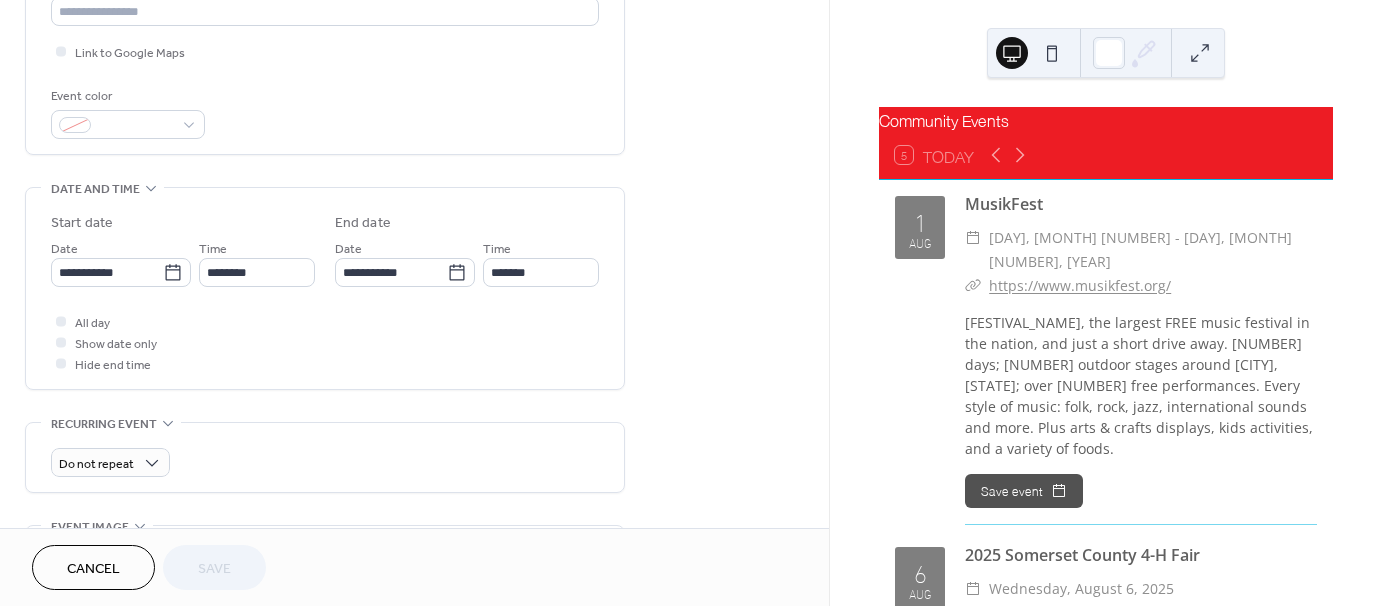 scroll, scrollTop: 500, scrollLeft: 0, axis: vertical 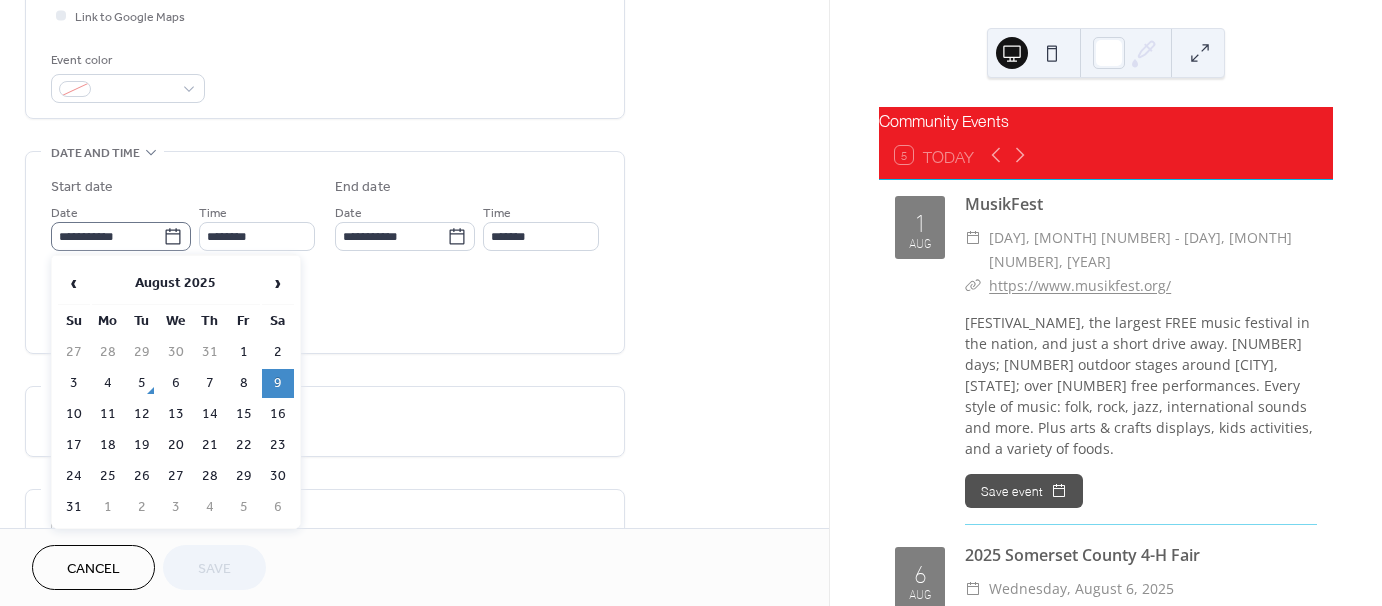 click 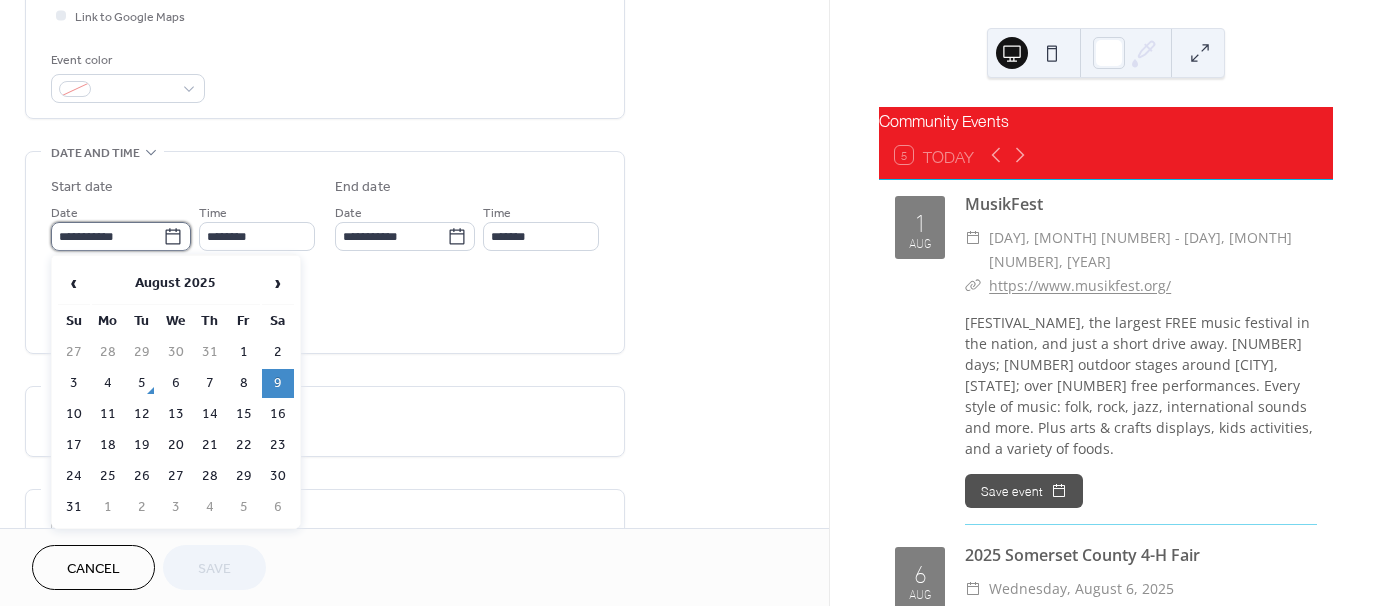 click on "**********" at bounding box center [107, 236] 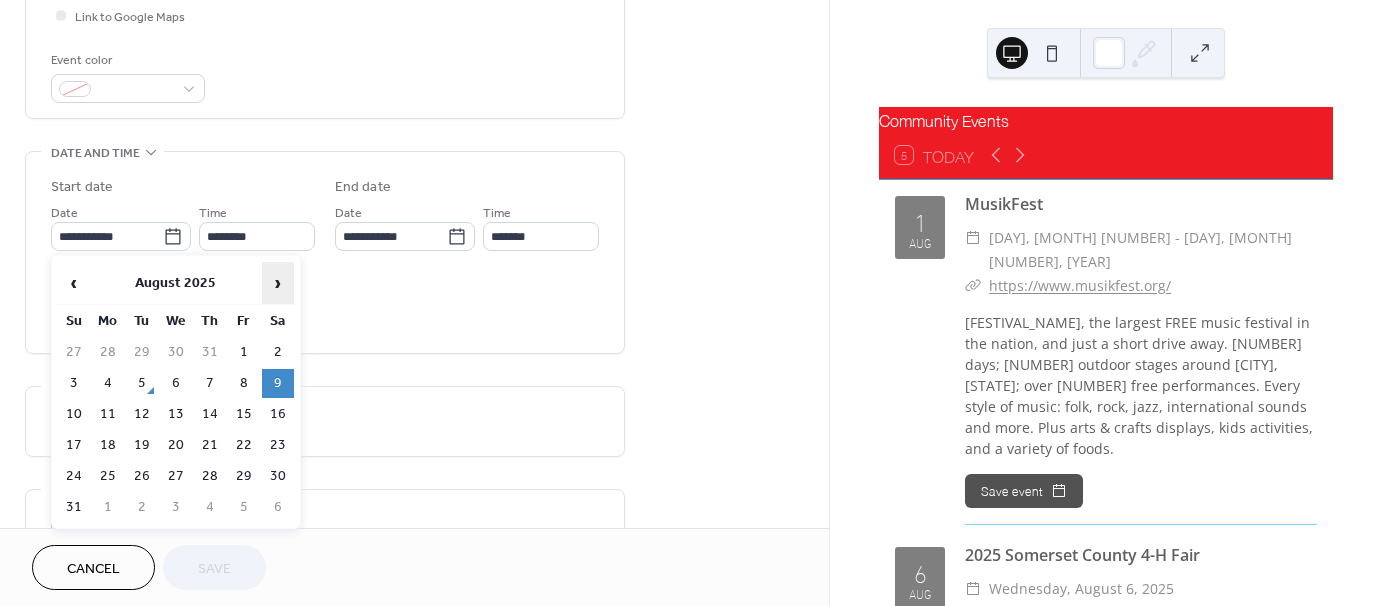 click on "›" at bounding box center [278, 283] 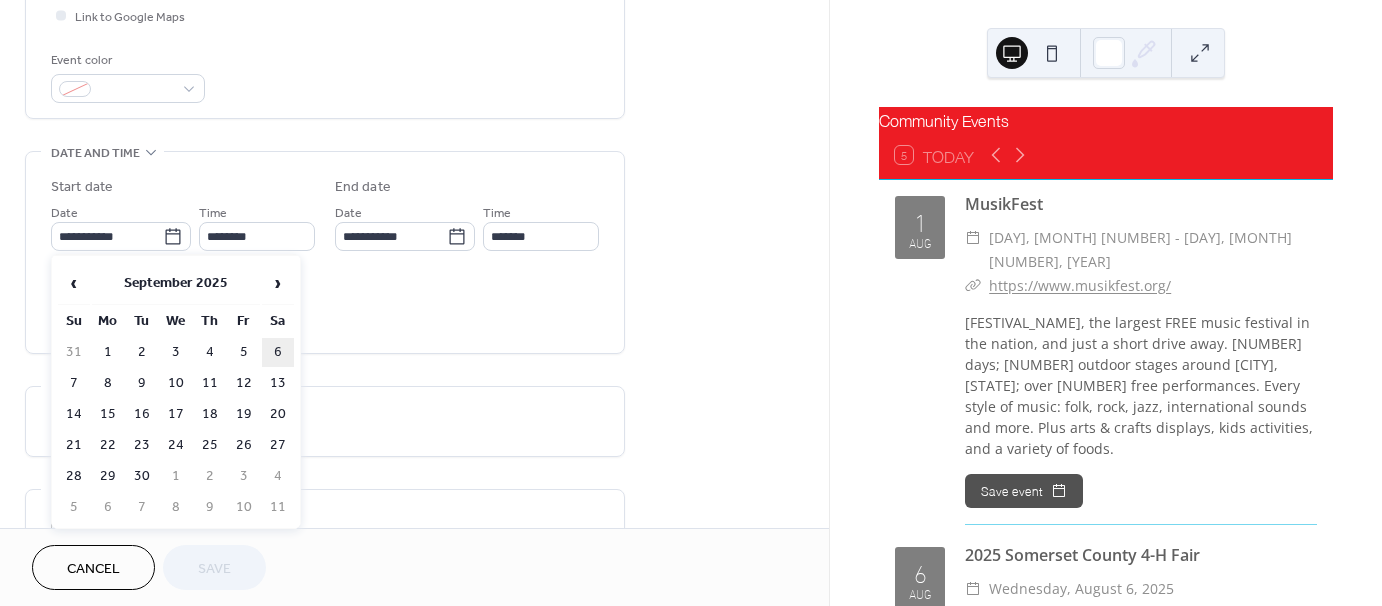 click on "6" at bounding box center [278, 352] 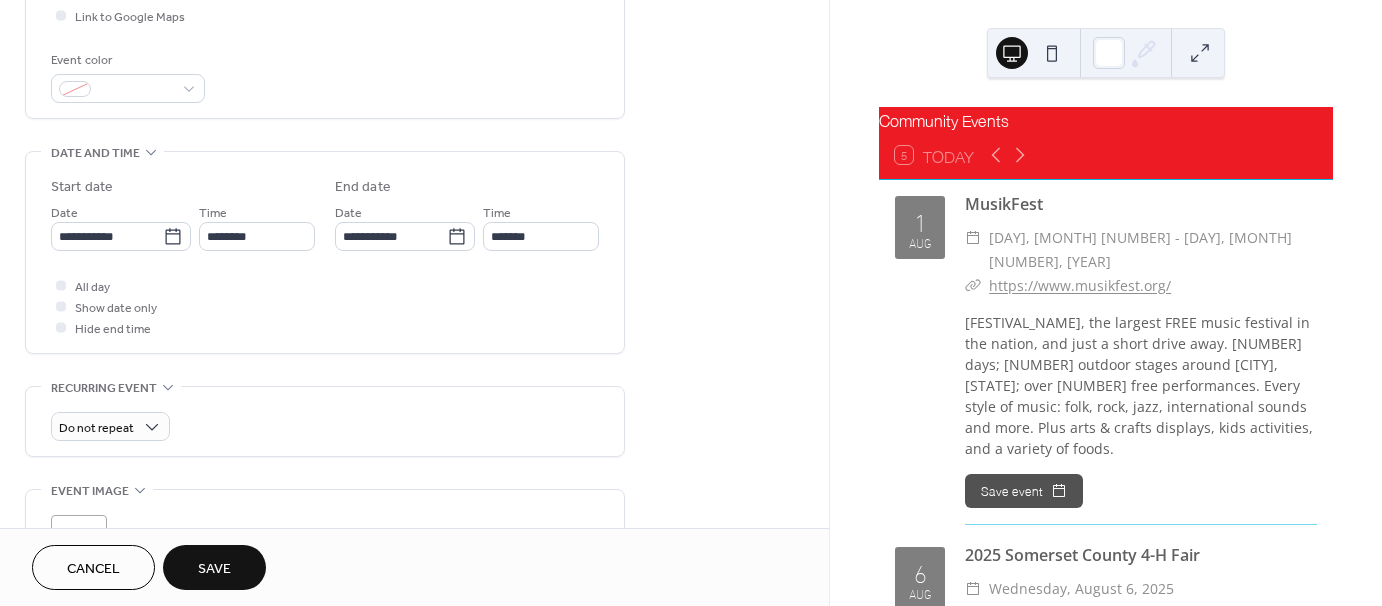click on "Save" at bounding box center (214, 569) 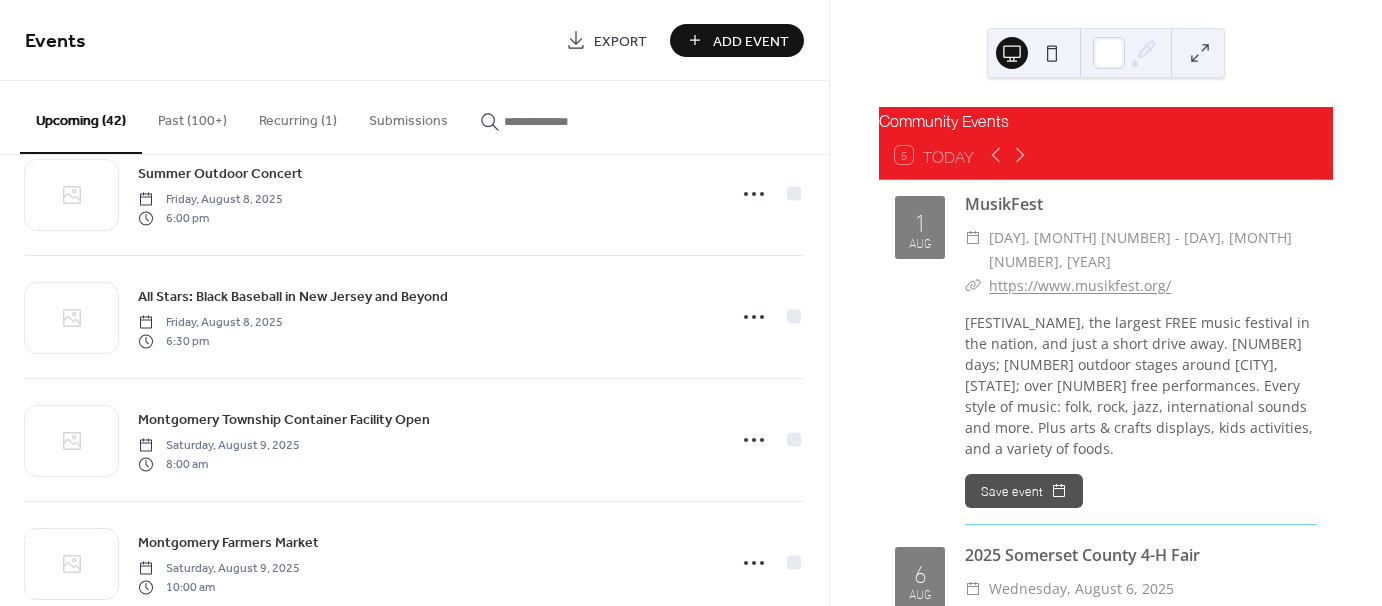 scroll, scrollTop: 1100, scrollLeft: 0, axis: vertical 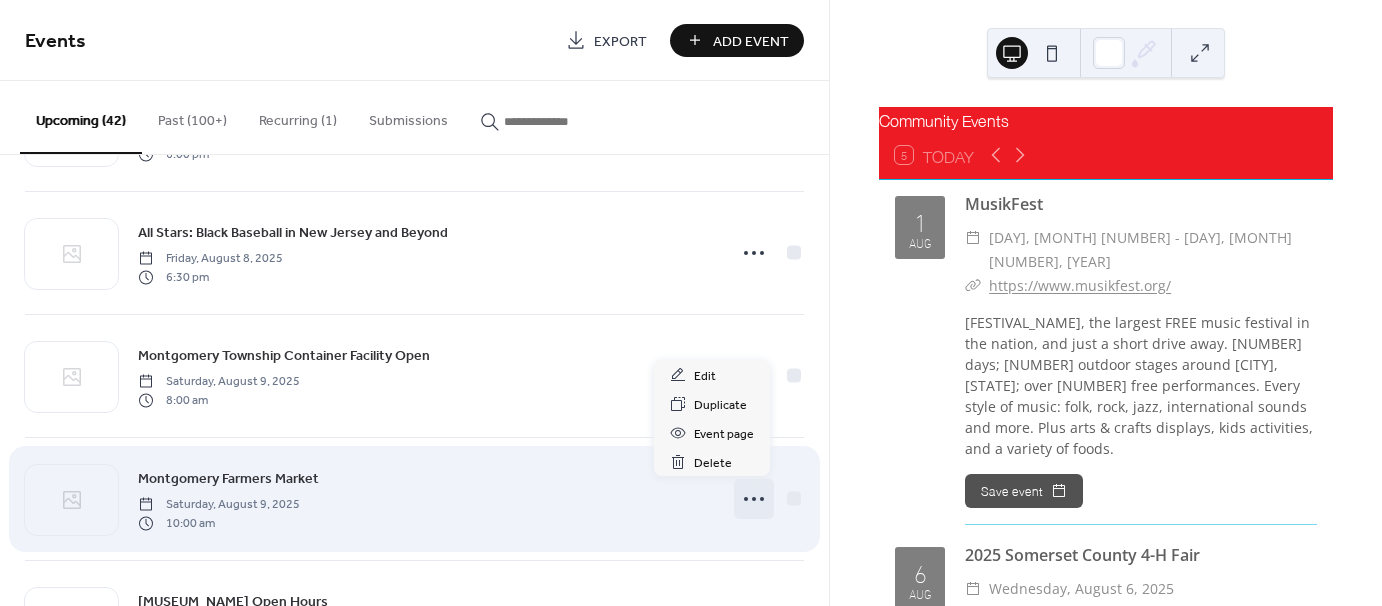 click 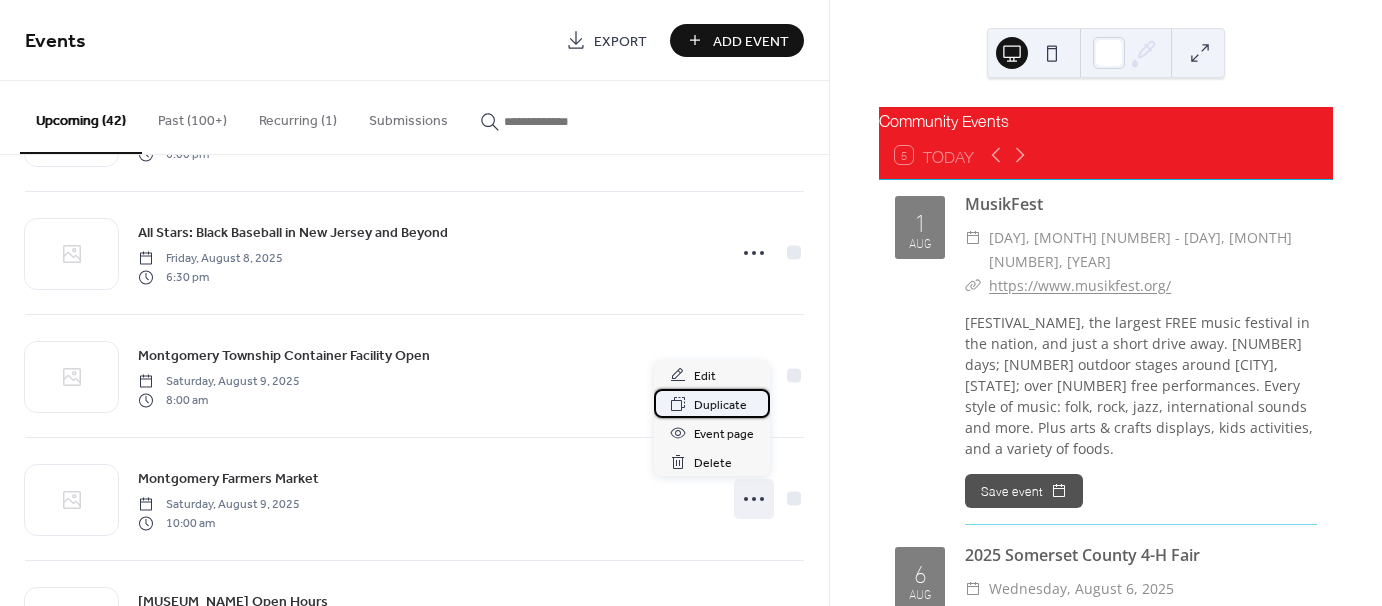 click on "Duplicate" at bounding box center (720, 405) 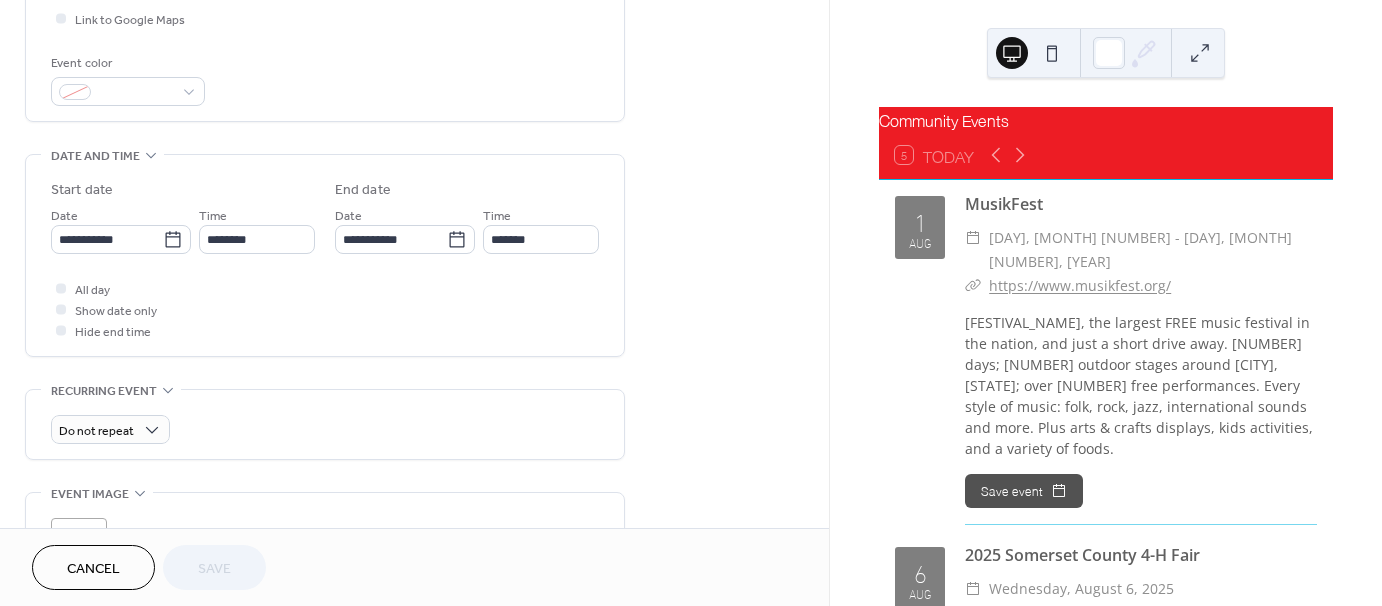 scroll, scrollTop: 500, scrollLeft: 0, axis: vertical 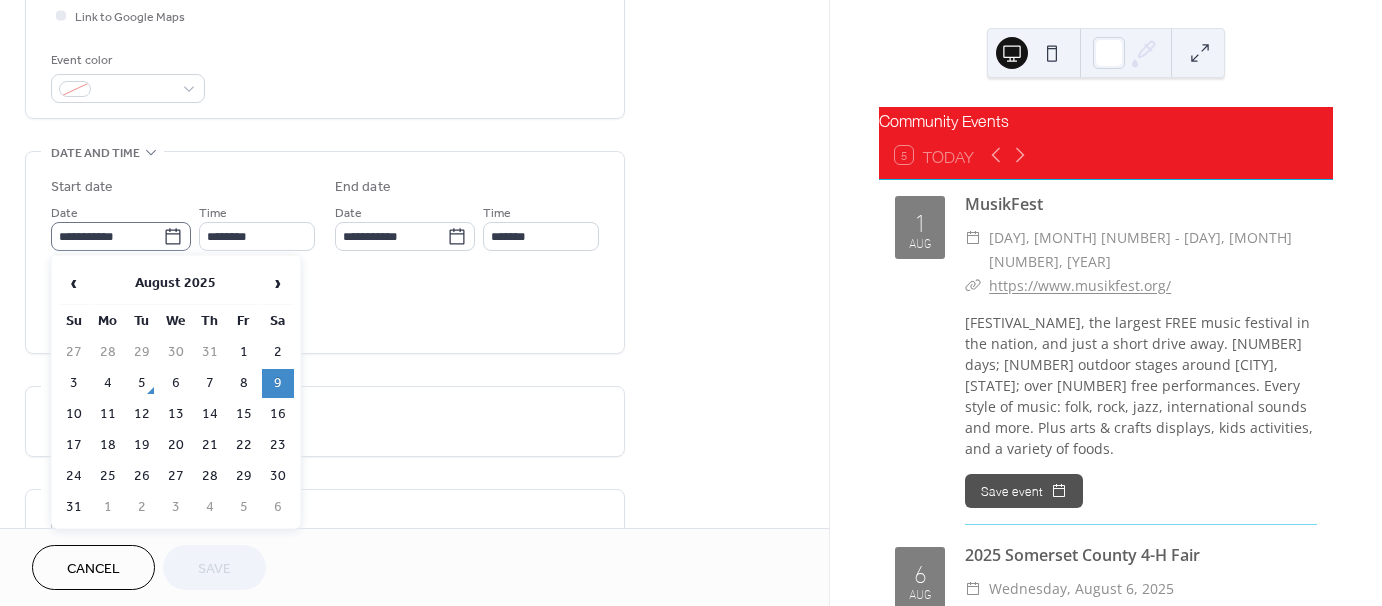 click 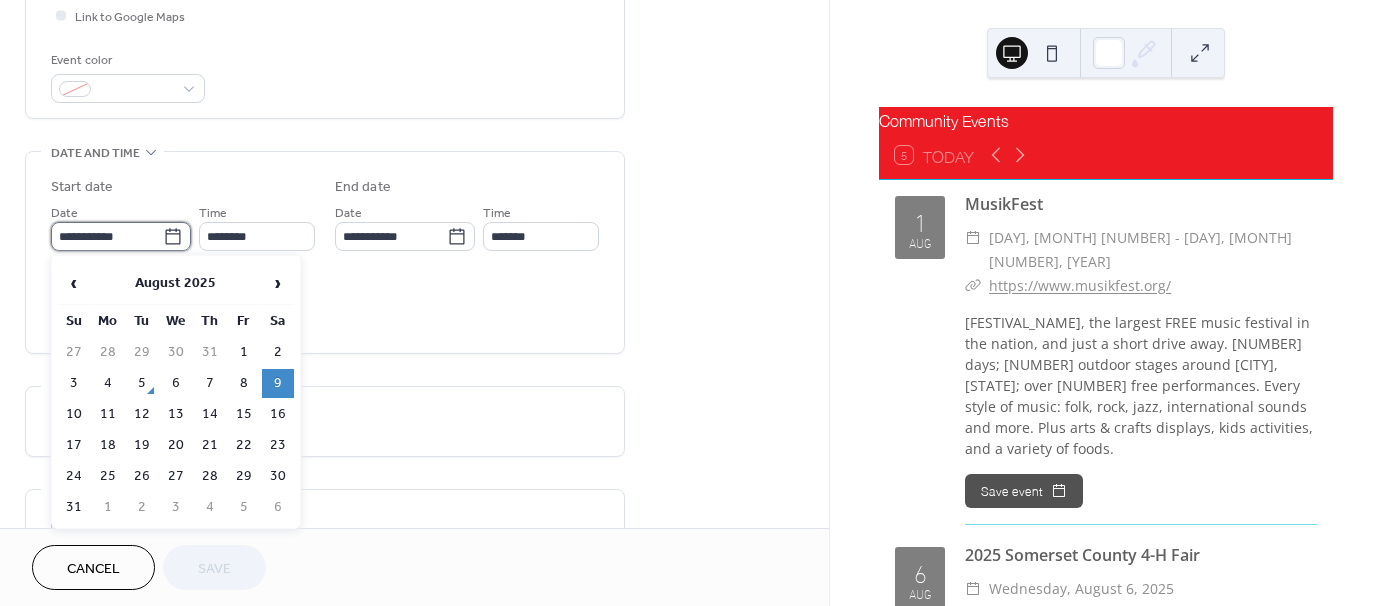 click on "**********" at bounding box center (107, 236) 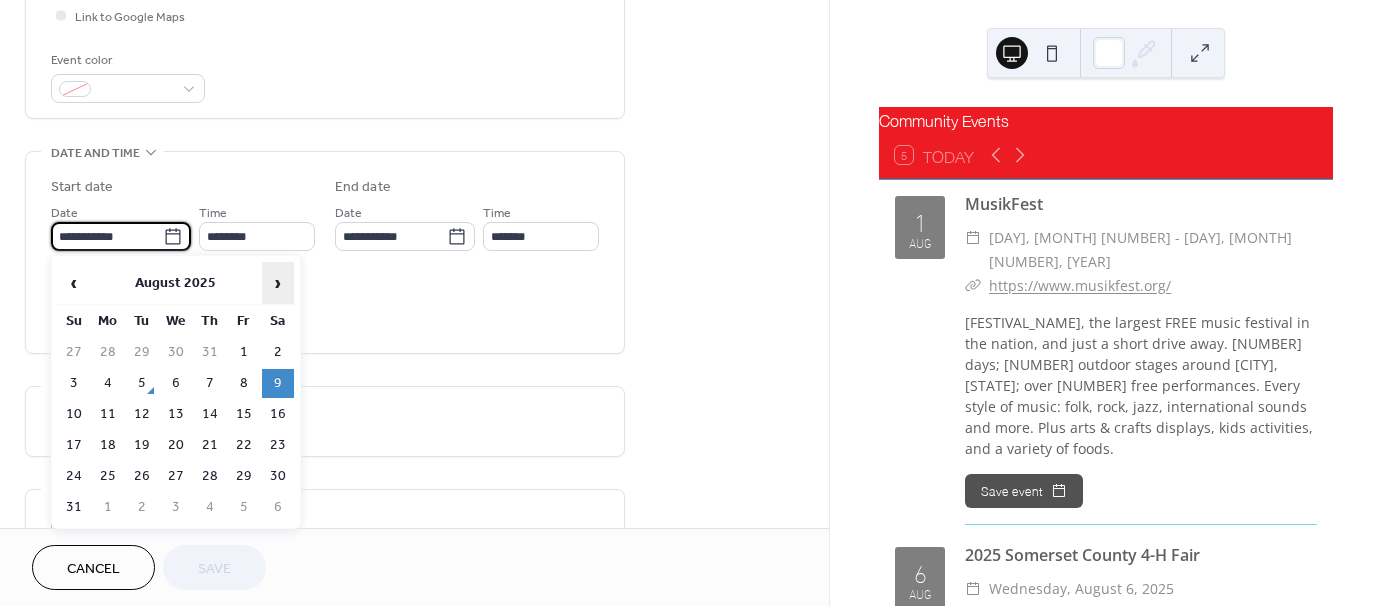 click on "›" at bounding box center (278, 283) 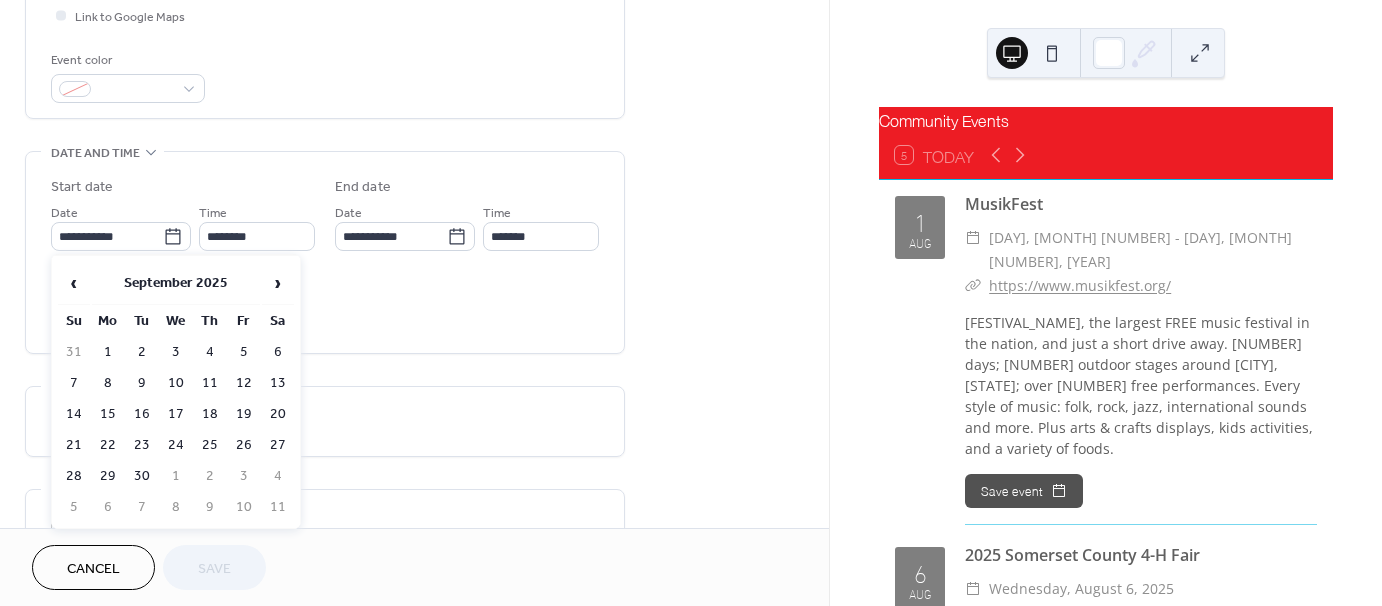 click on "13" at bounding box center (278, 383) 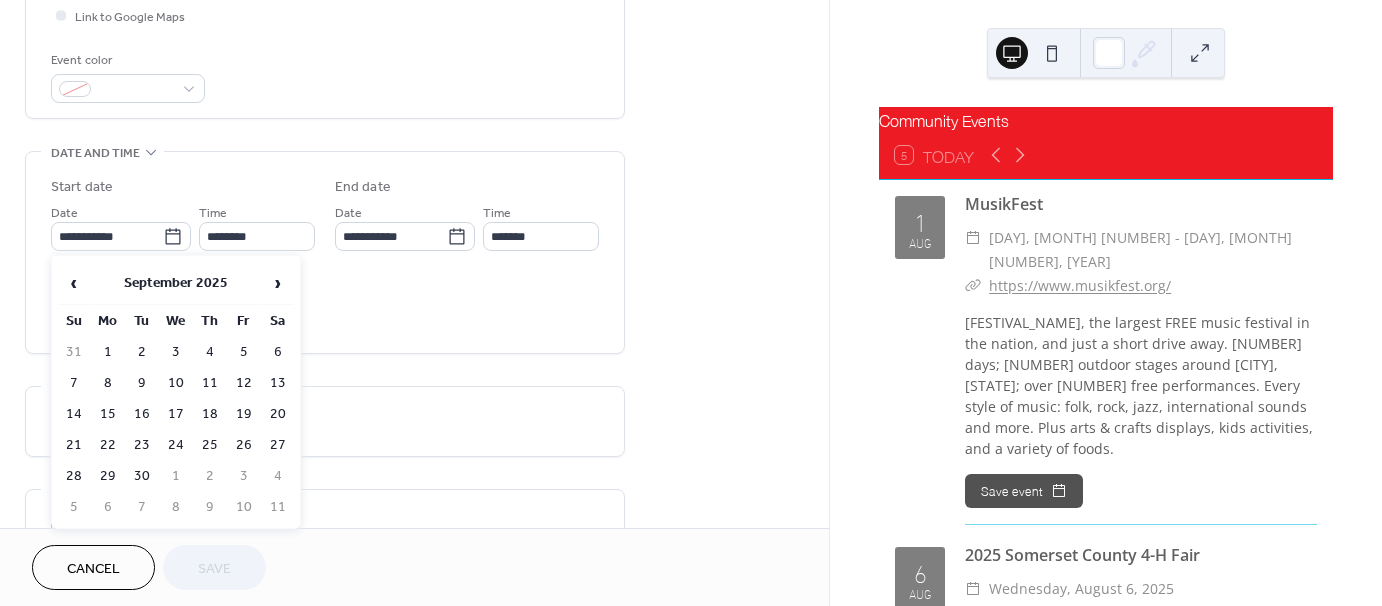 type on "**********" 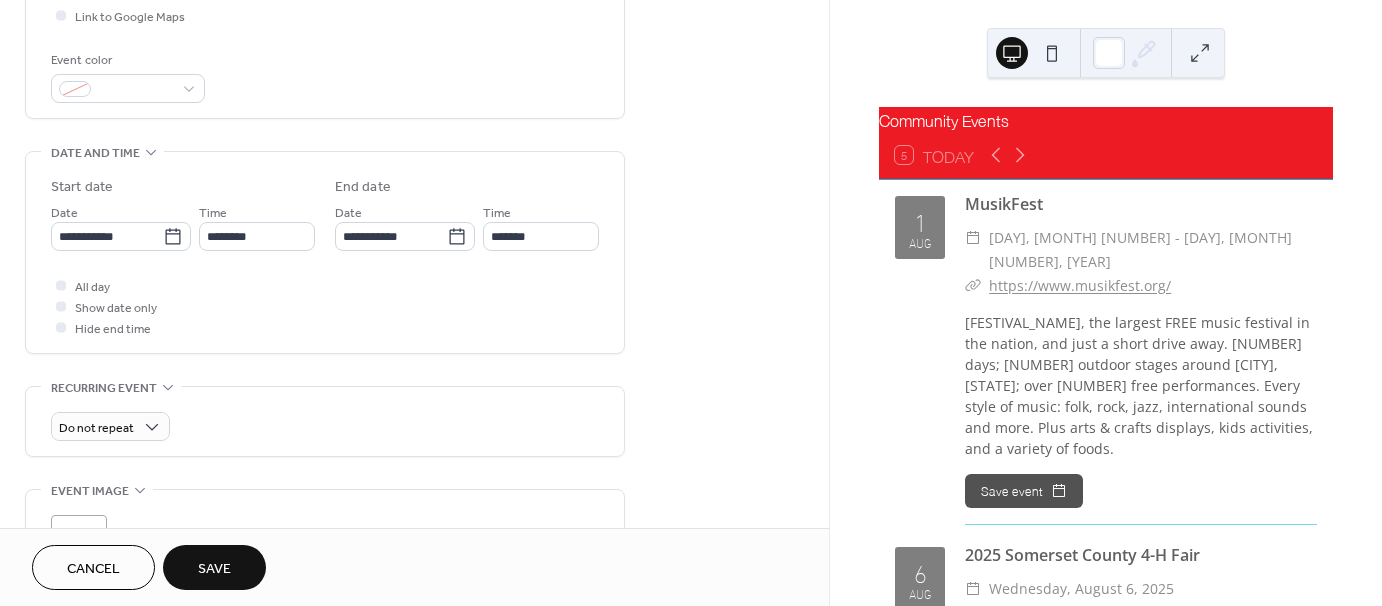 click on "Save" at bounding box center [214, 569] 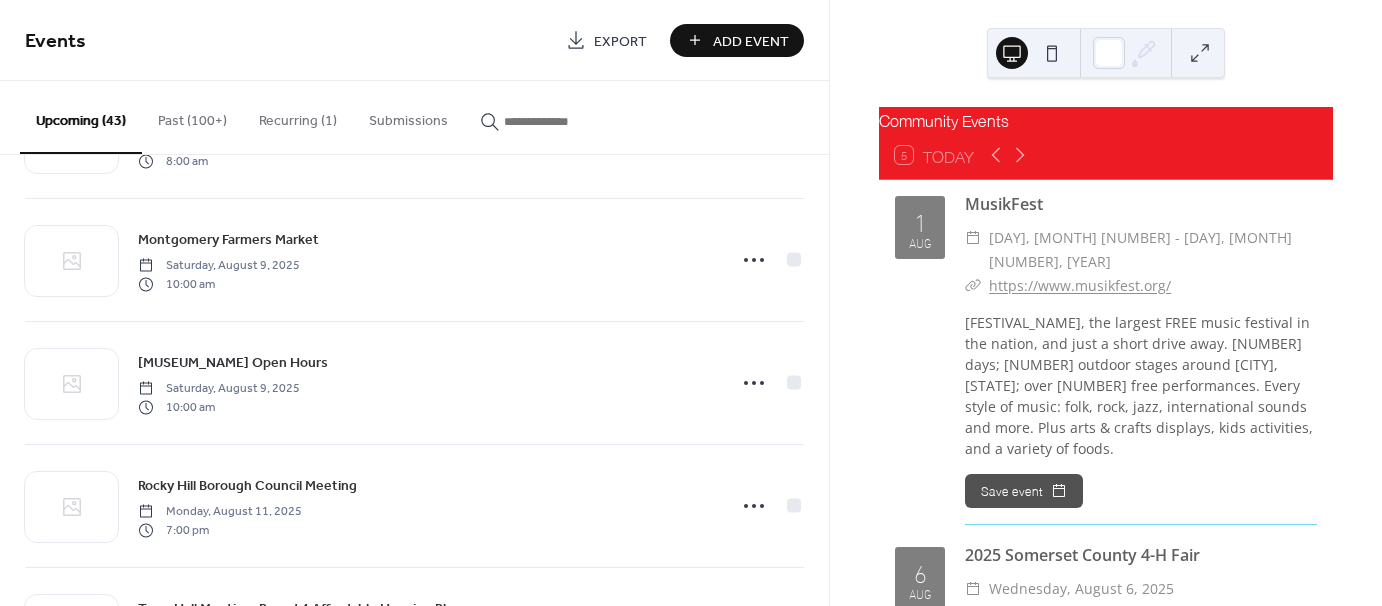 scroll, scrollTop: 1300, scrollLeft: 0, axis: vertical 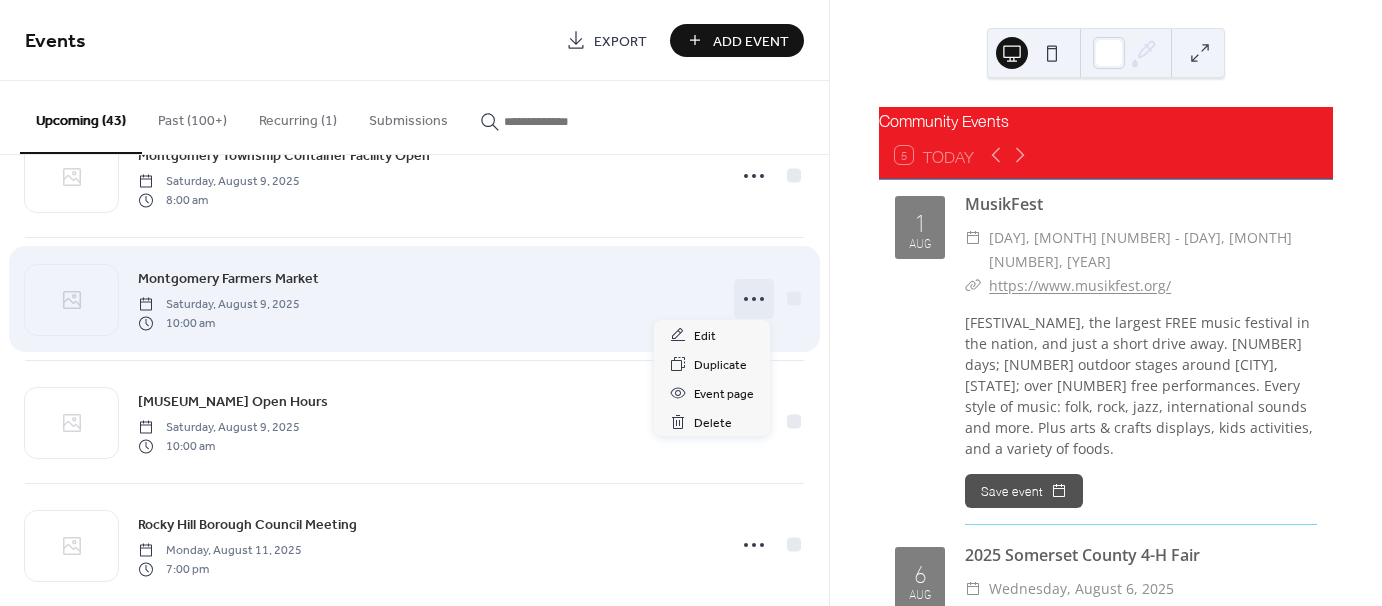 click 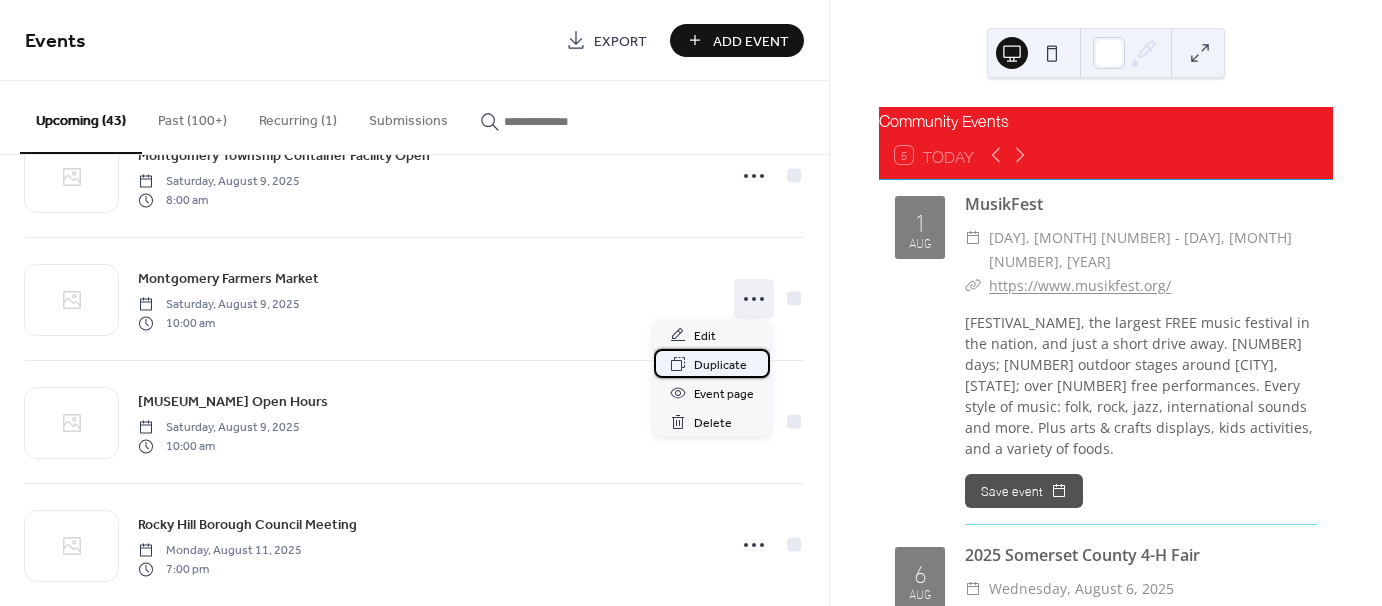 click on "Duplicate" at bounding box center (720, 365) 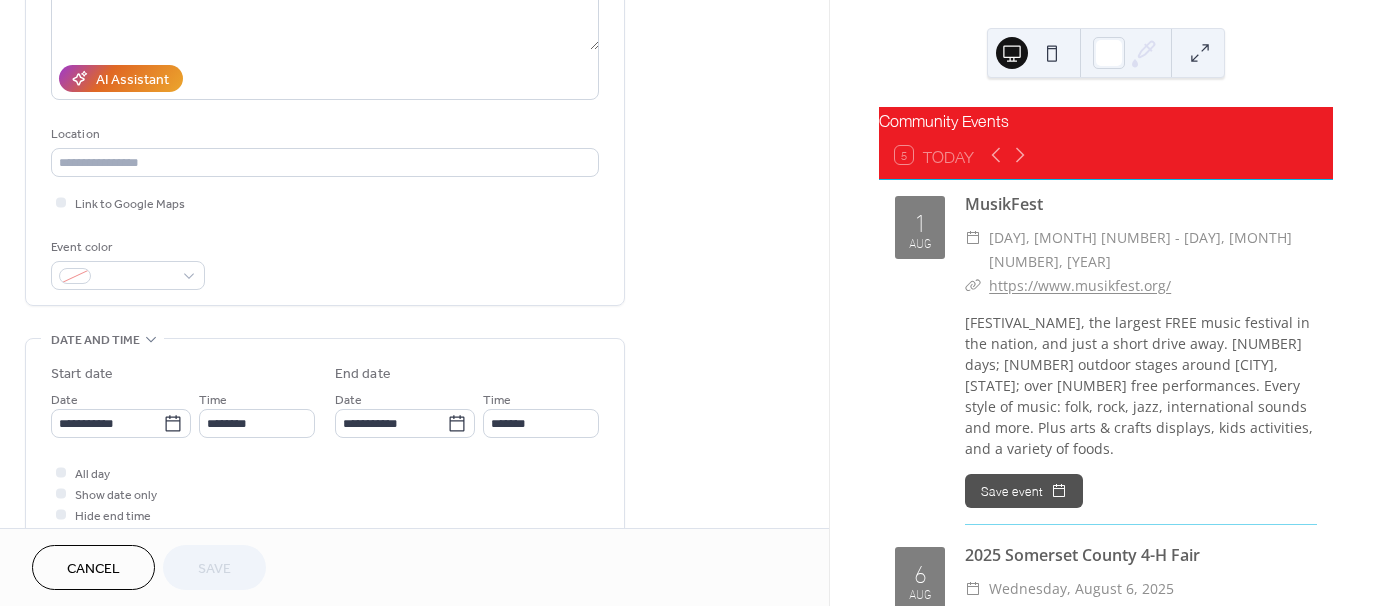 scroll, scrollTop: 500, scrollLeft: 0, axis: vertical 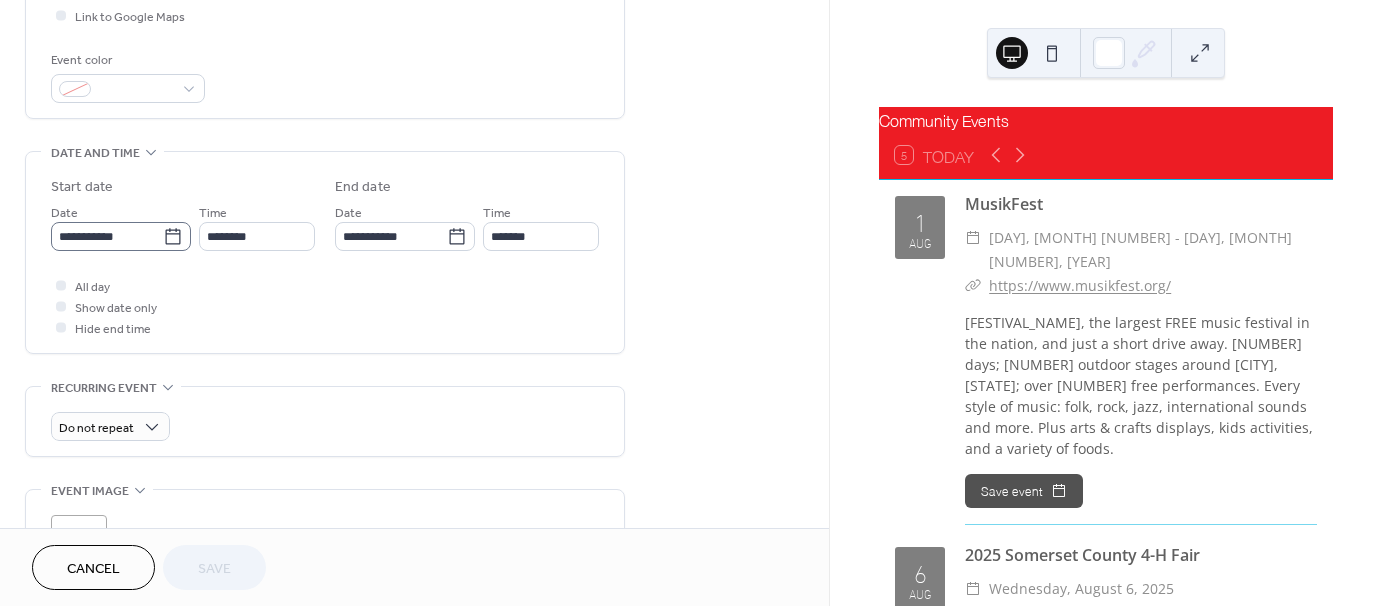 click 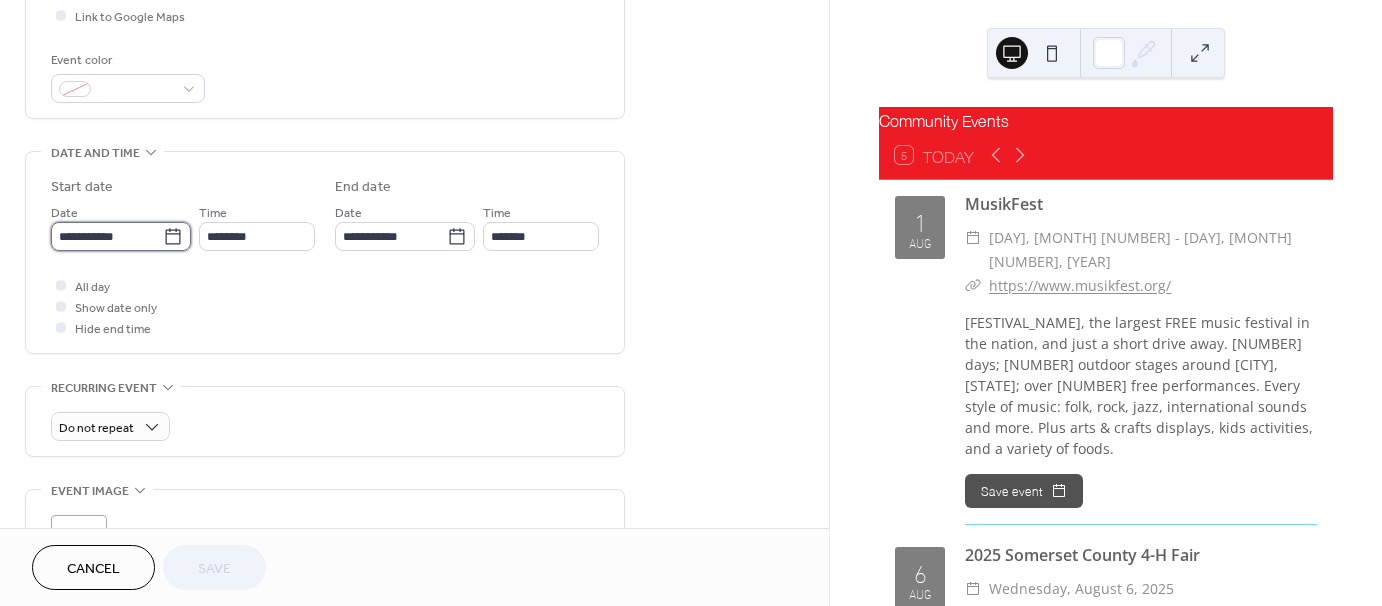 click on "**********" at bounding box center [107, 236] 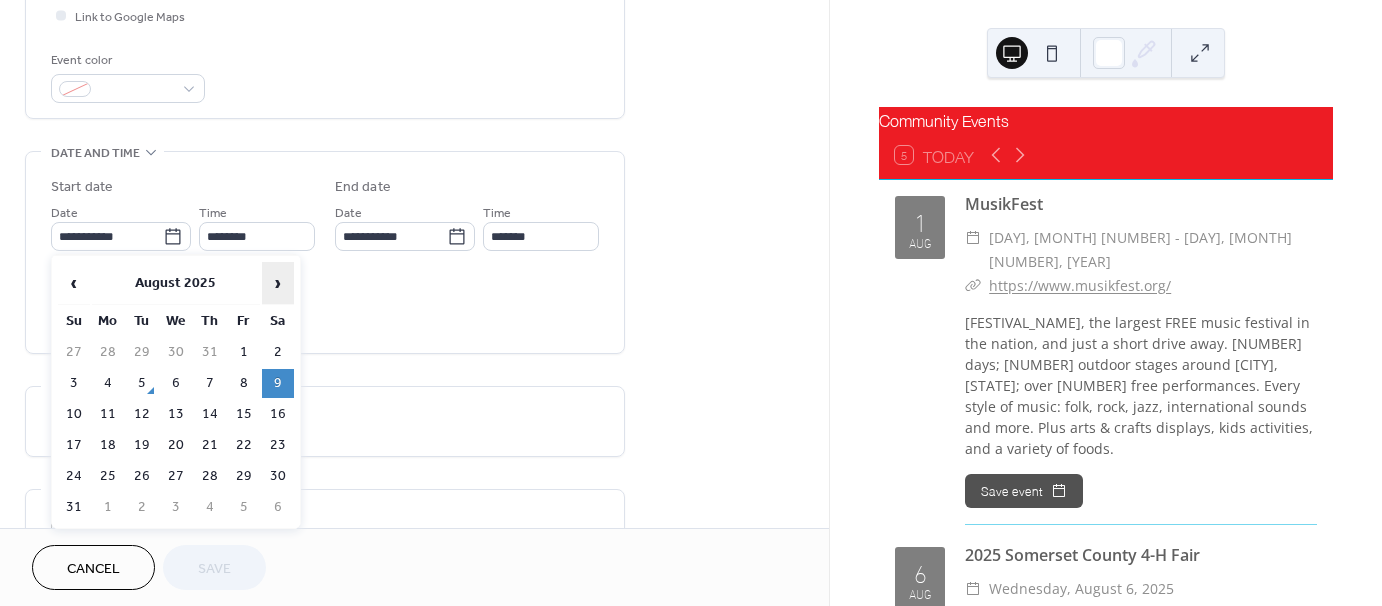 click on "›" at bounding box center (278, 283) 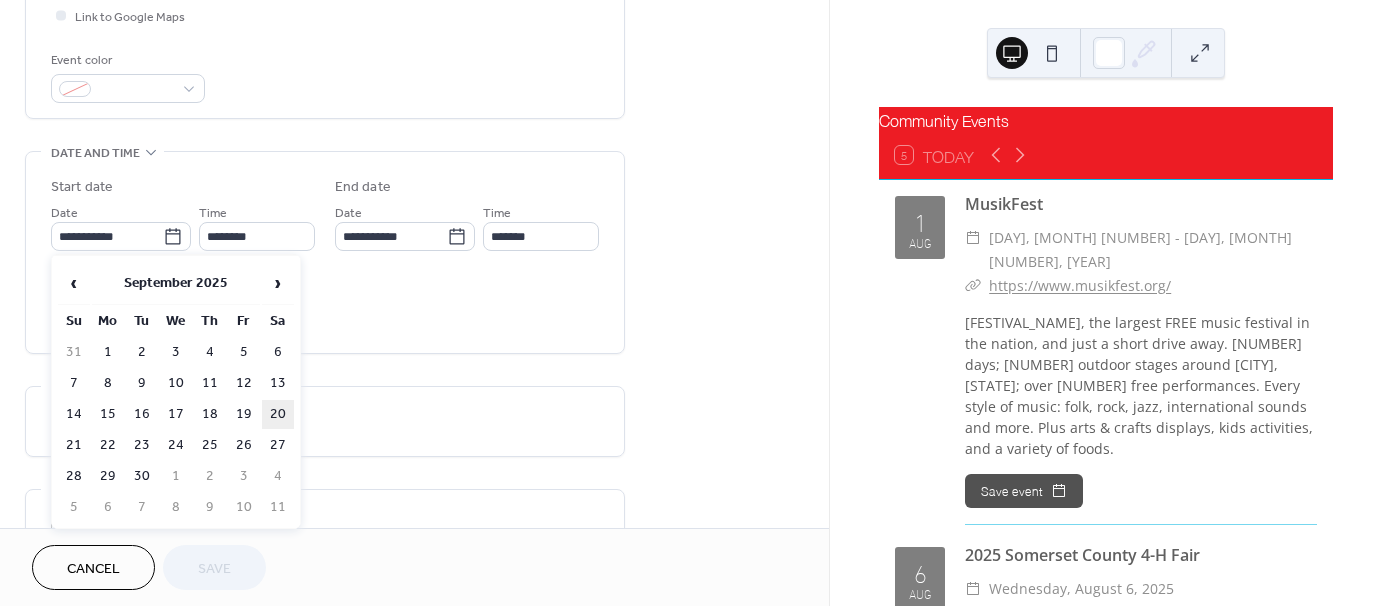 click on "20" at bounding box center [278, 414] 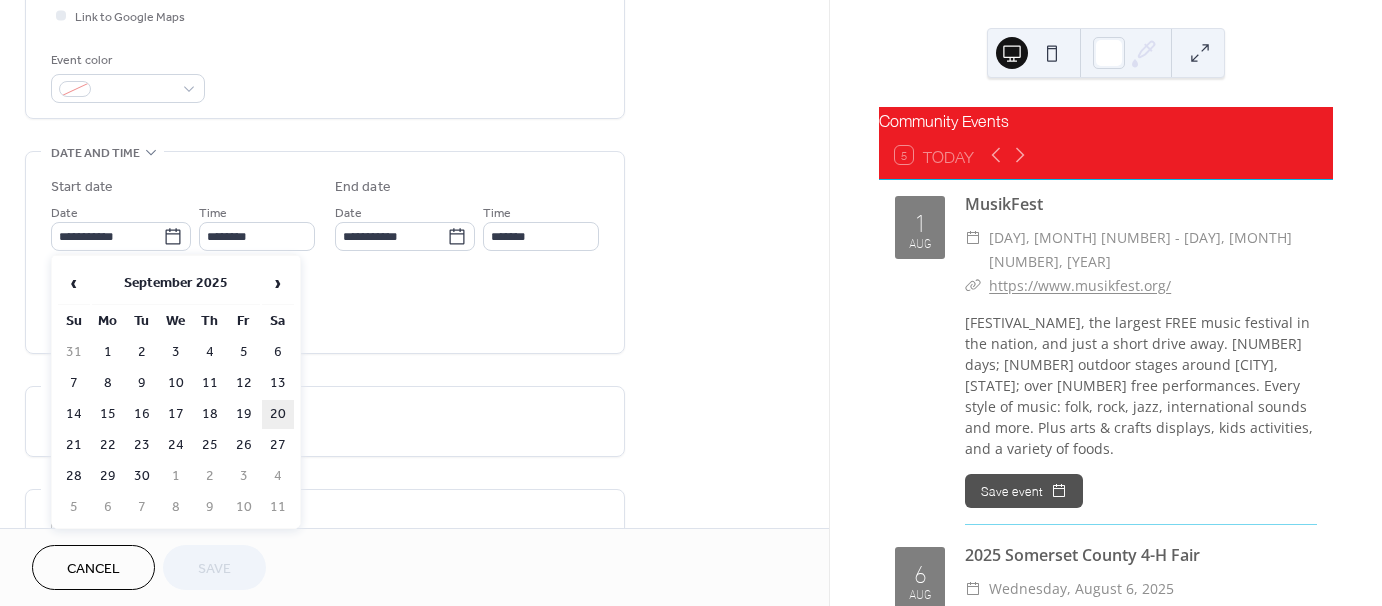 type on "**********" 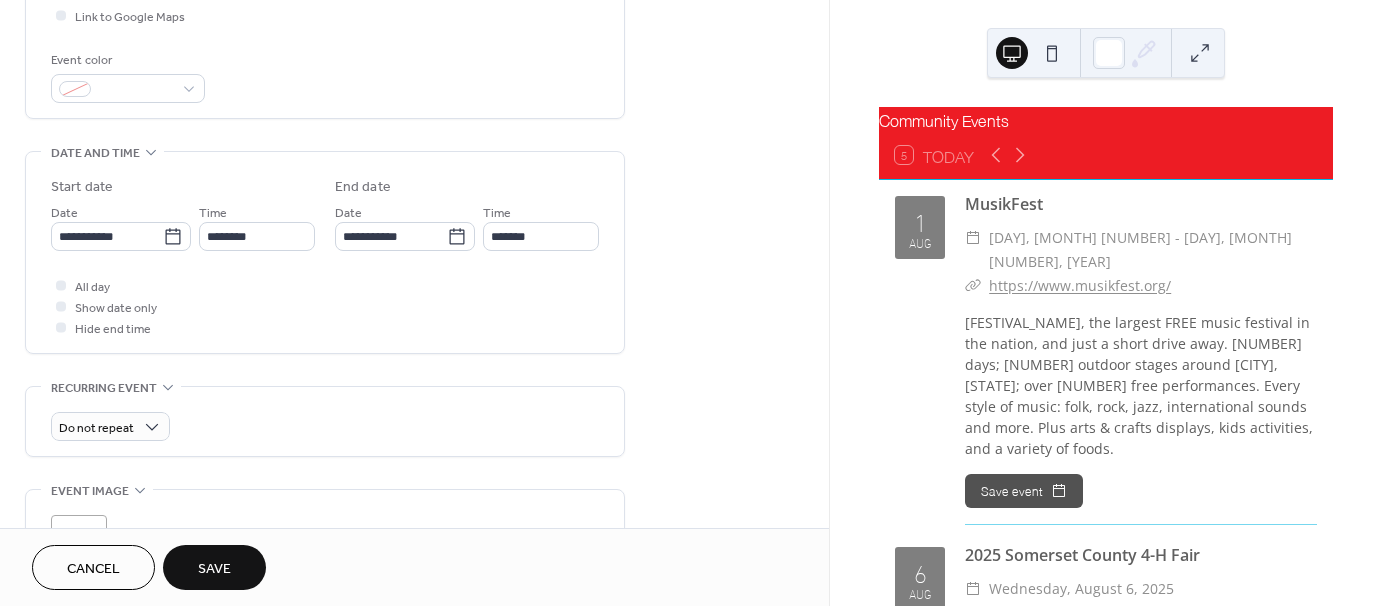 click on "Save" at bounding box center (214, 569) 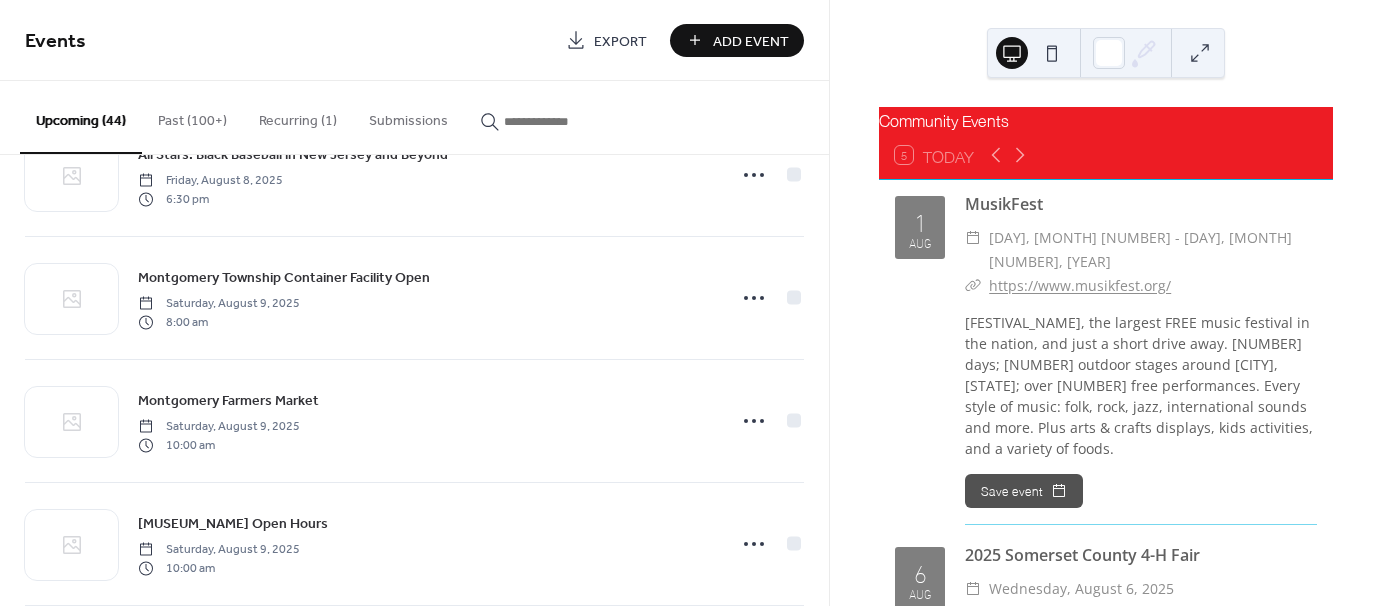 scroll, scrollTop: 1200, scrollLeft: 0, axis: vertical 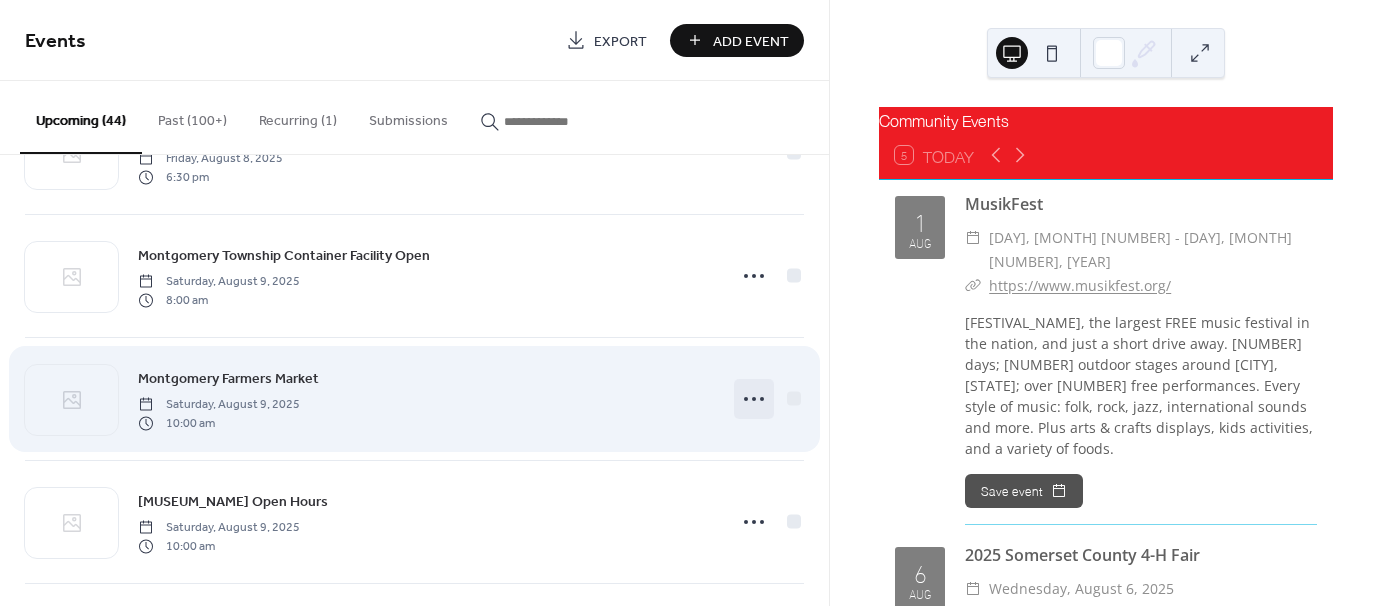 click 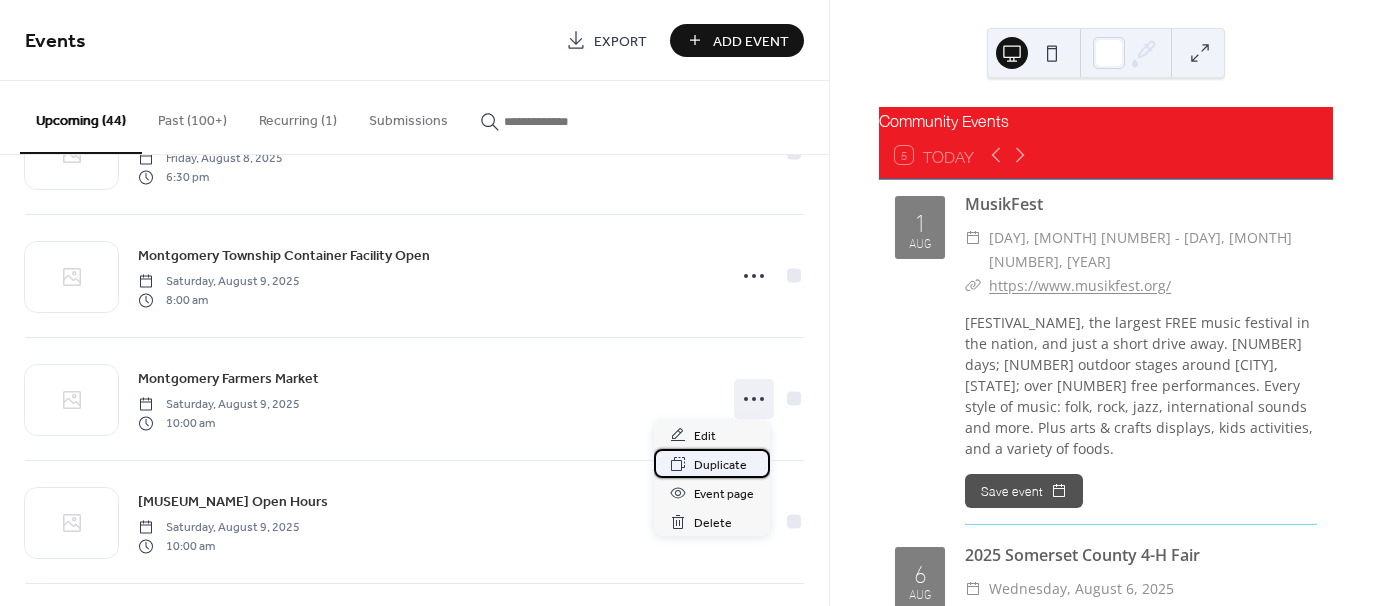 click on "Duplicate" at bounding box center [720, 465] 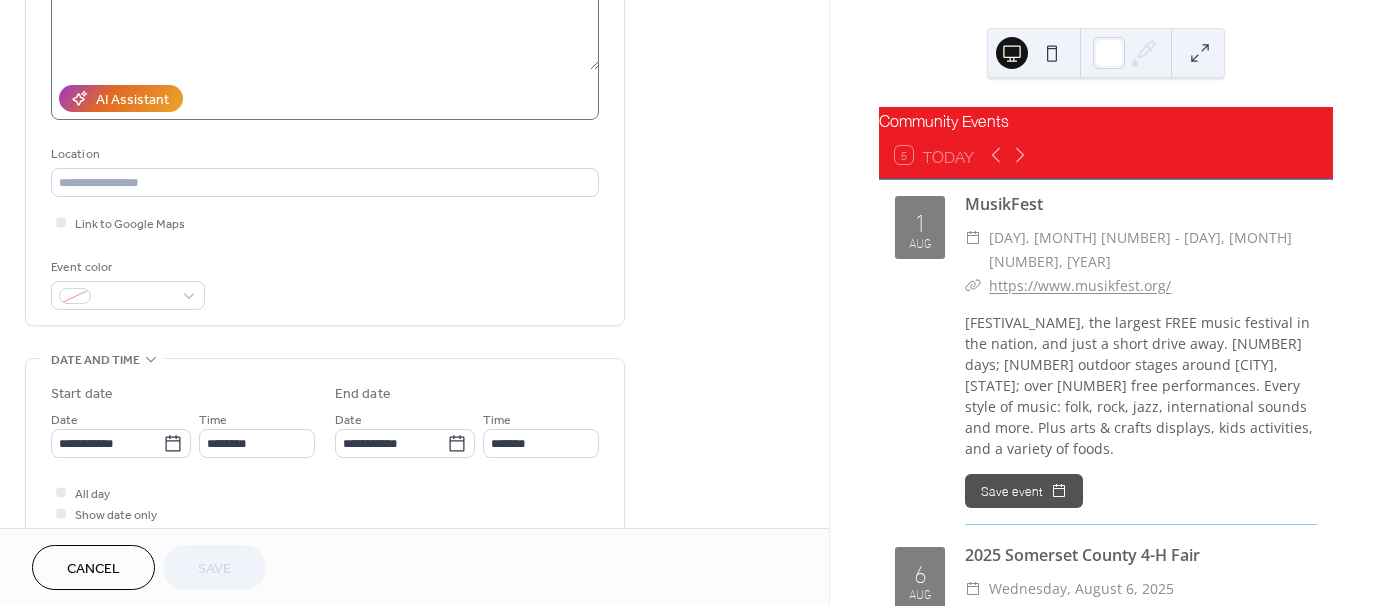 scroll, scrollTop: 400, scrollLeft: 0, axis: vertical 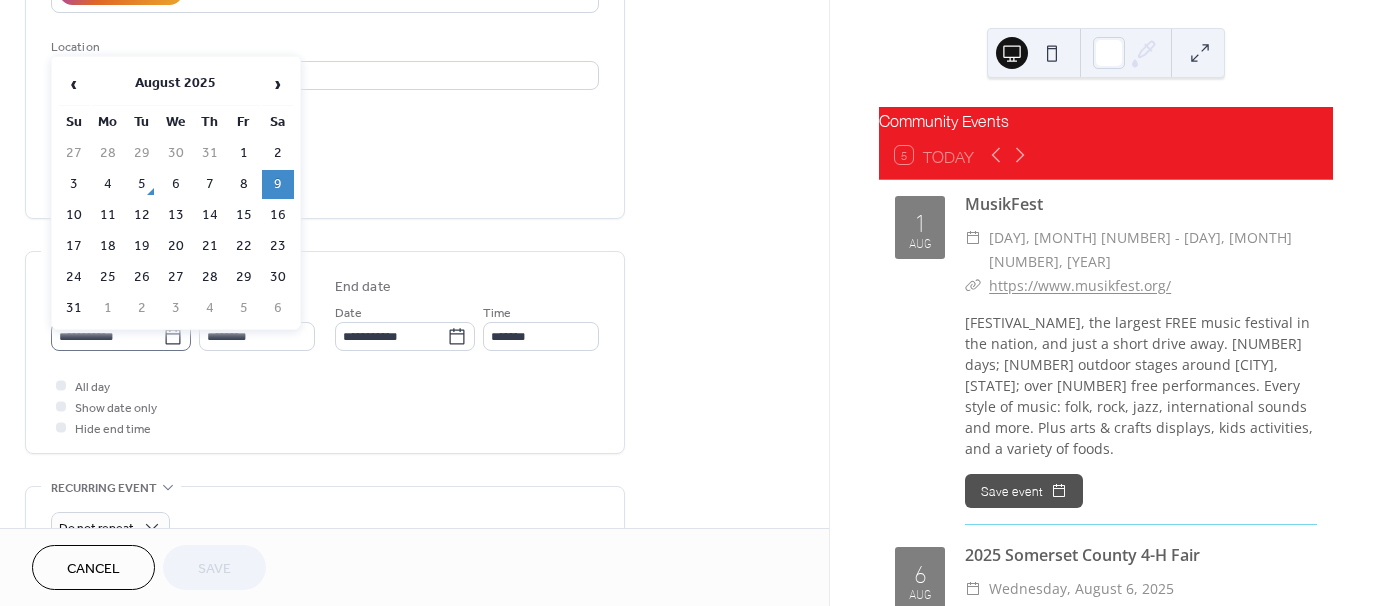 click 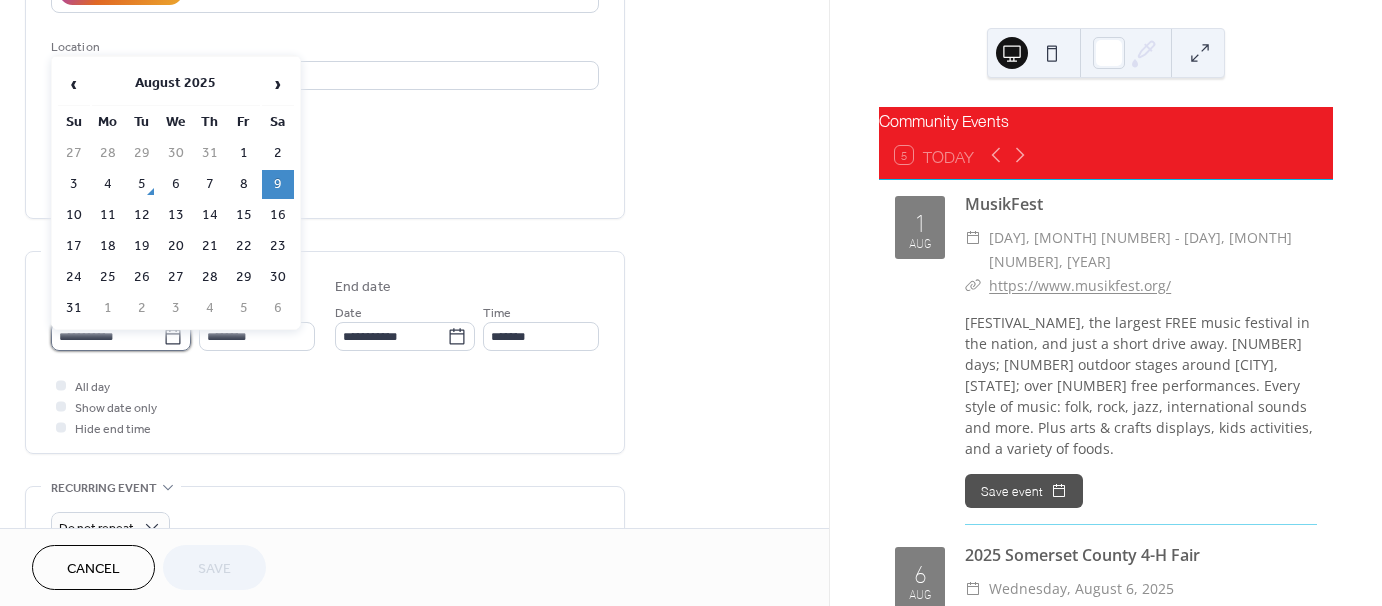 click on "**********" at bounding box center [107, 336] 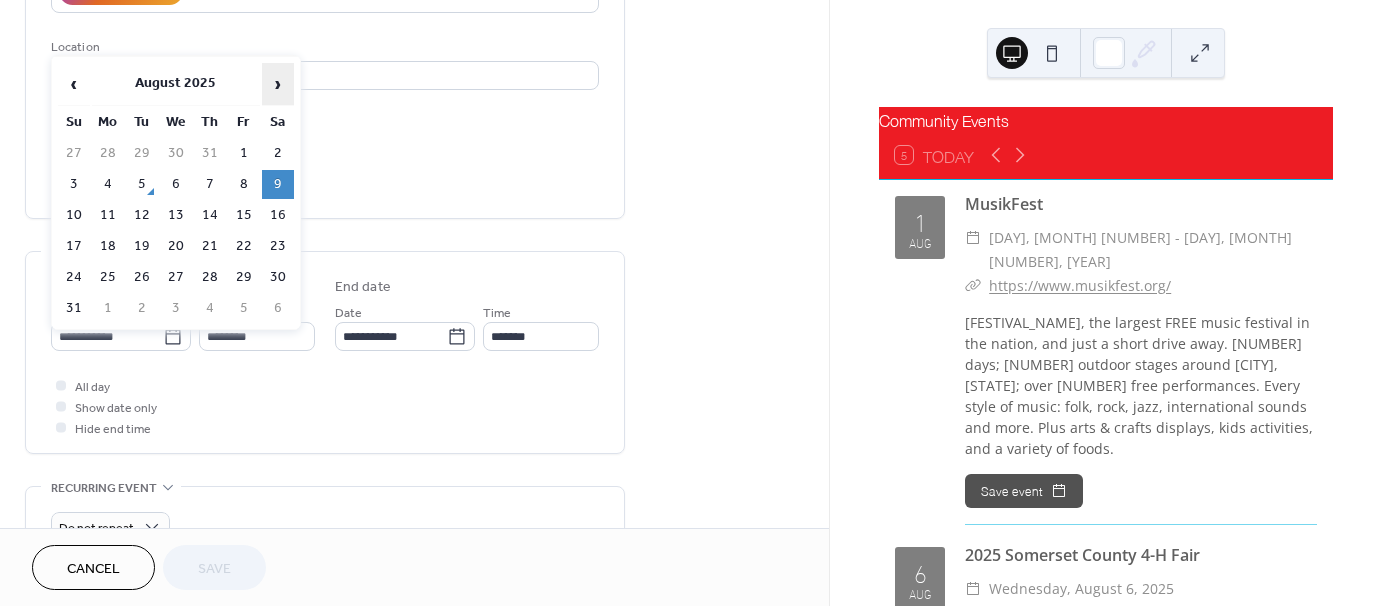 click on "›" at bounding box center (278, 84) 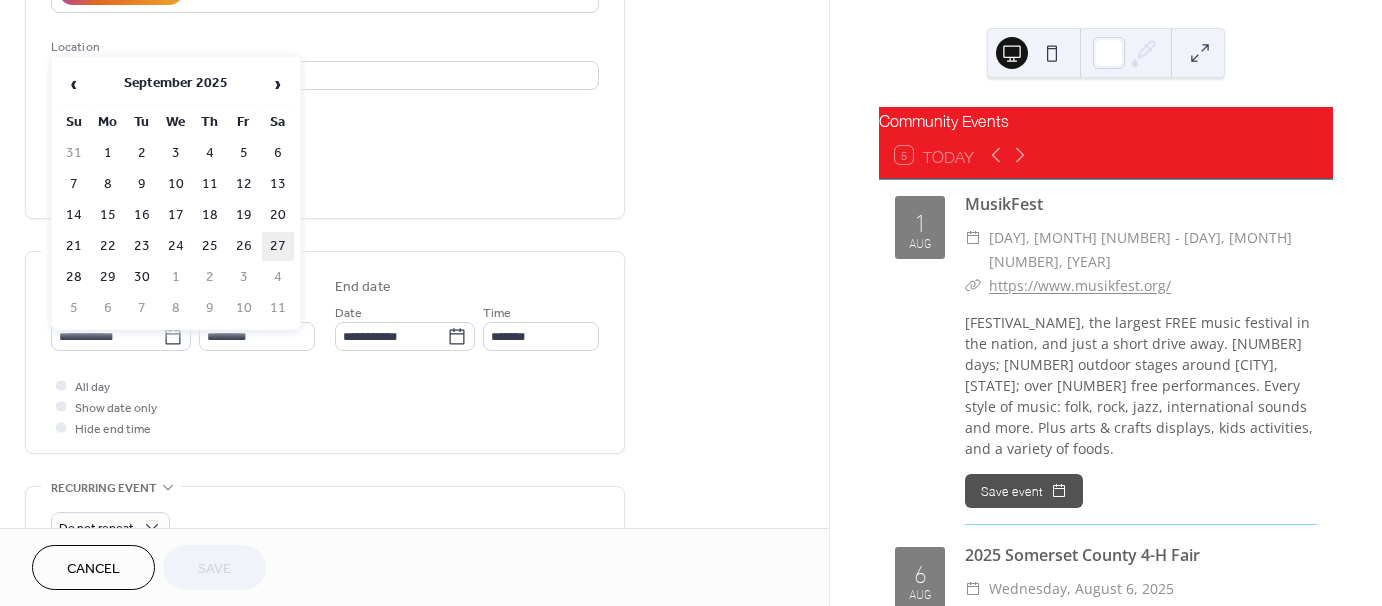 click on "27" at bounding box center (278, 246) 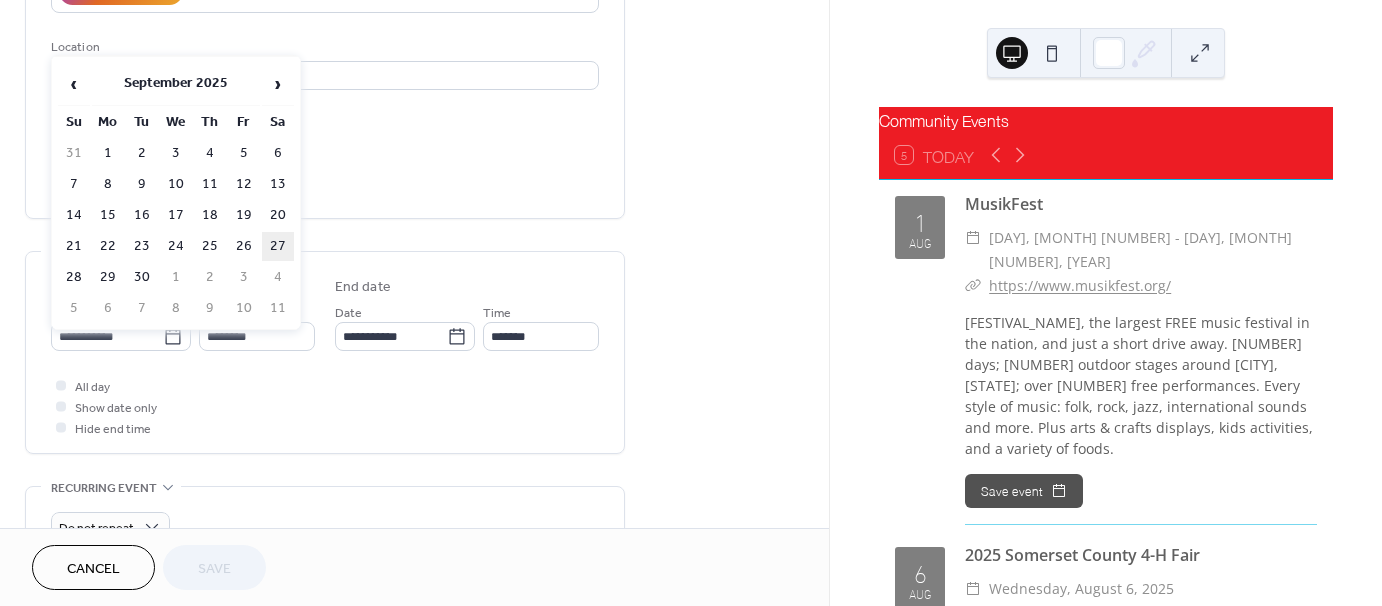 type on "**********" 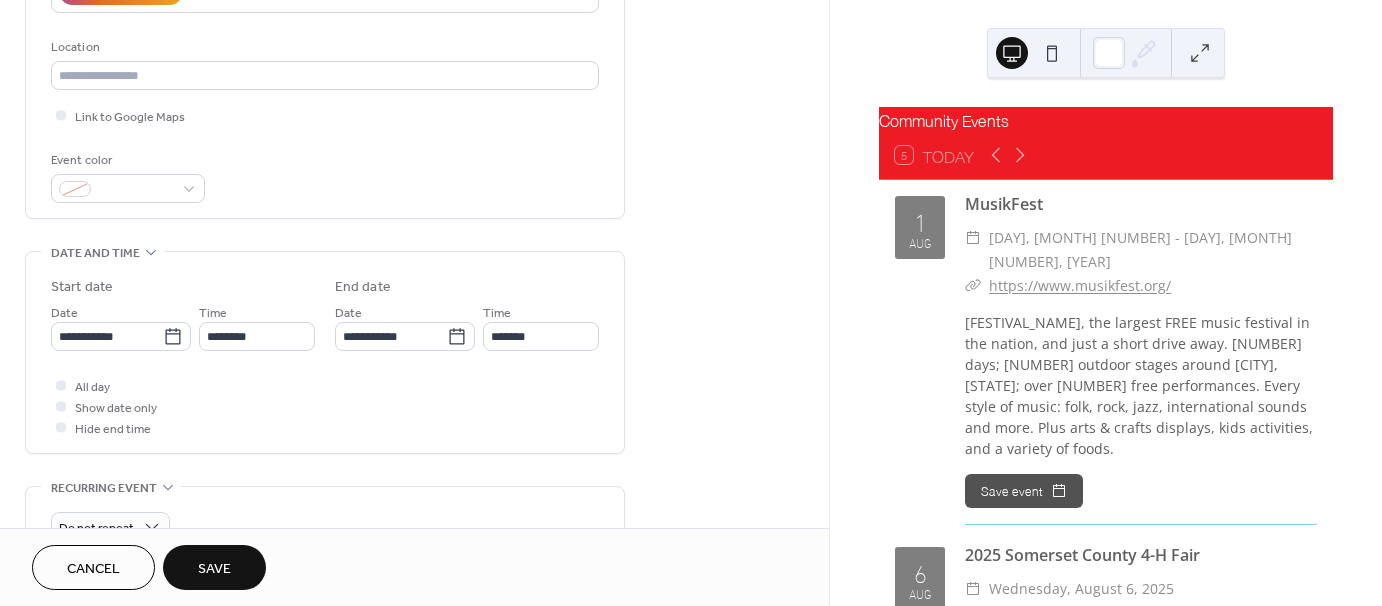 click on "Save" at bounding box center [214, 569] 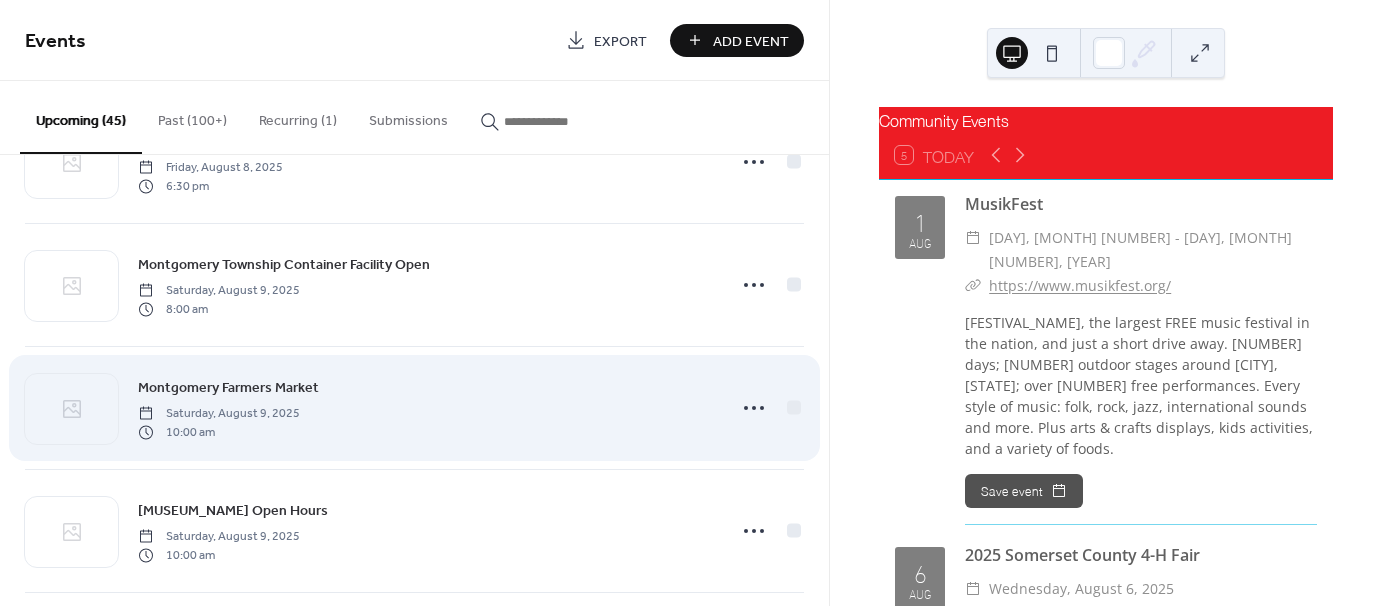 scroll, scrollTop: 1200, scrollLeft: 0, axis: vertical 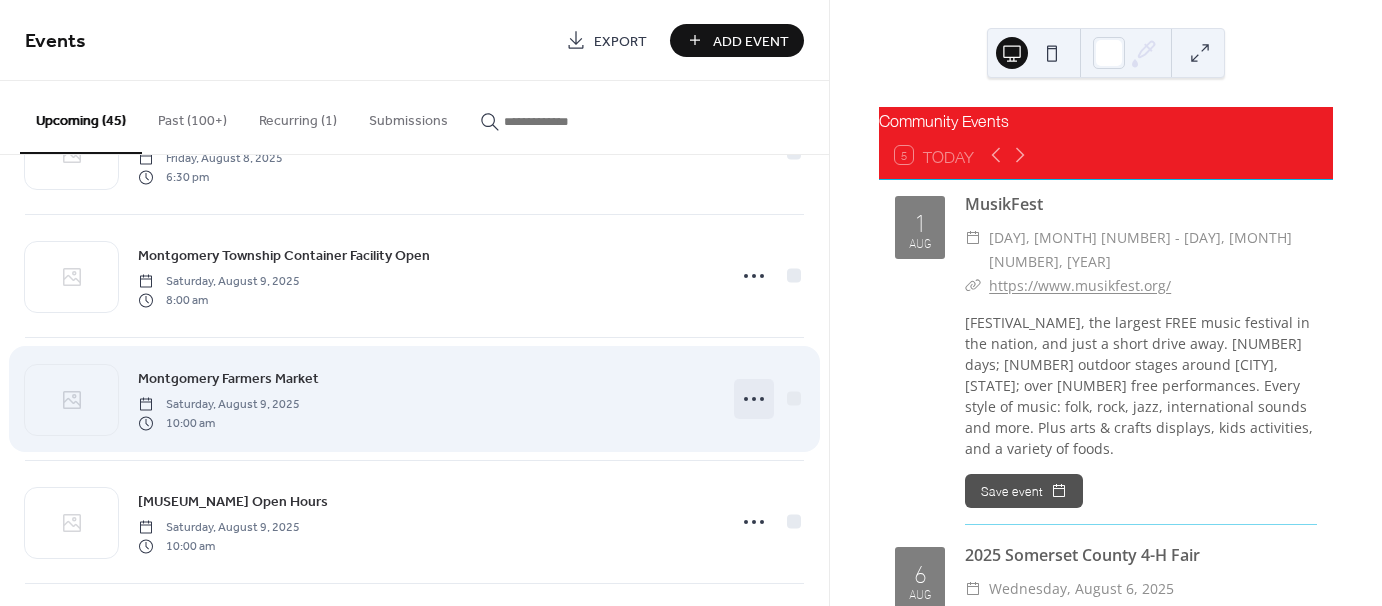 click 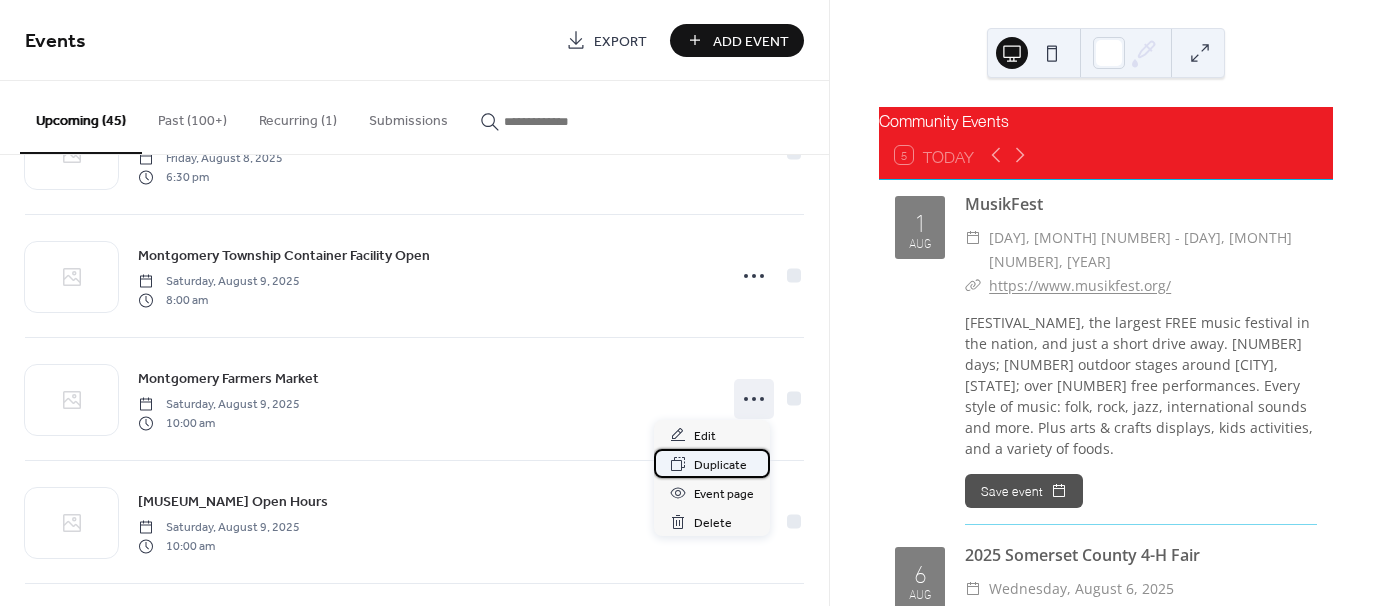 click on "Duplicate" at bounding box center [720, 465] 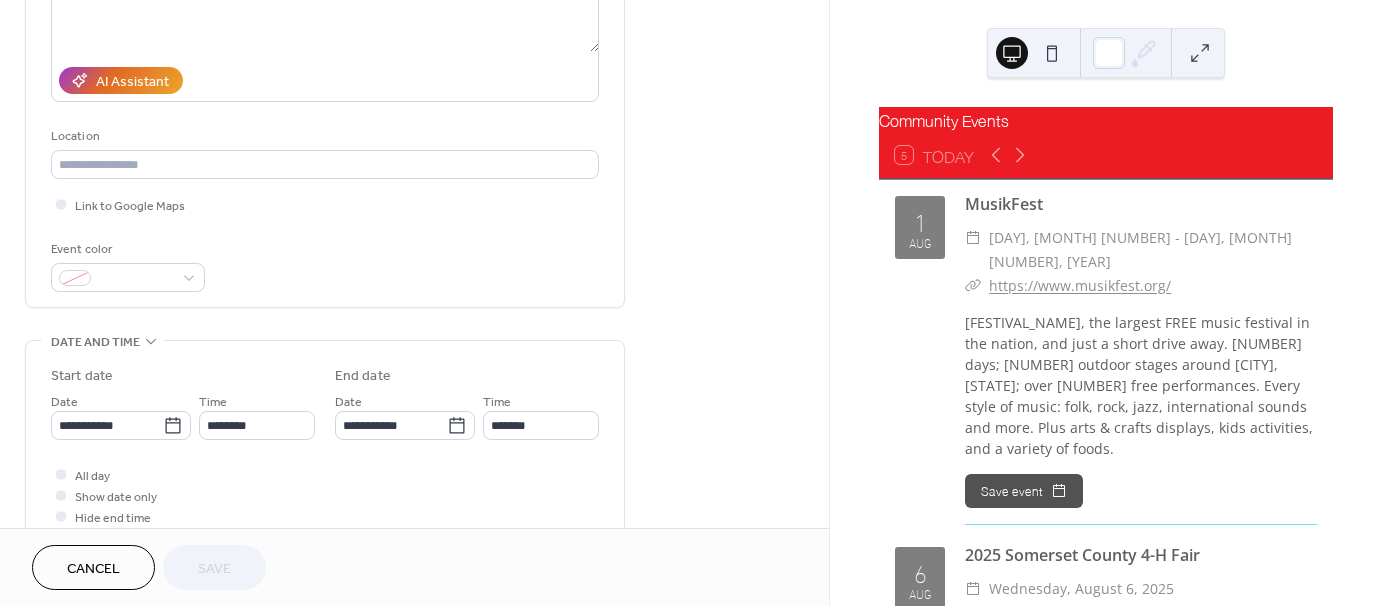 scroll, scrollTop: 400, scrollLeft: 0, axis: vertical 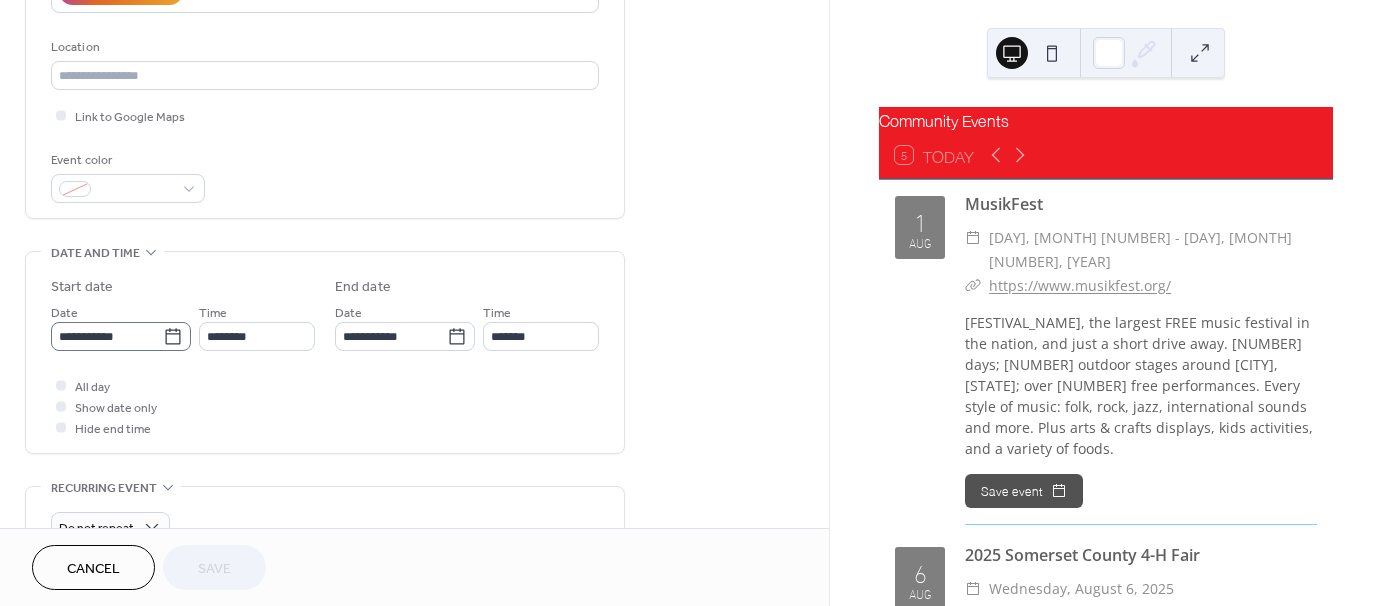 click 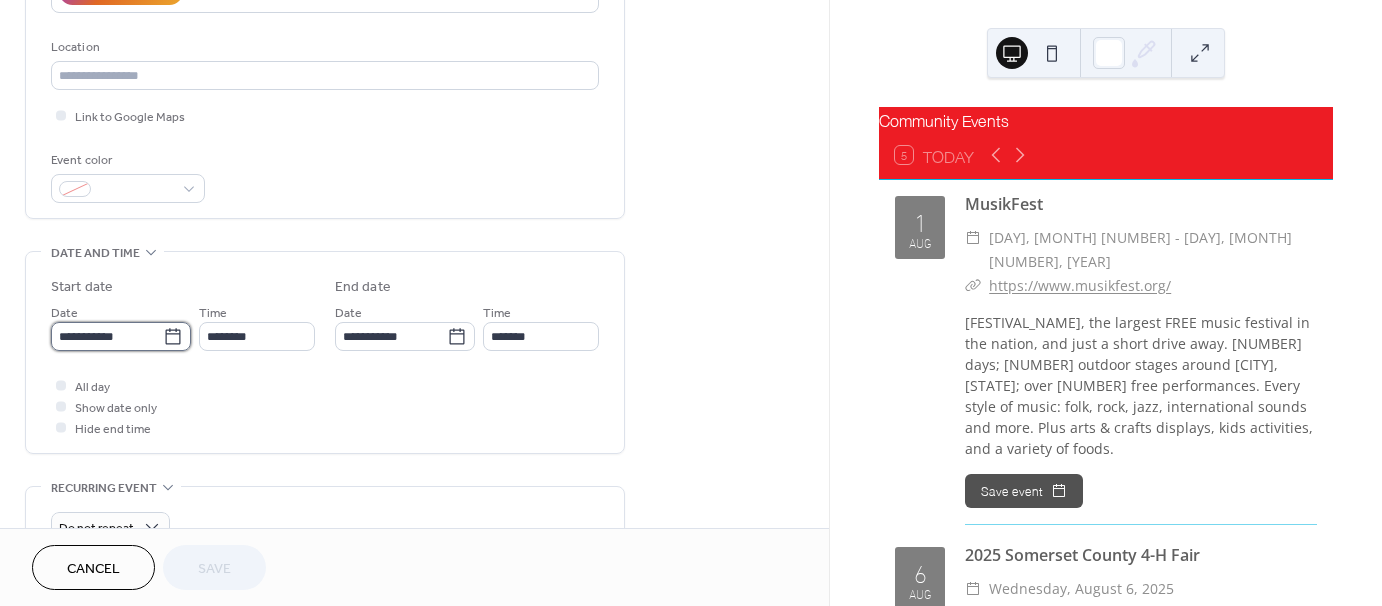 click on "**********" at bounding box center [107, 336] 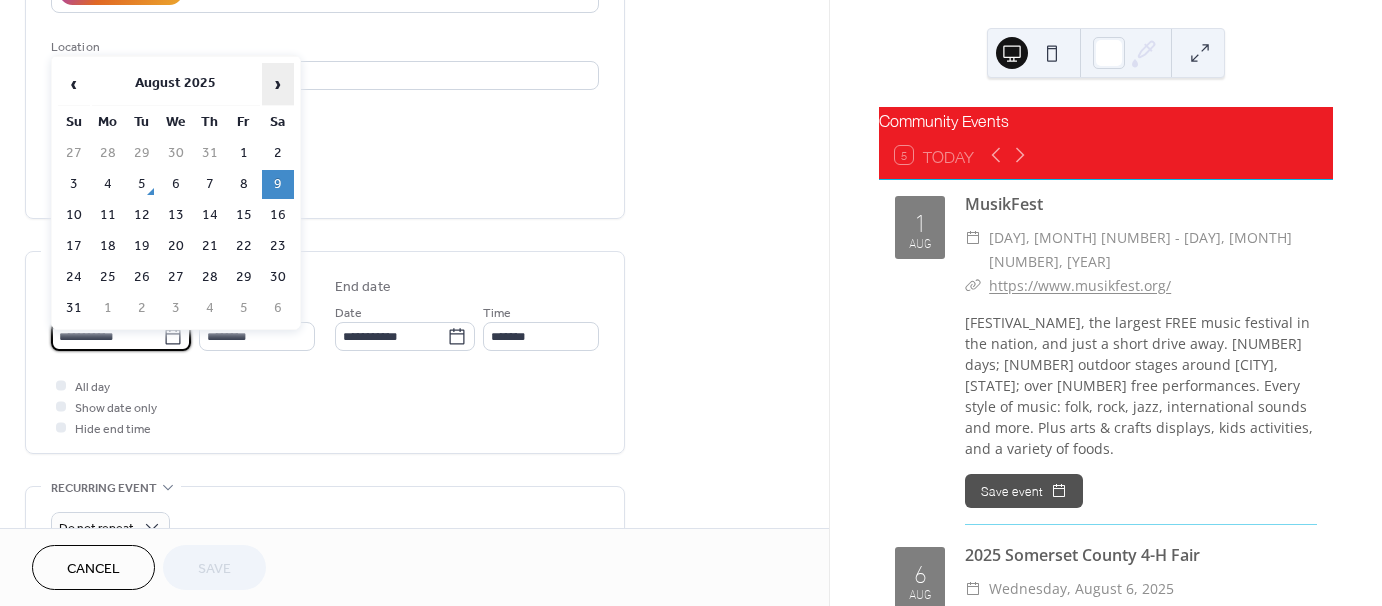click on "›" at bounding box center (278, 84) 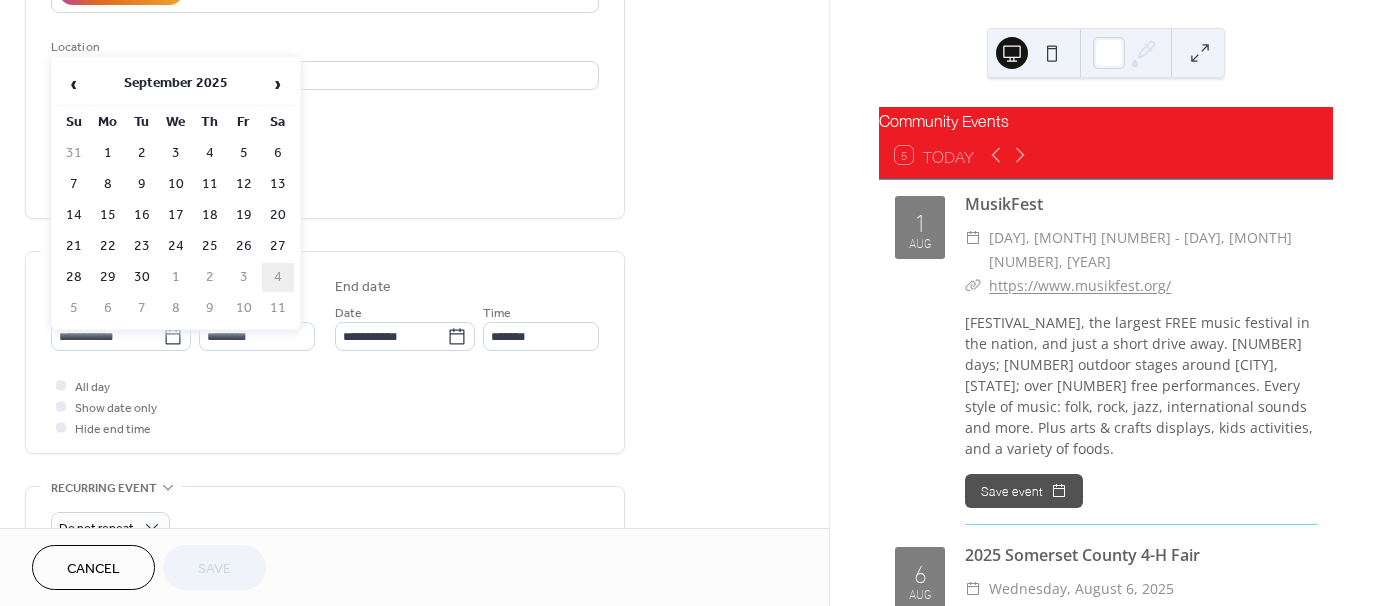 click on "4" at bounding box center [278, 277] 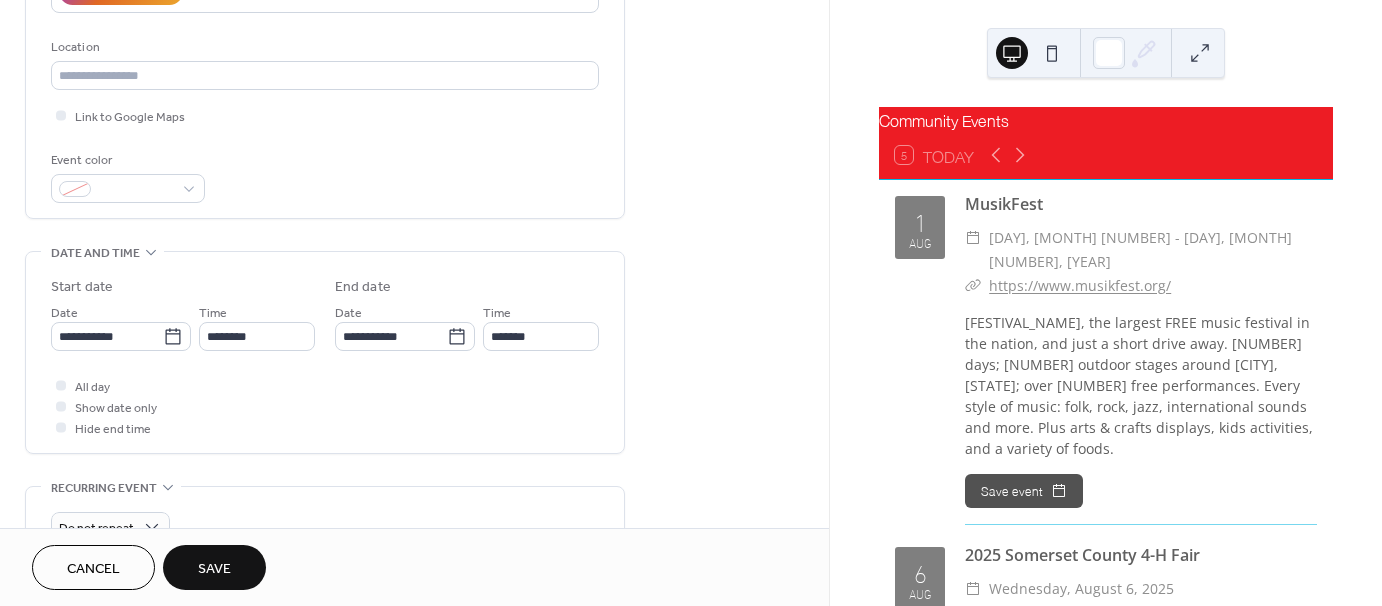click on "Save" at bounding box center [214, 569] 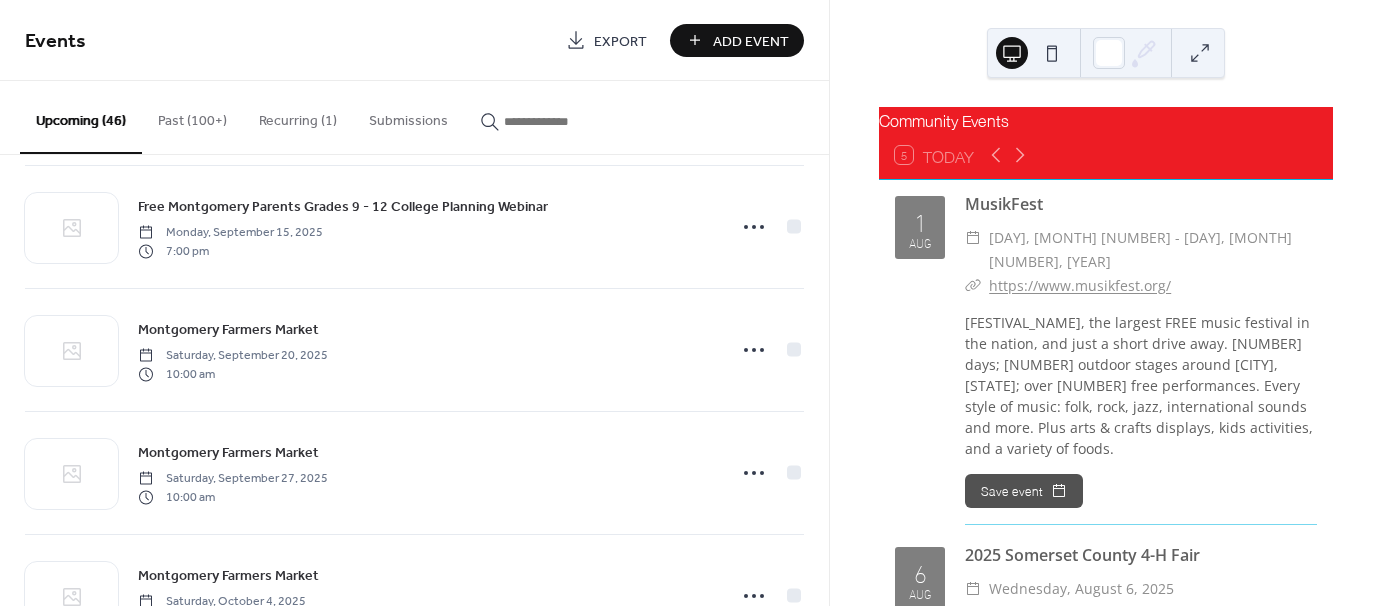 scroll, scrollTop: 5256, scrollLeft: 0, axis: vertical 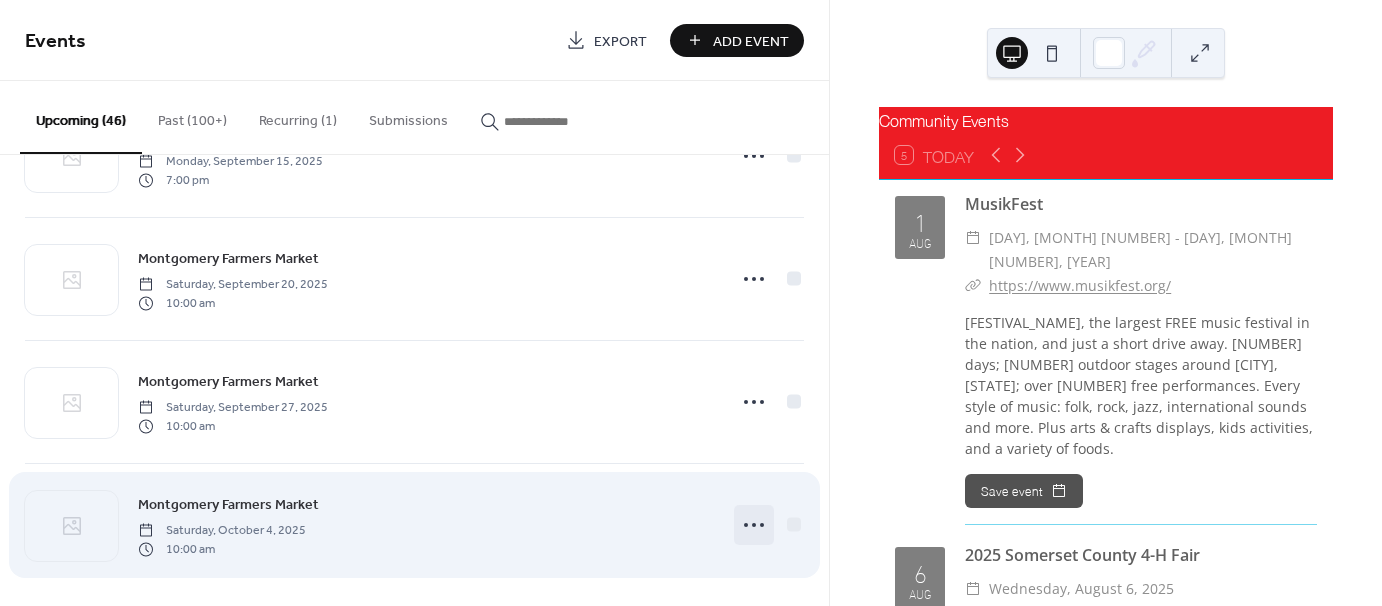 click 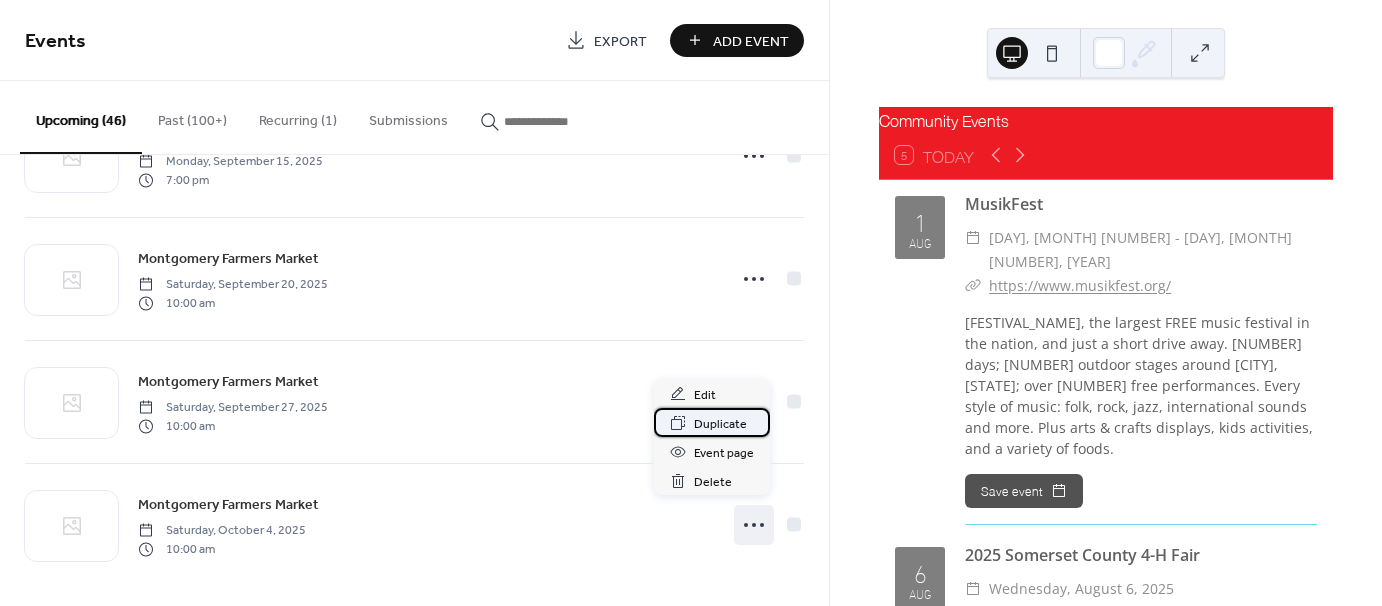 click on "Duplicate" at bounding box center [720, 424] 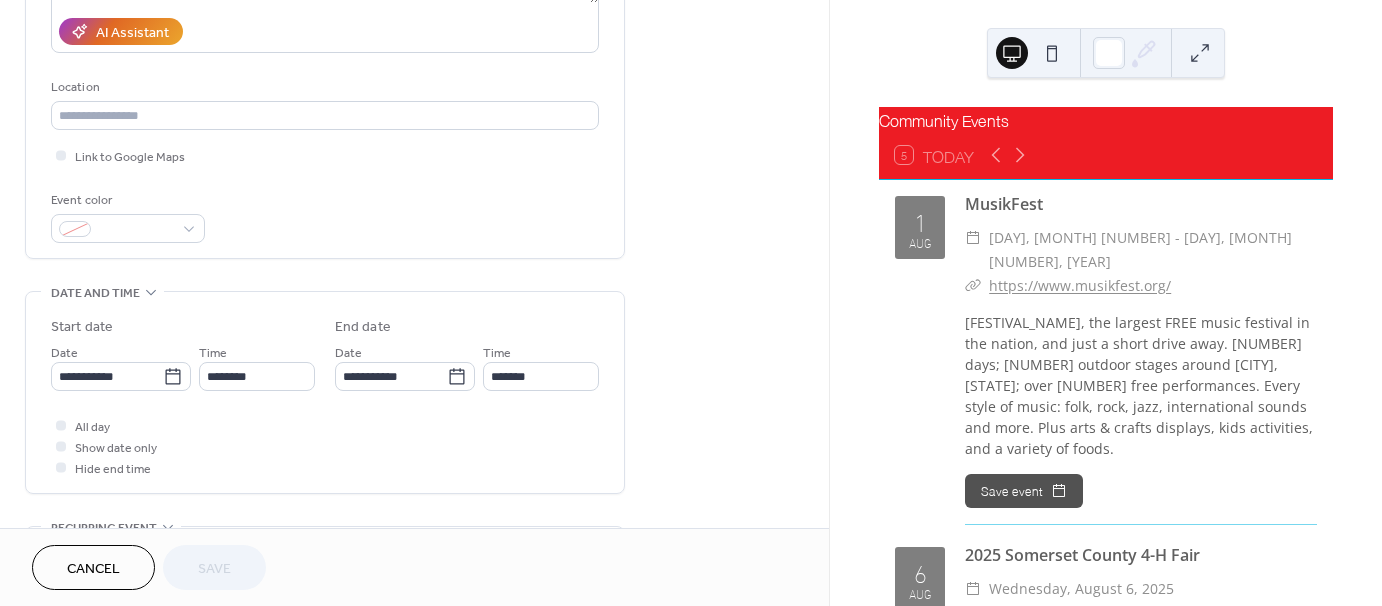 scroll, scrollTop: 400, scrollLeft: 0, axis: vertical 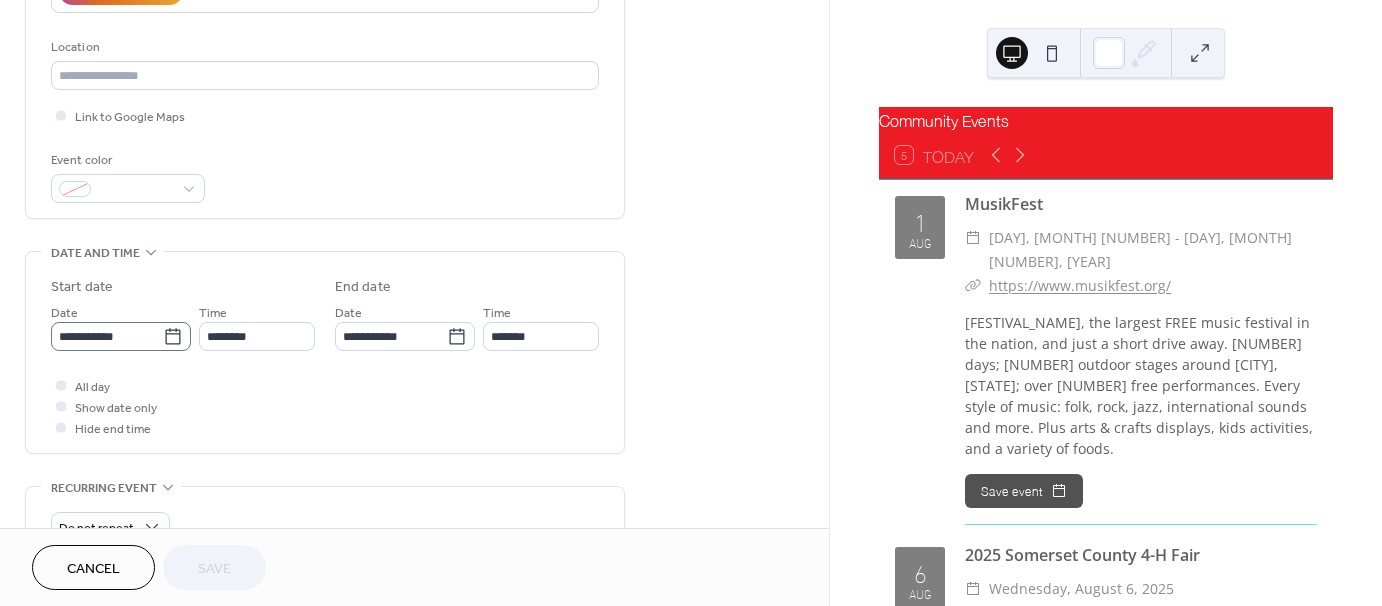 click 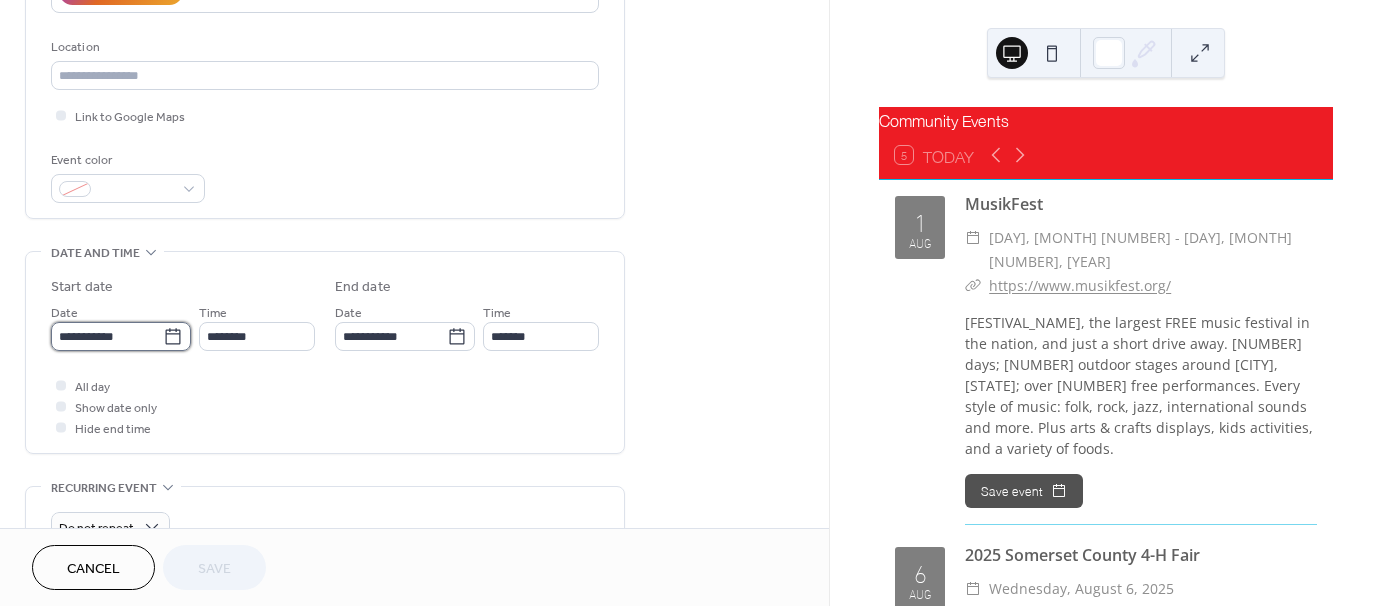 click on "**********" at bounding box center [107, 336] 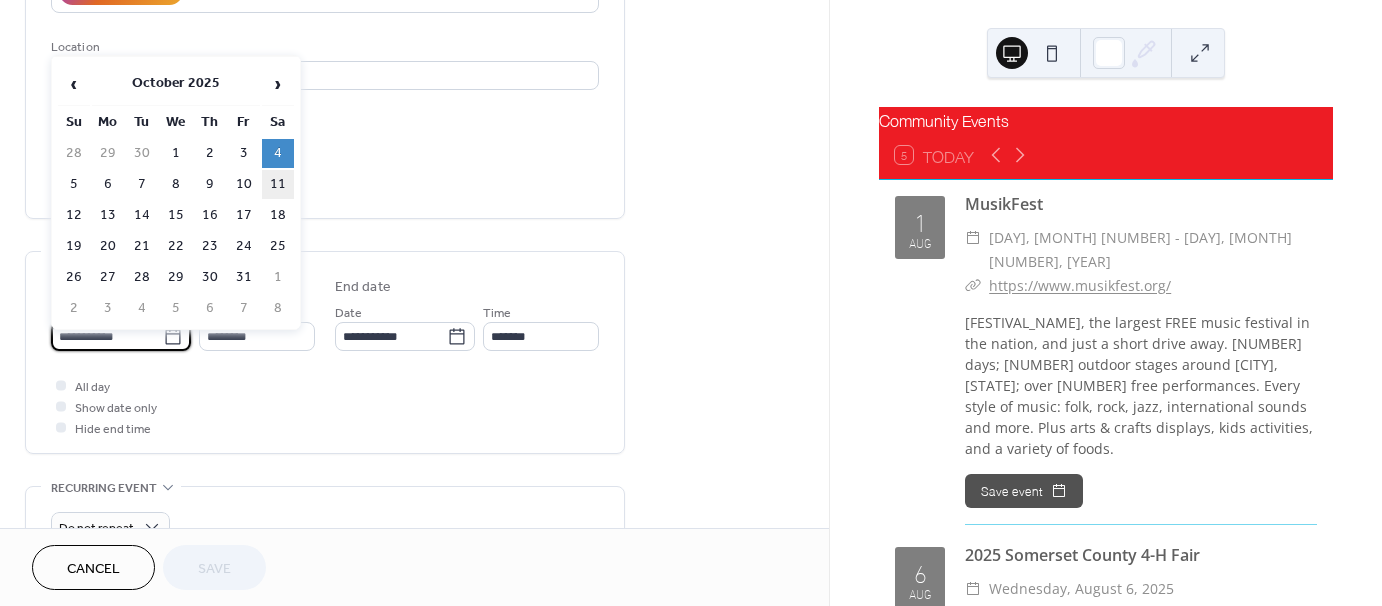 click on "11" at bounding box center [278, 184] 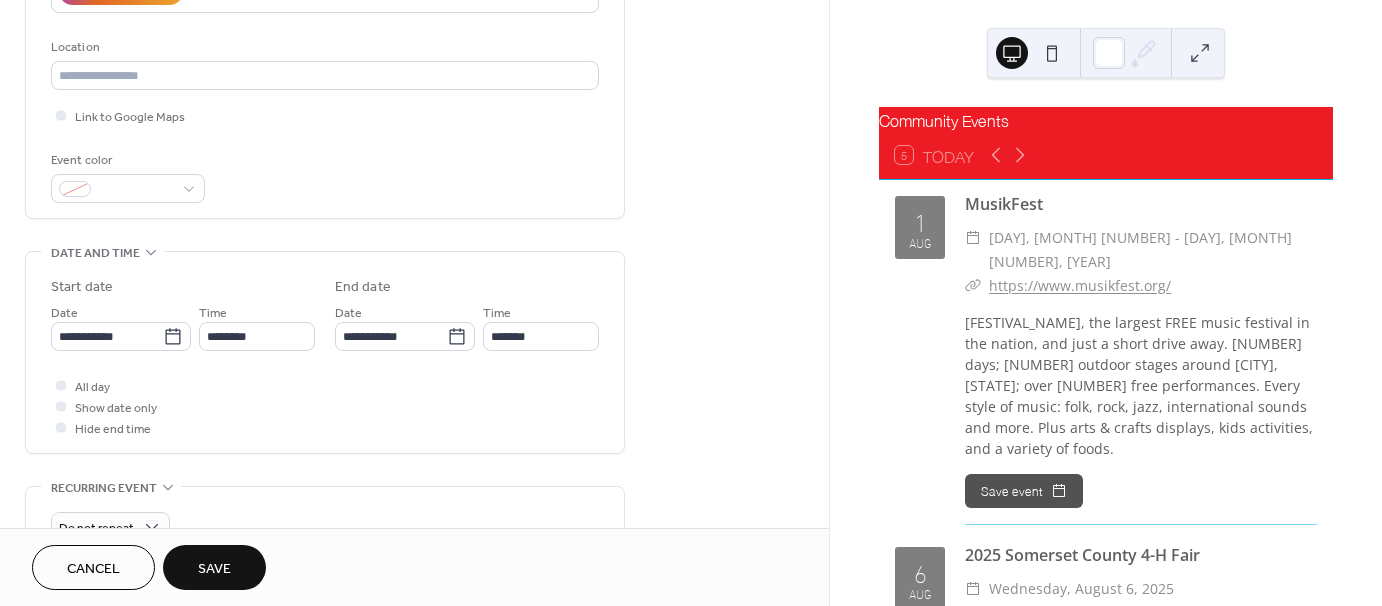 click on "Save" at bounding box center (214, 569) 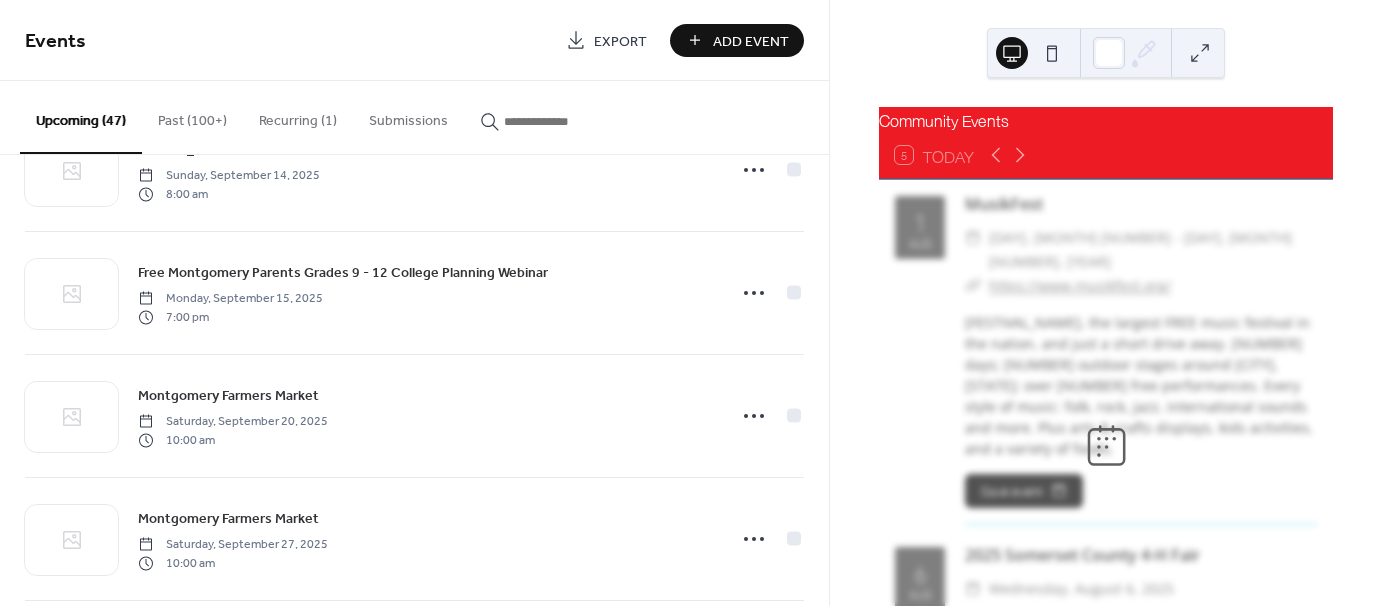 scroll, scrollTop: 5378, scrollLeft: 0, axis: vertical 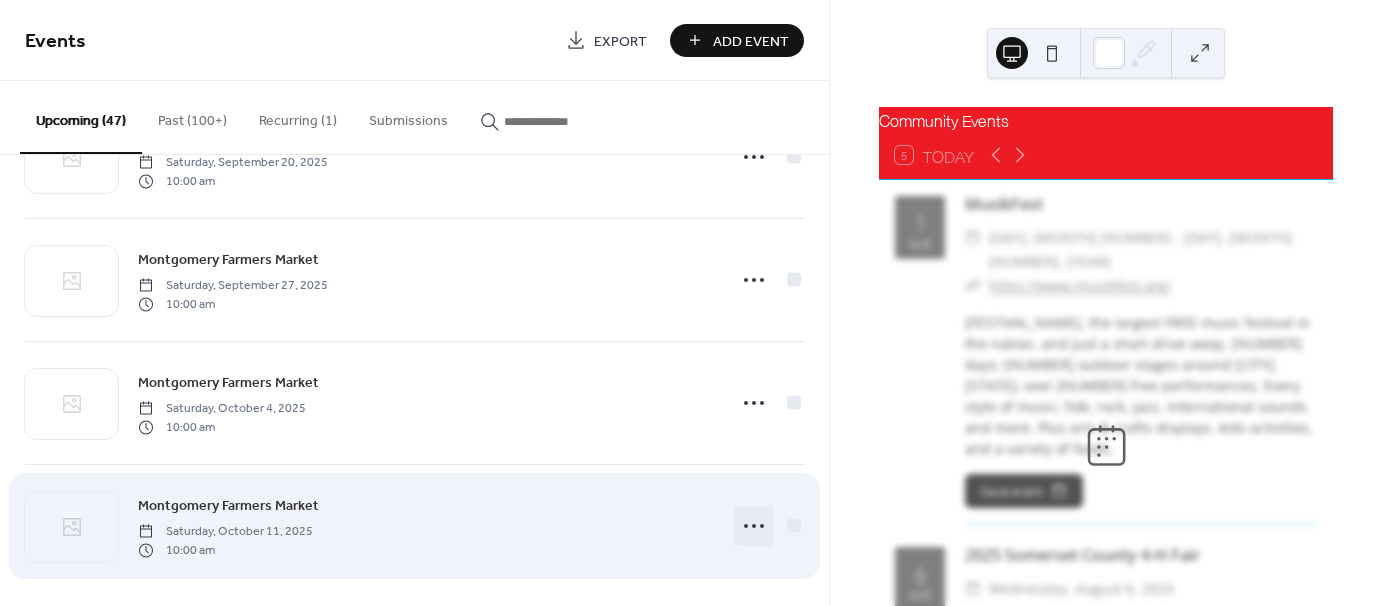 click 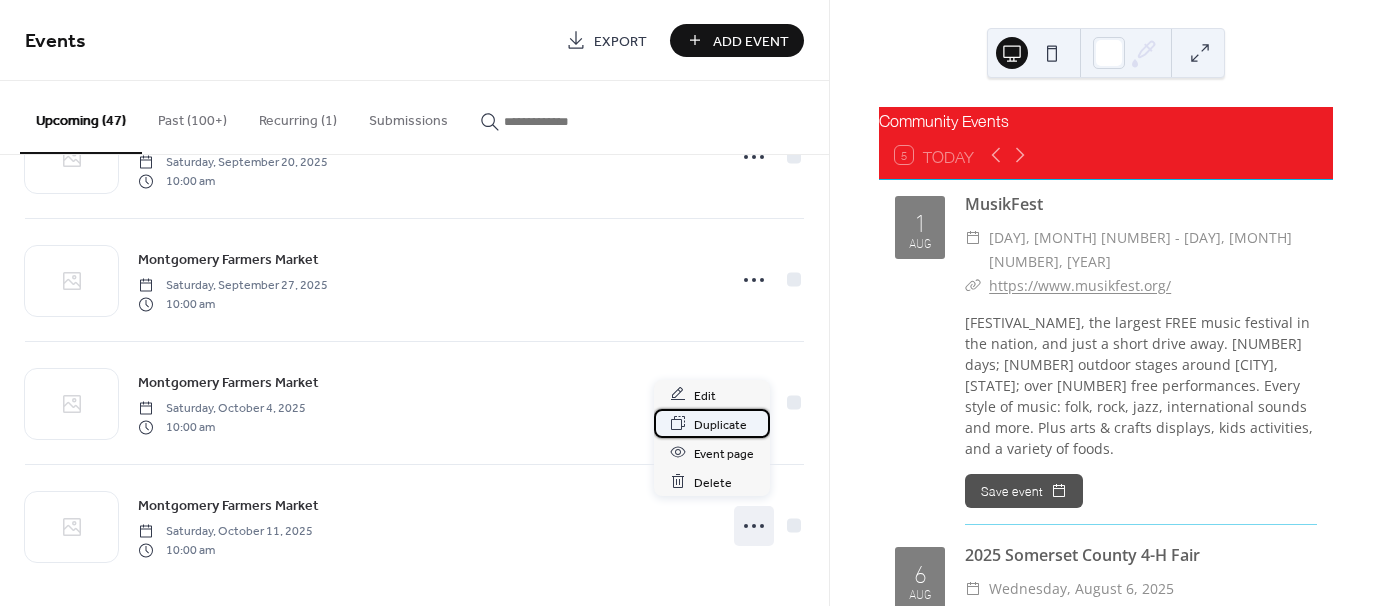 click on "Duplicate" at bounding box center (720, 424) 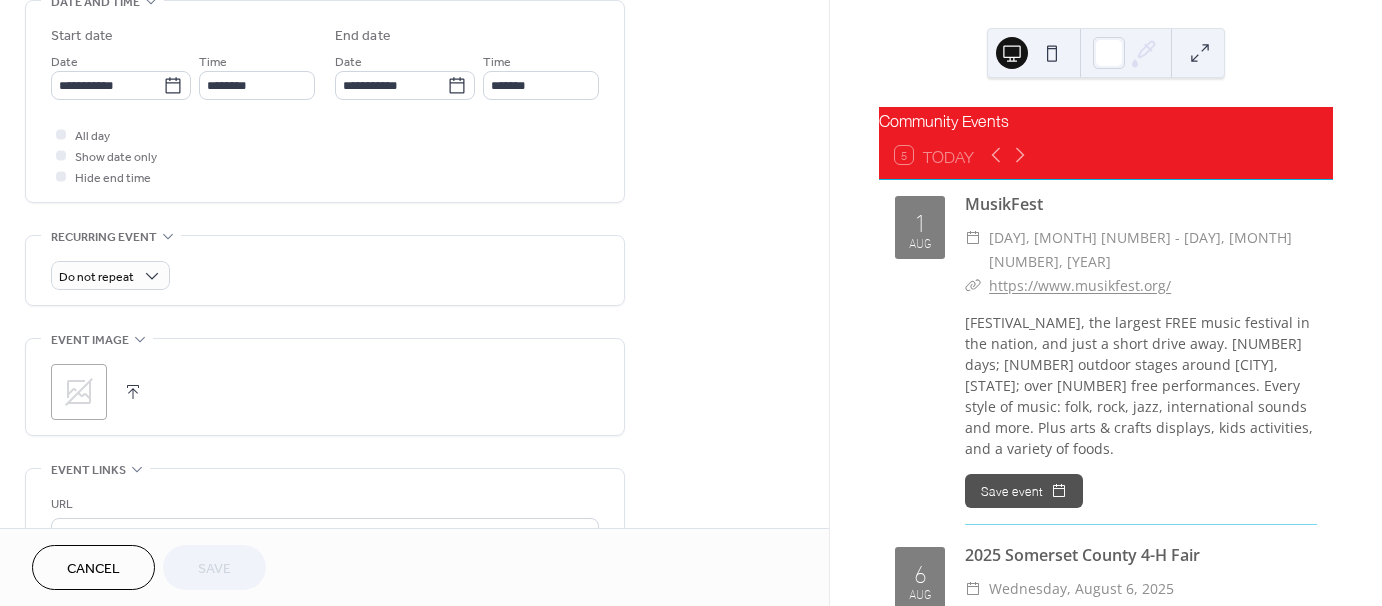 scroll, scrollTop: 355, scrollLeft: 0, axis: vertical 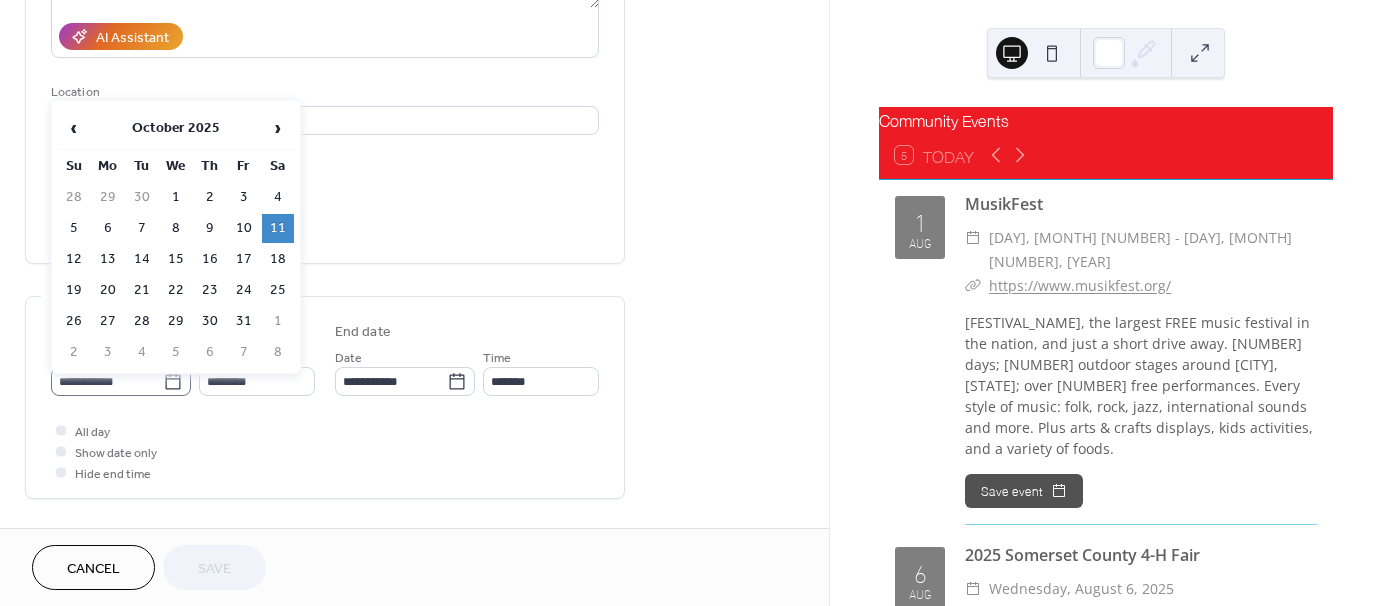 click 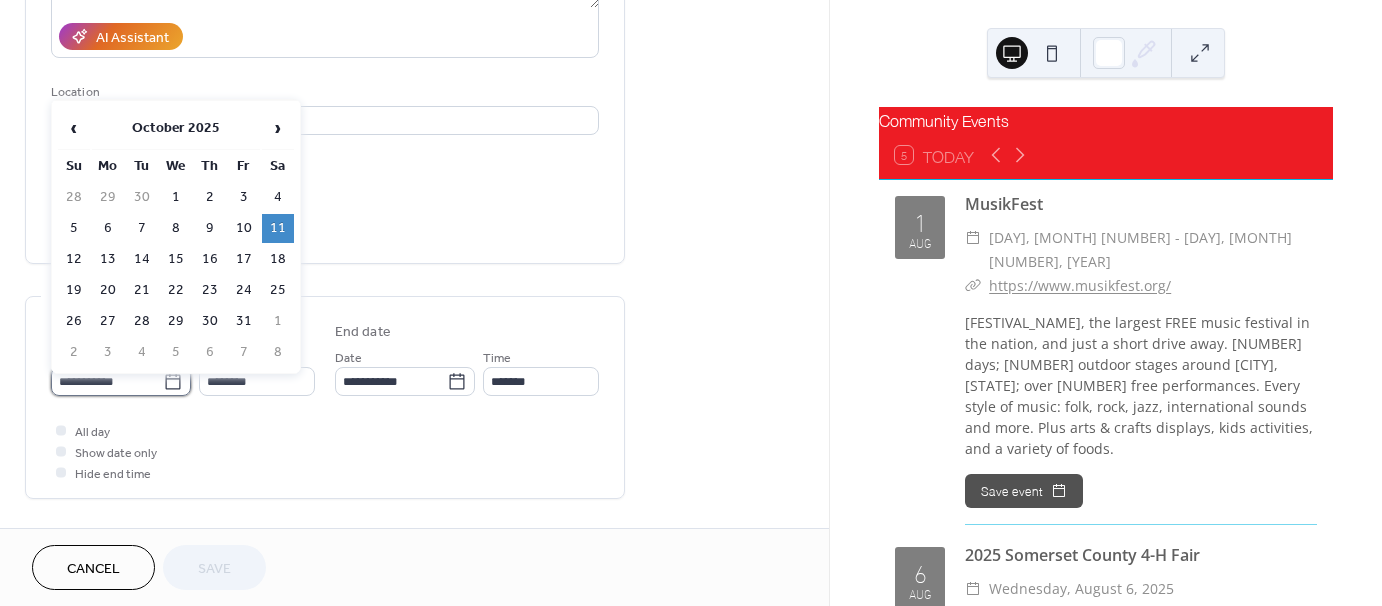 click on "**********" at bounding box center [107, 381] 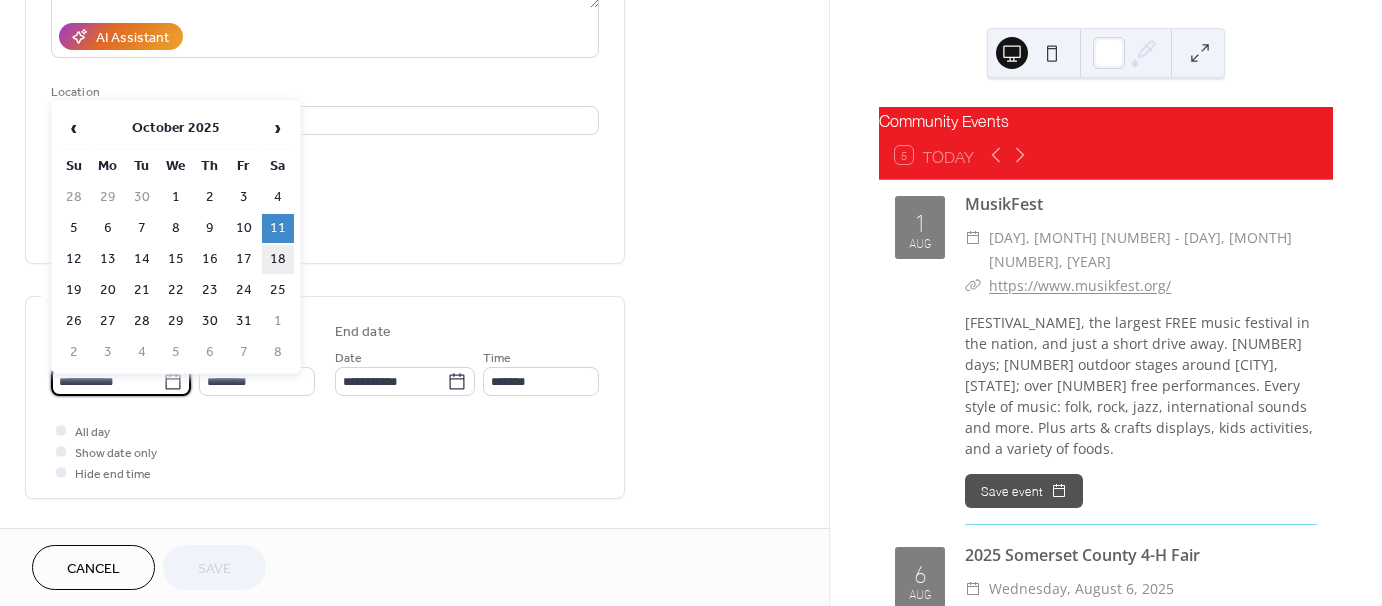 click on "18" at bounding box center [278, 259] 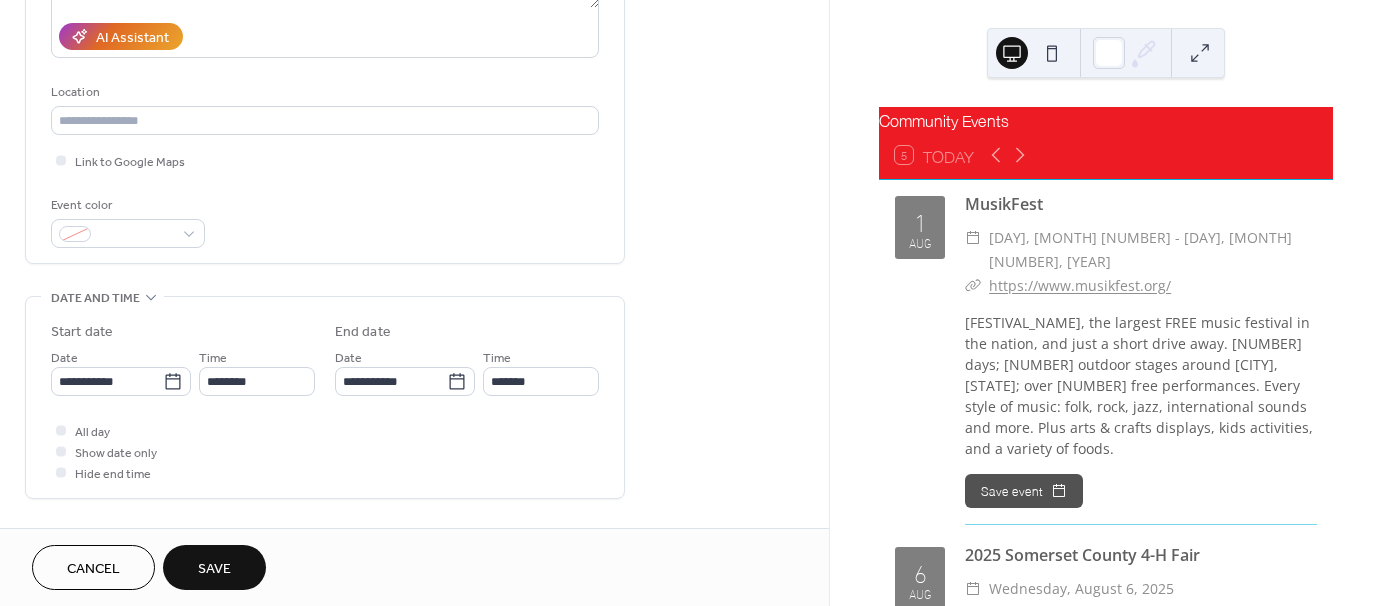 click on "Save" at bounding box center [214, 569] 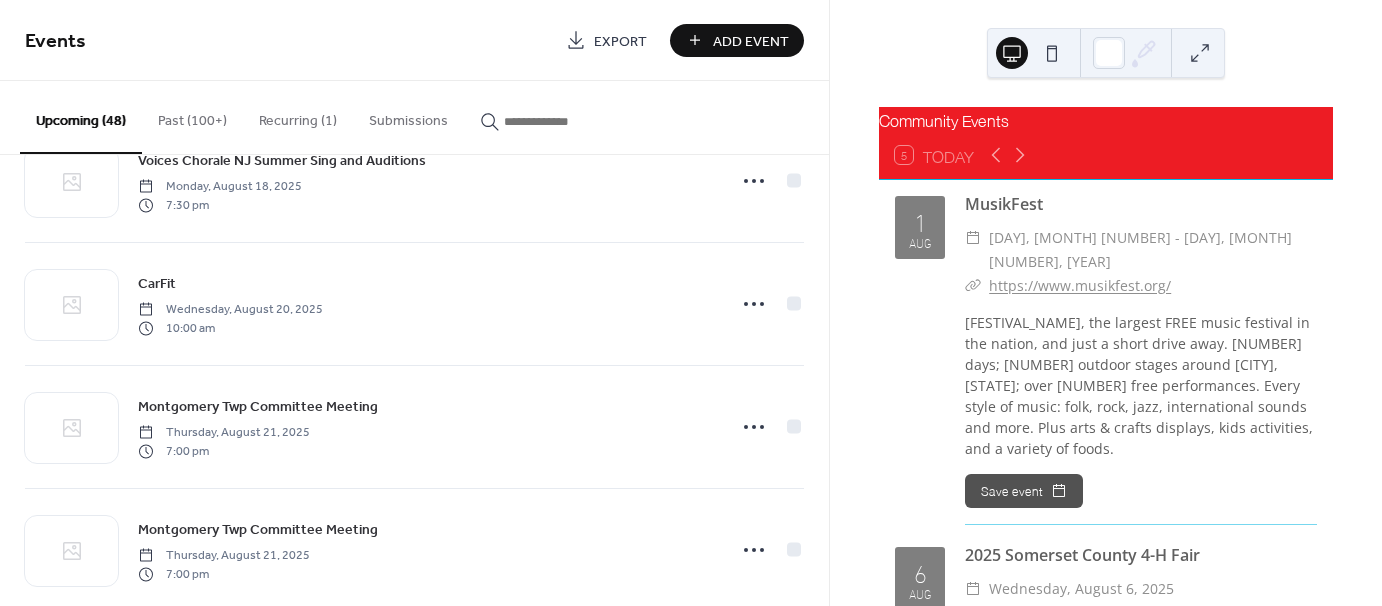 scroll, scrollTop: 5501, scrollLeft: 0, axis: vertical 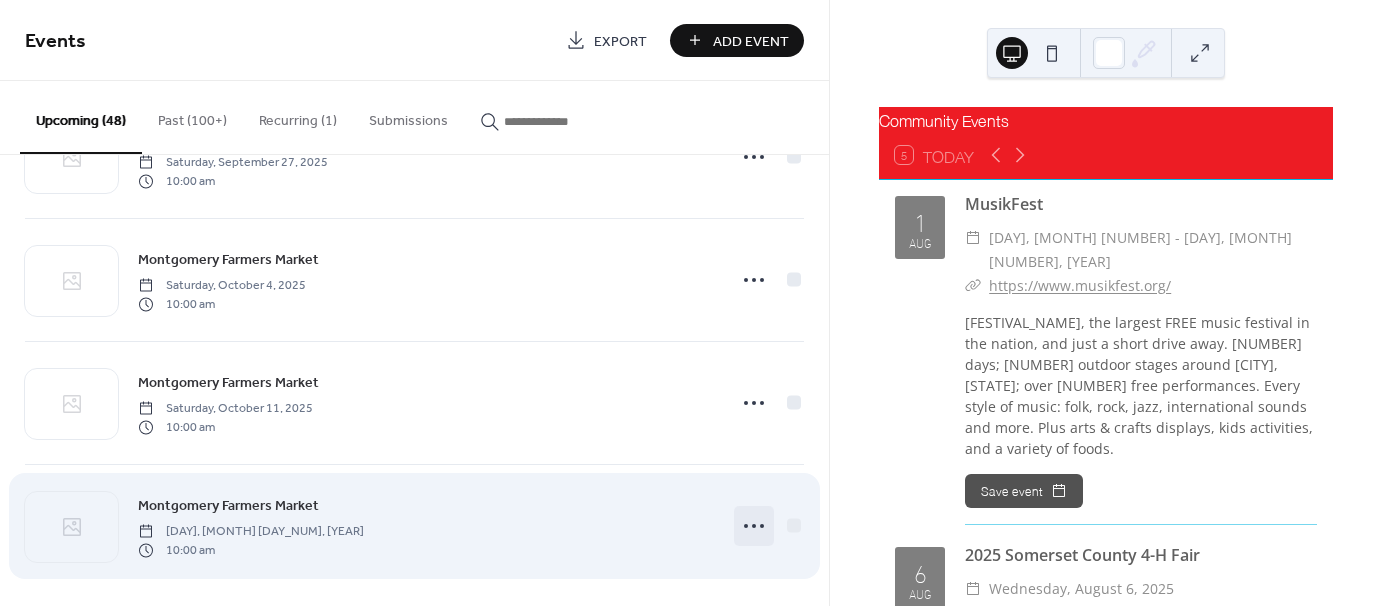 click 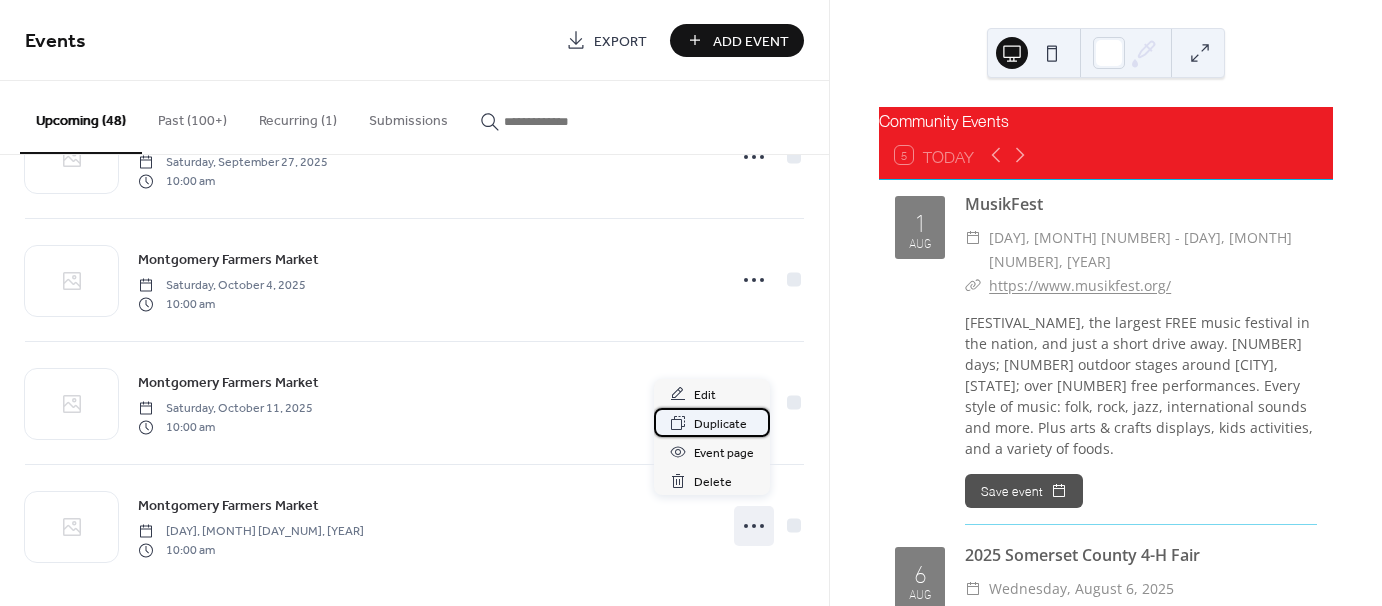 click on "Duplicate" at bounding box center [720, 424] 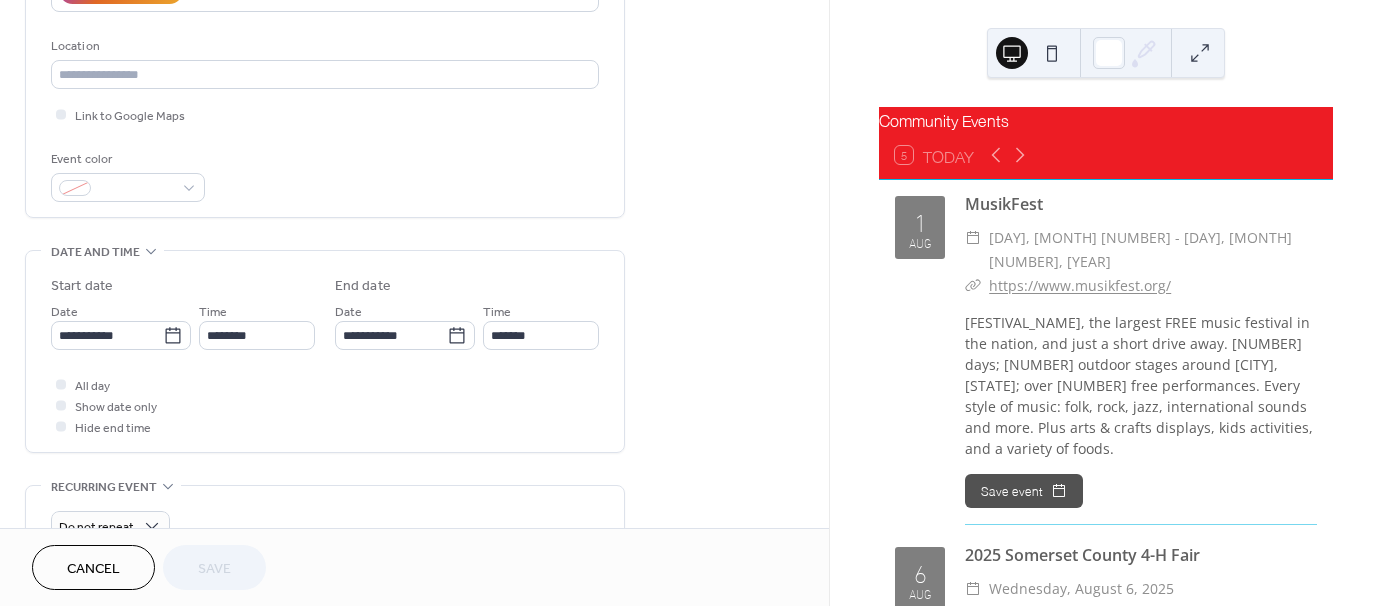 scroll, scrollTop: 400, scrollLeft: 0, axis: vertical 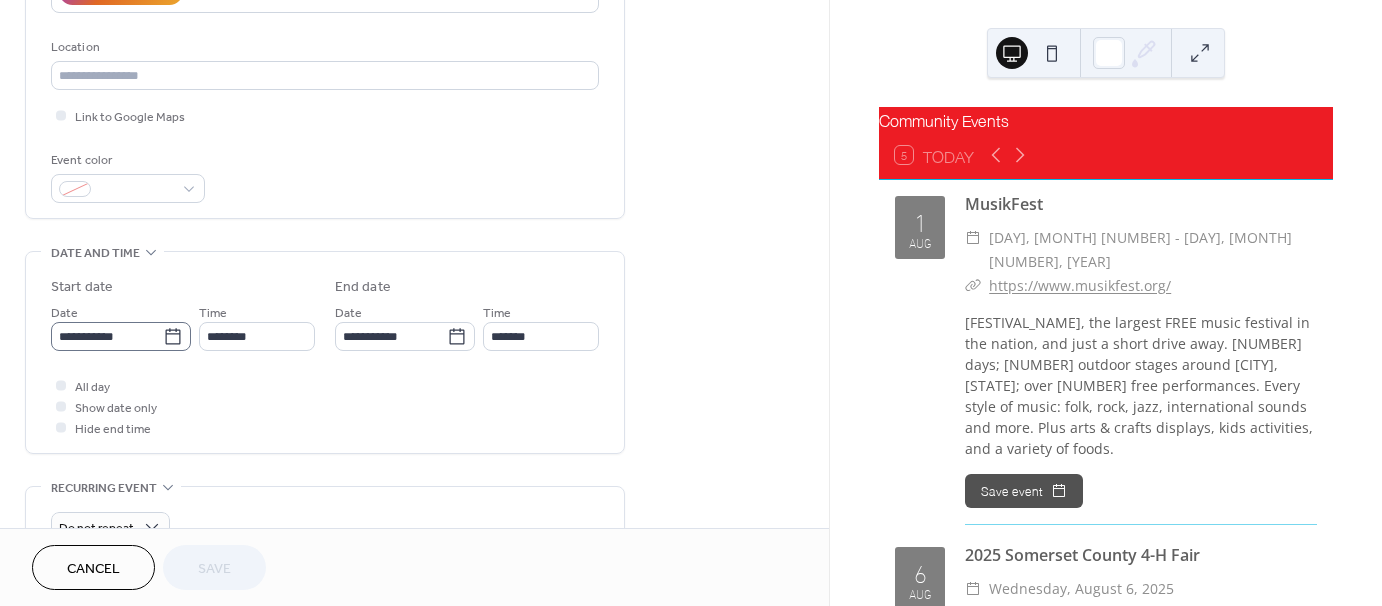 click 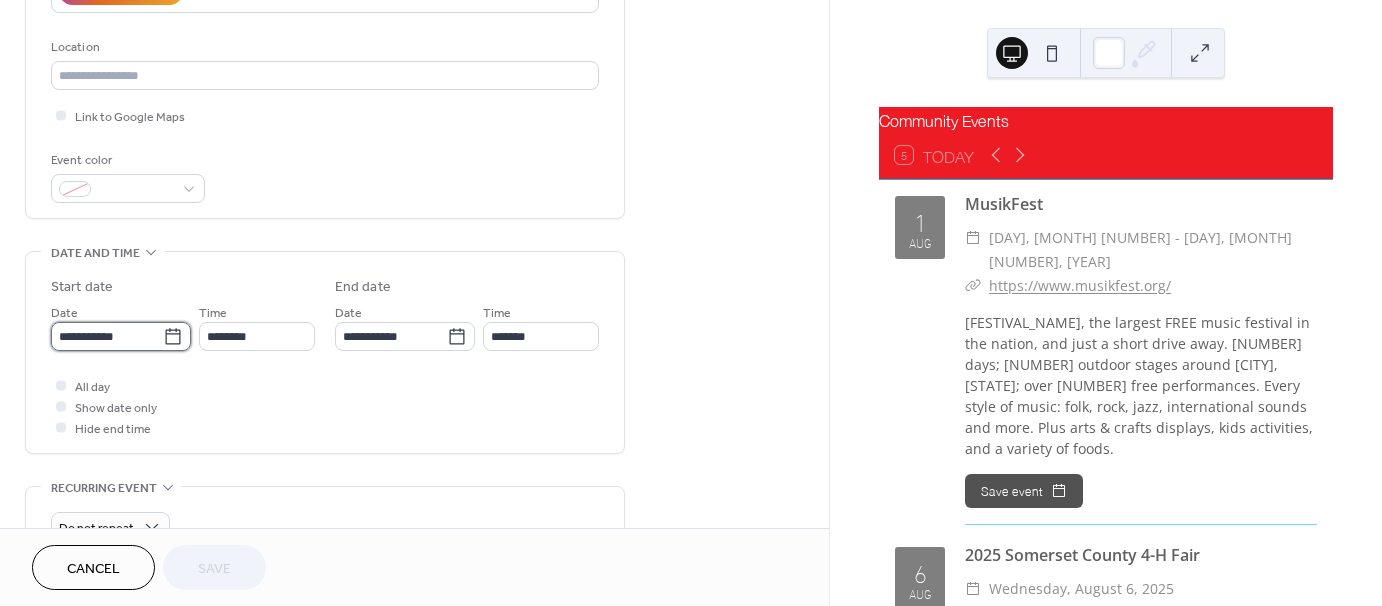 click on "**********" at bounding box center (107, 336) 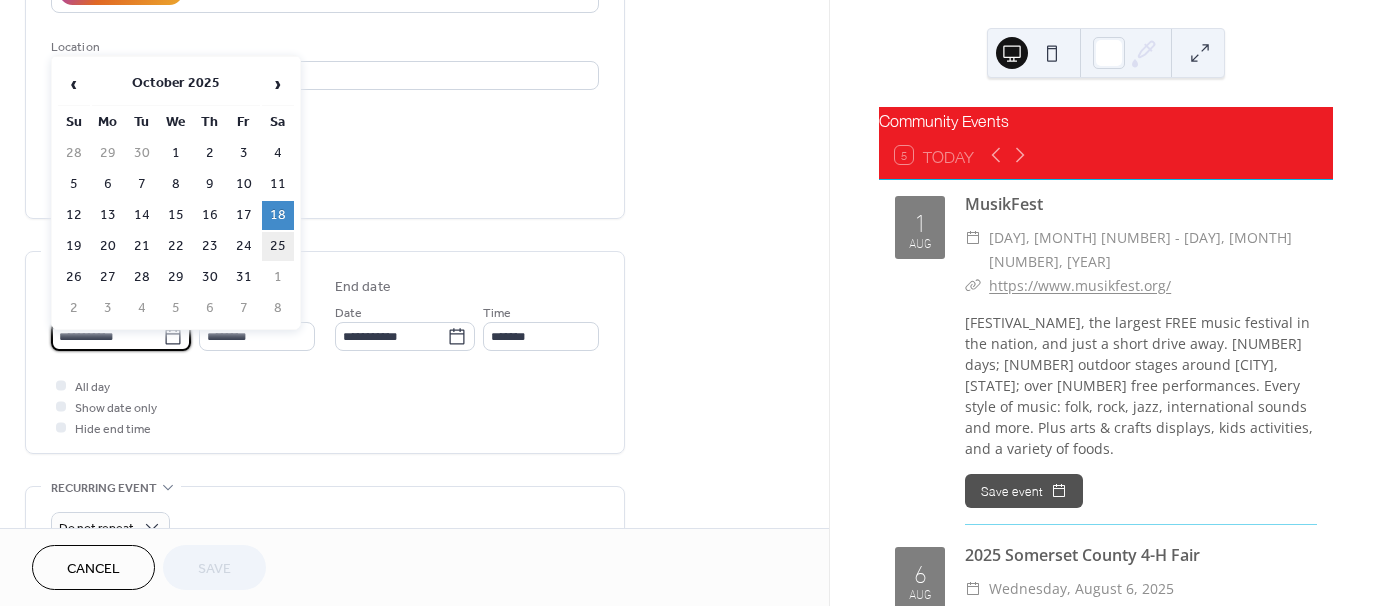 click on "25" at bounding box center (278, 246) 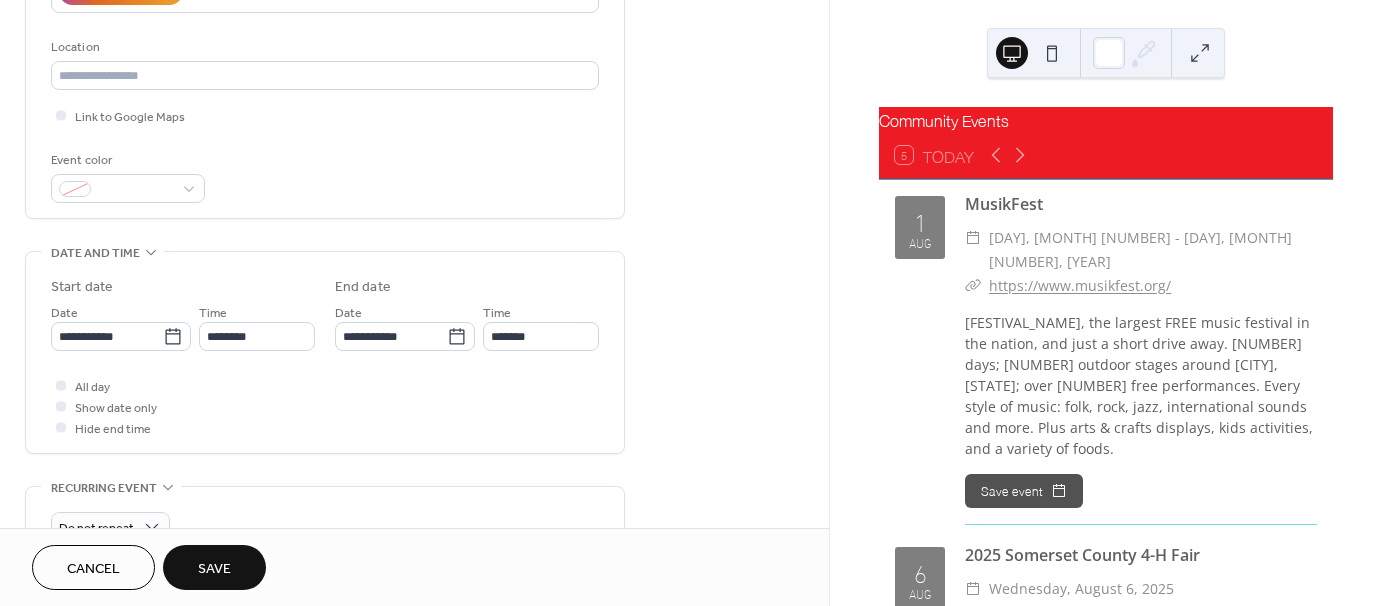 click on "Save" at bounding box center [214, 569] 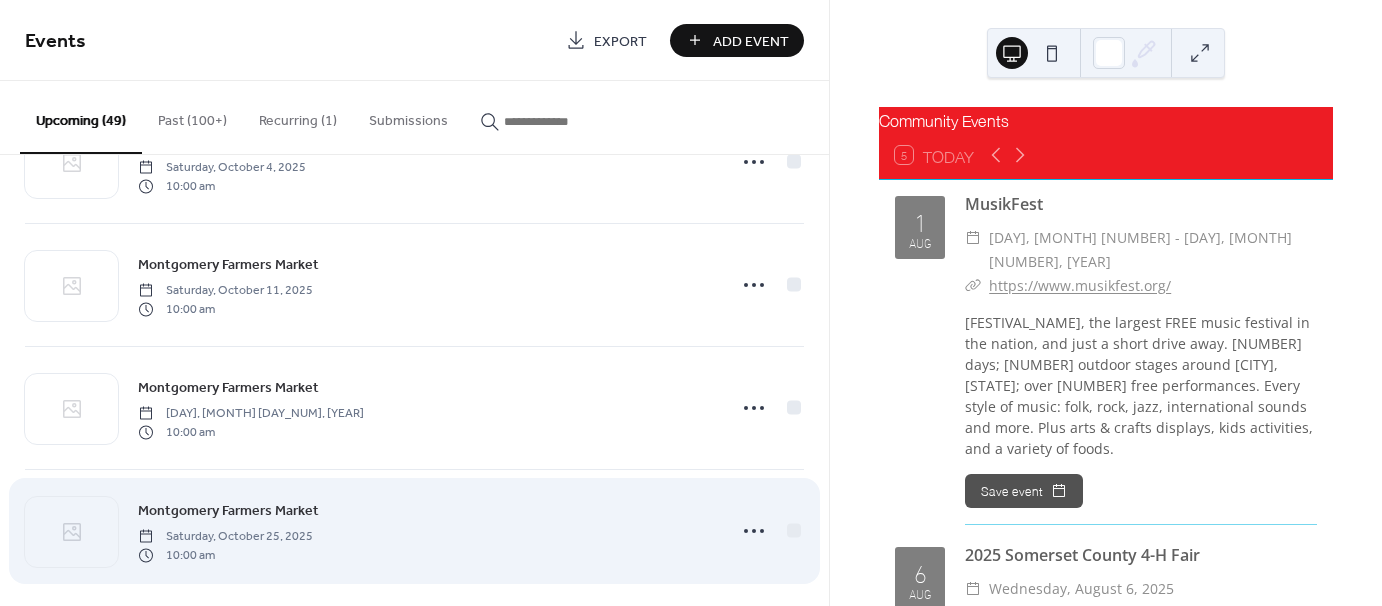 scroll, scrollTop: 5624, scrollLeft: 0, axis: vertical 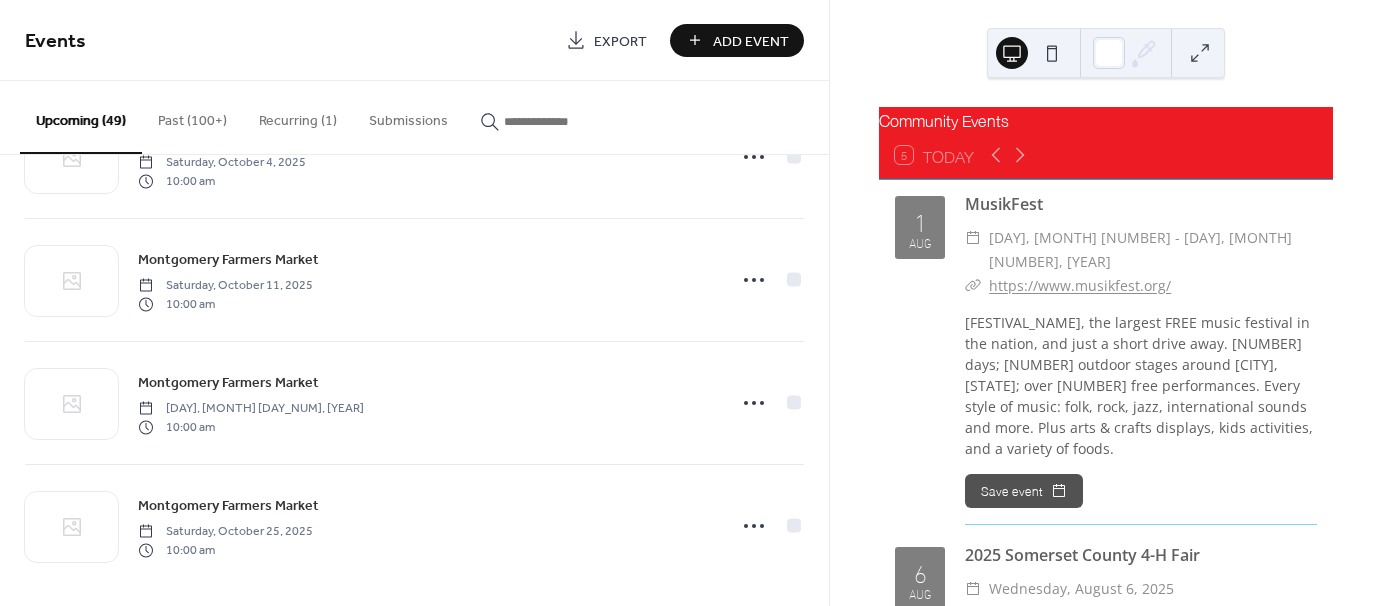 click at bounding box center [564, 121] 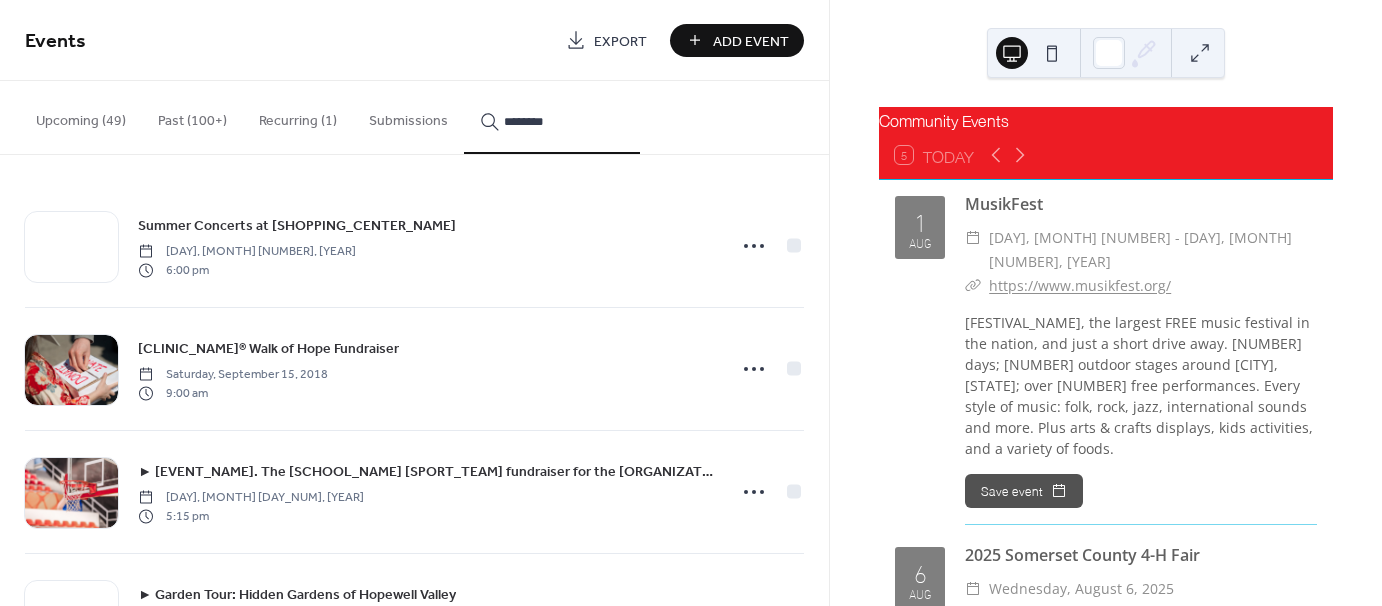 click on "********" at bounding box center [552, 117] 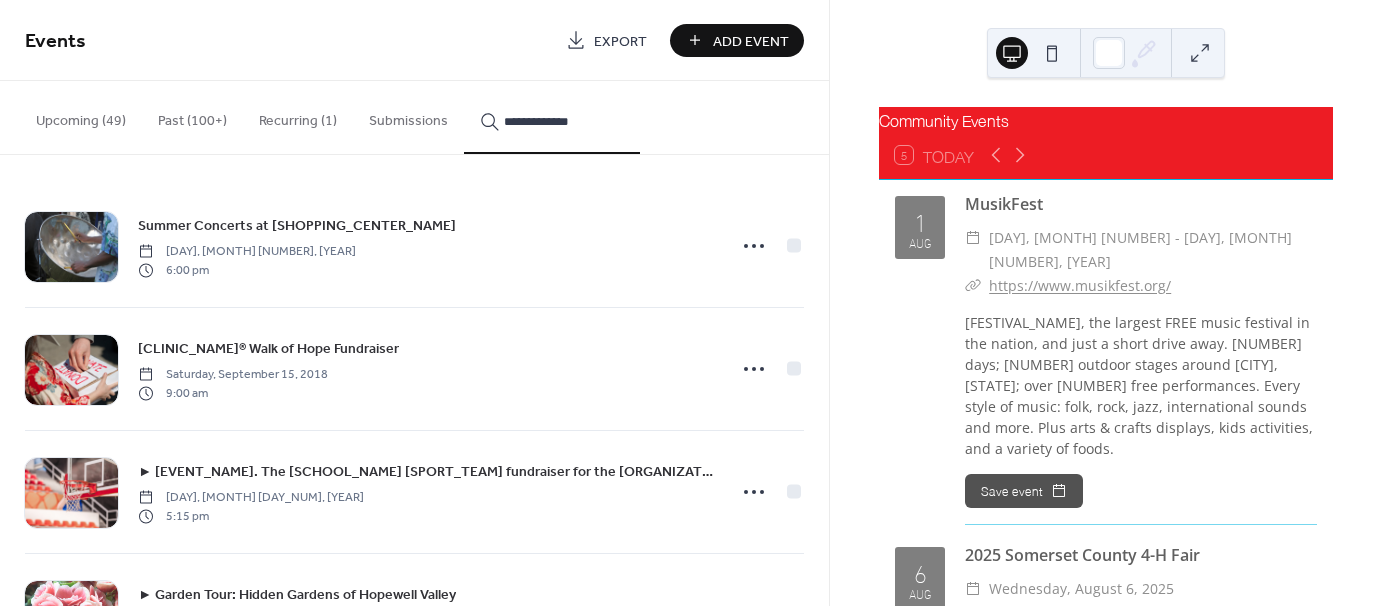 click on "**********" at bounding box center (564, 121) 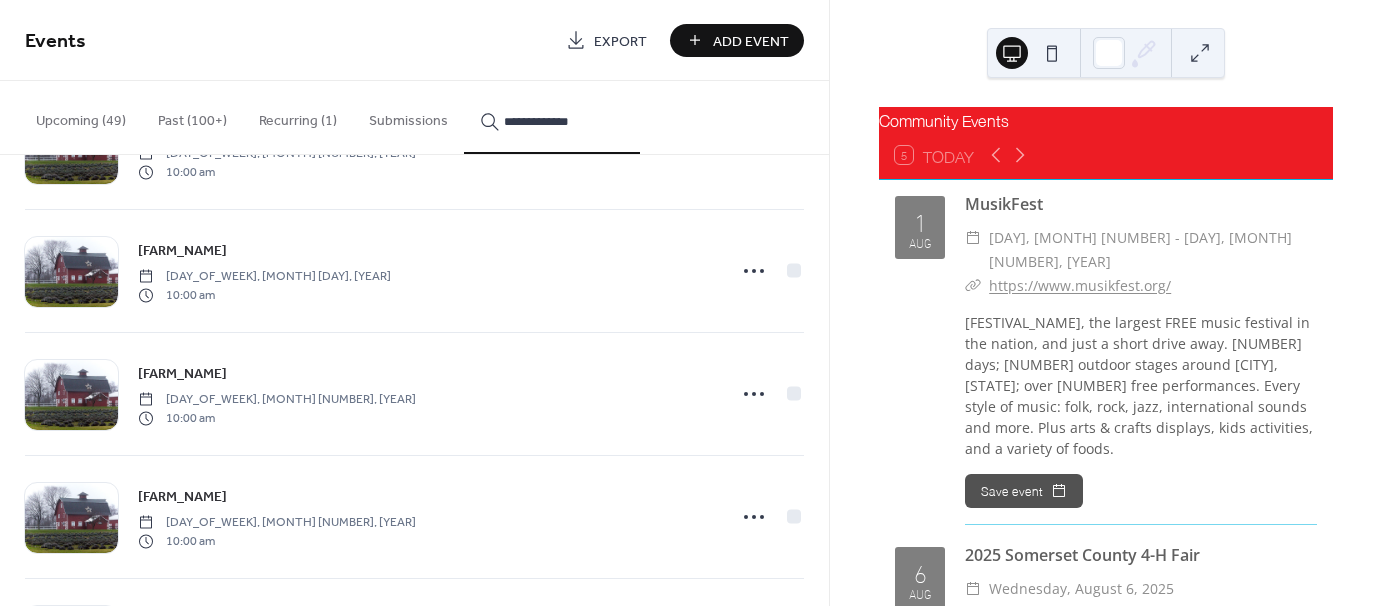 scroll, scrollTop: 2300, scrollLeft: 0, axis: vertical 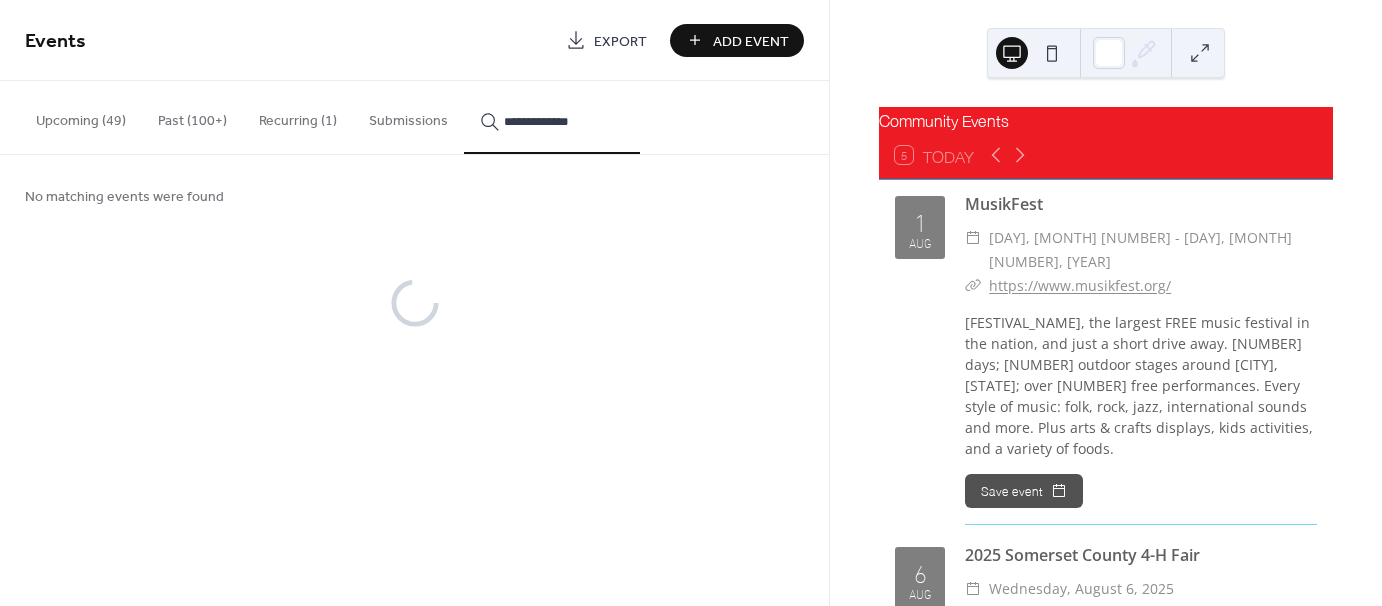 click on "**********" at bounding box center [552, 117] 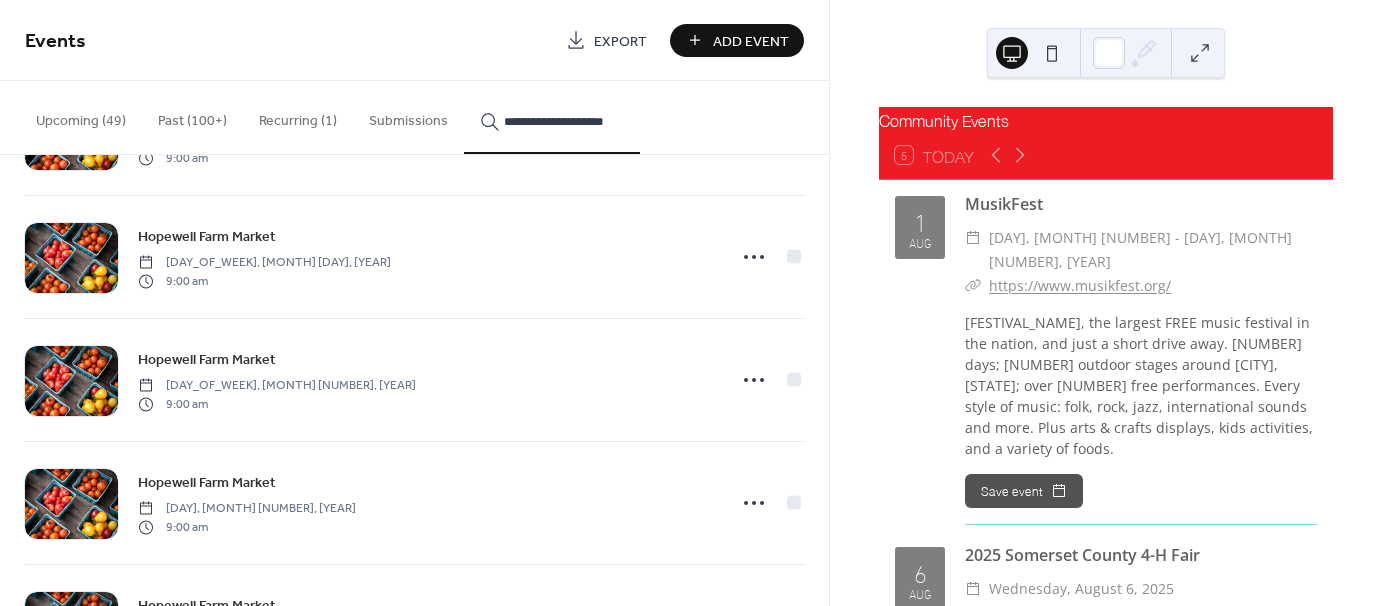 scroll, scrollTop: 1954, scrollLeft: 0, axis: vertical 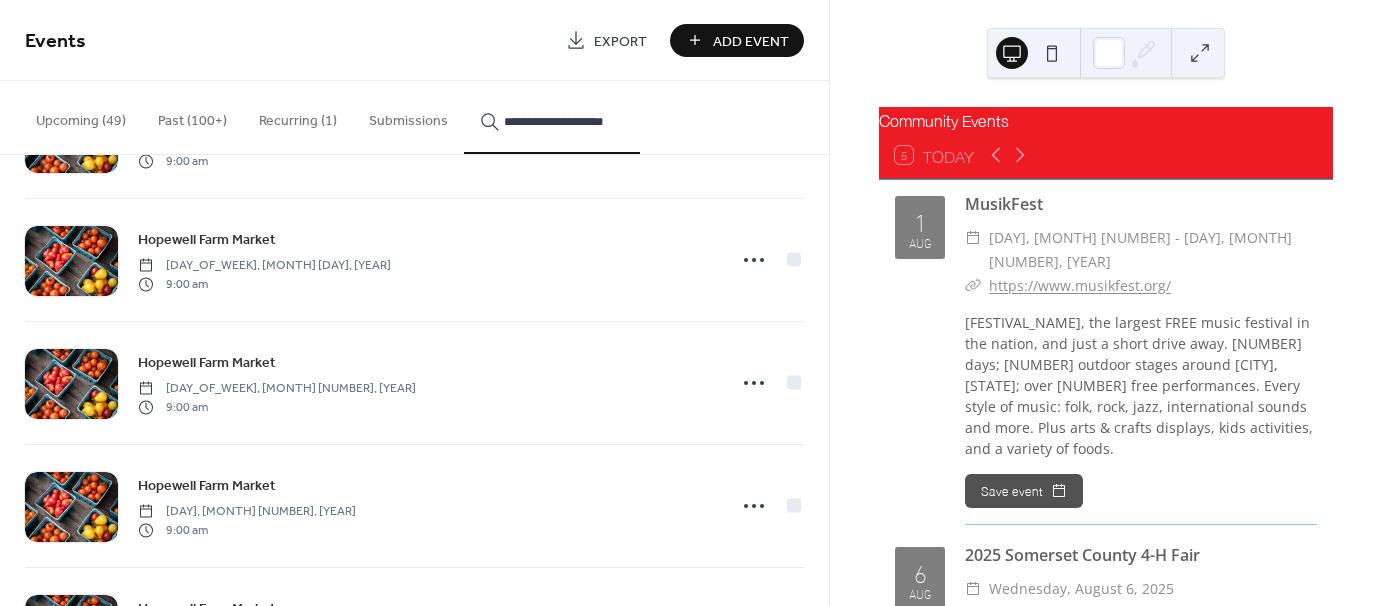 click on "**********" at bounding box center [564, 121] 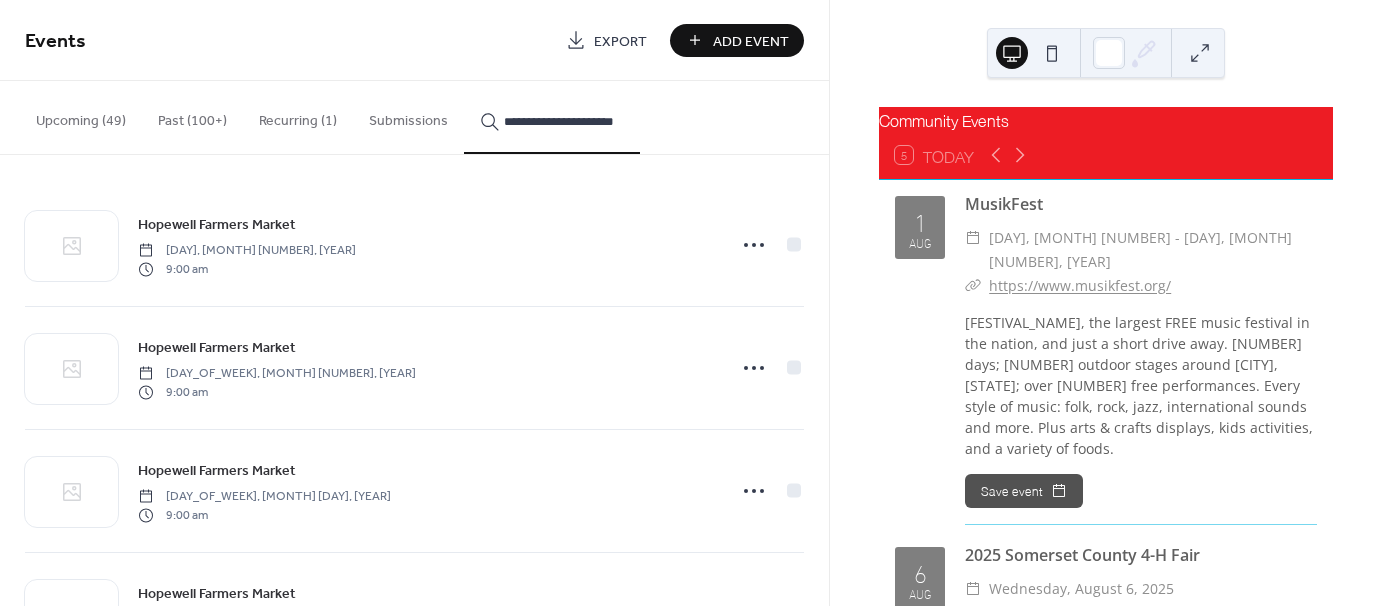 scroll, scrollTop: 0, scrollLeft: 0, axis: both 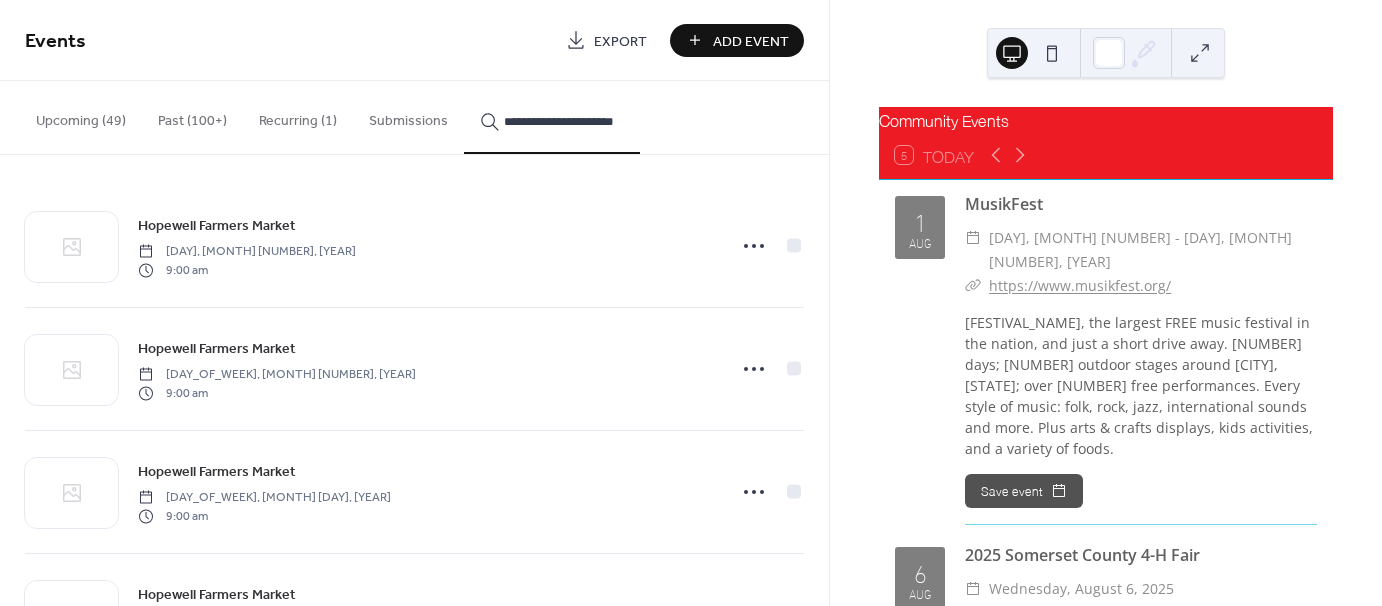 drag, startPoint x: 549, startPoint y: 118, endPoint x: 648, endPoint y: 111, distance: 99.24717 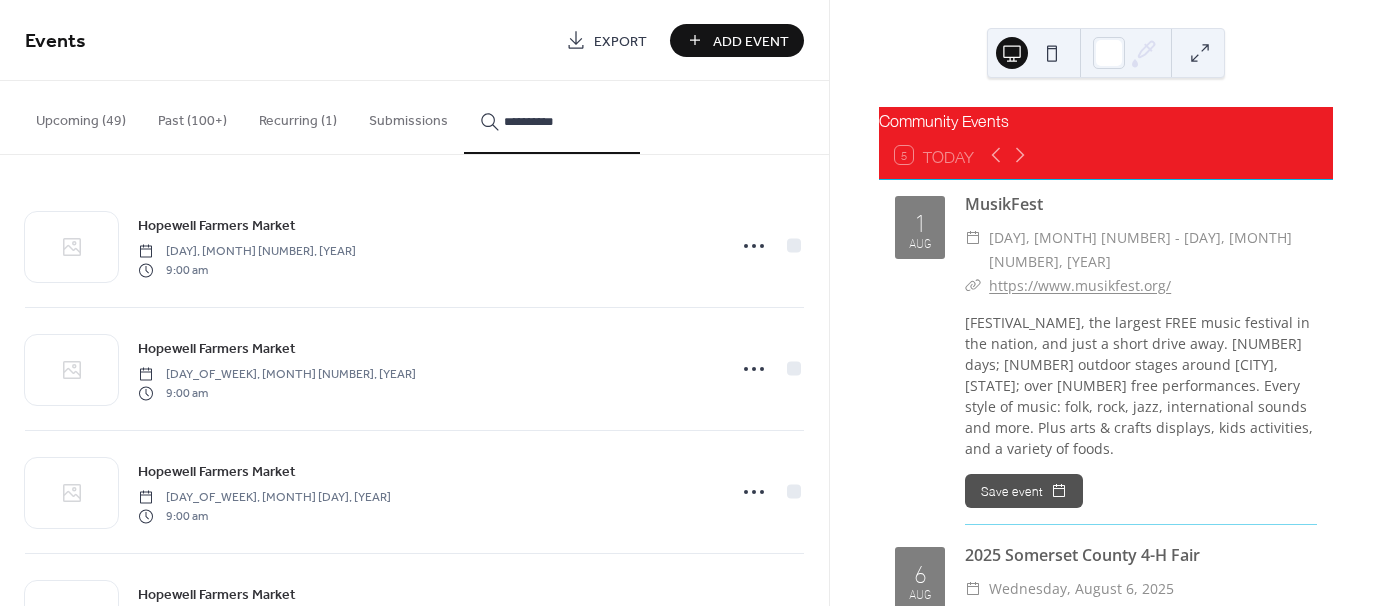 scroll, scrollTop: 0, scrollLeft: 0, axis: both 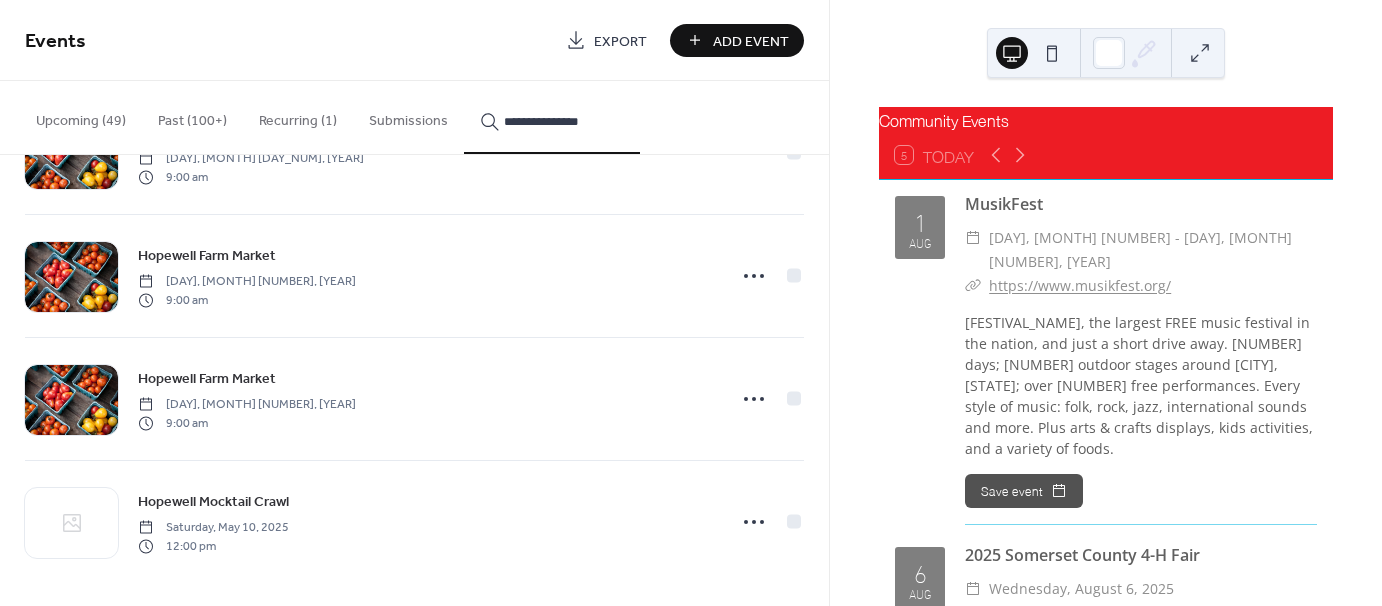 type on "**********" 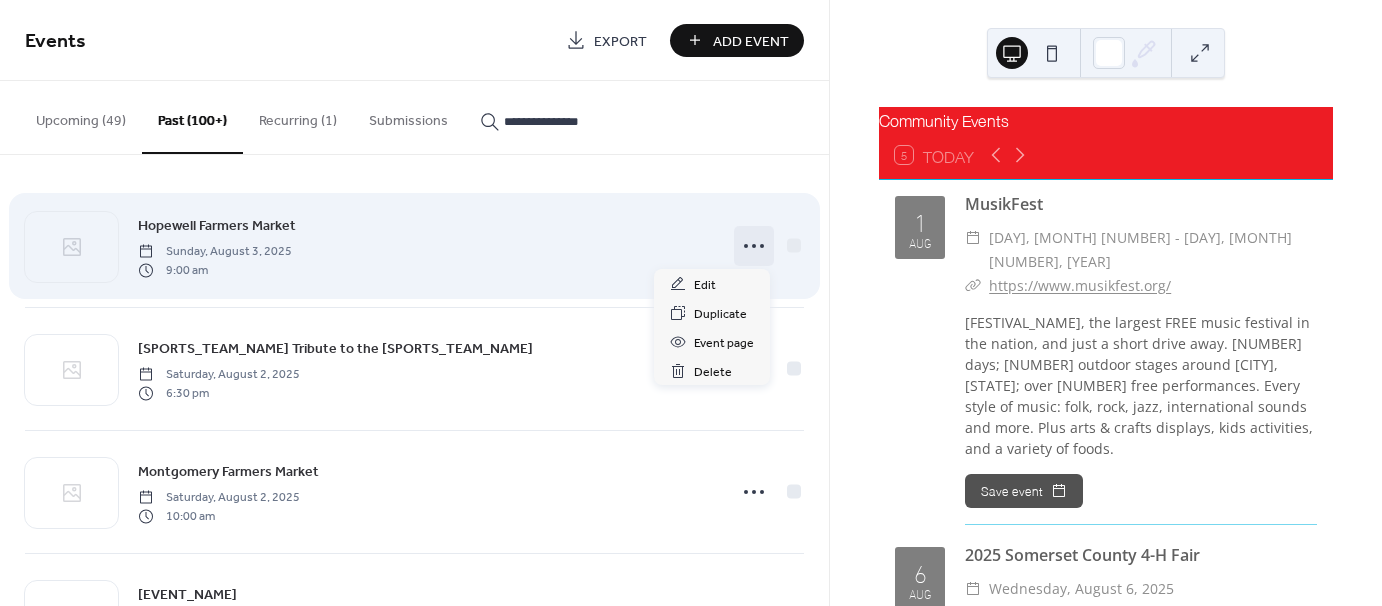 click 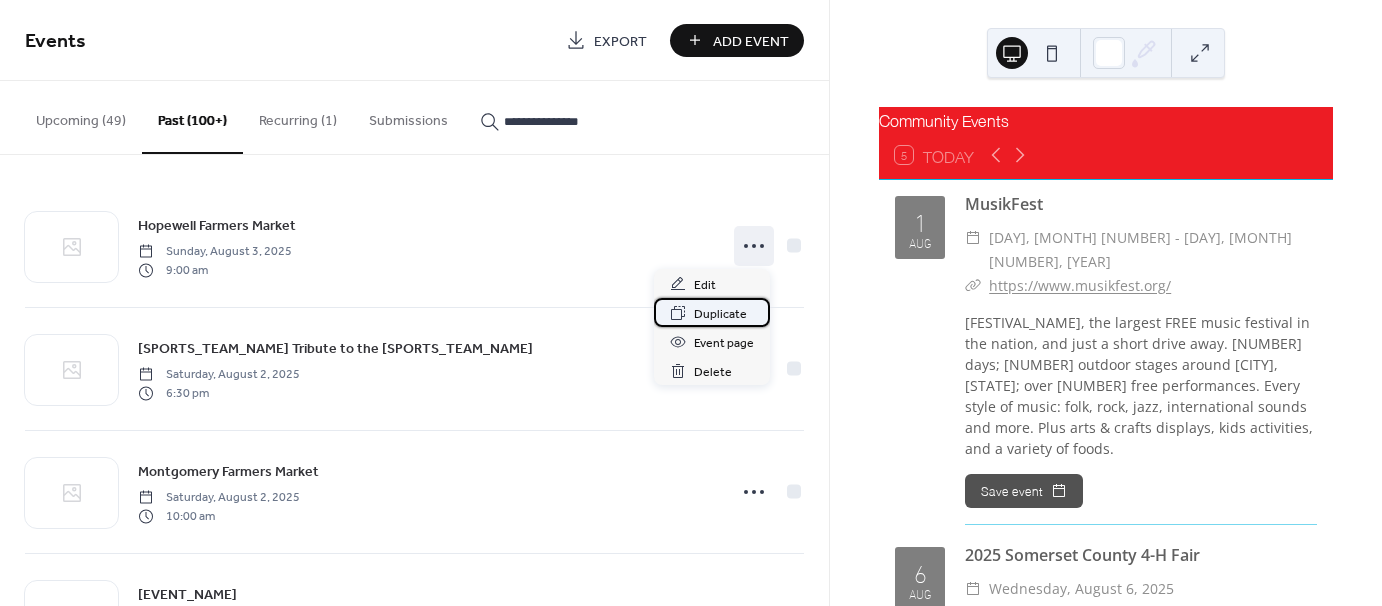 click on "Duplicate" at bounding box center (720, 314) 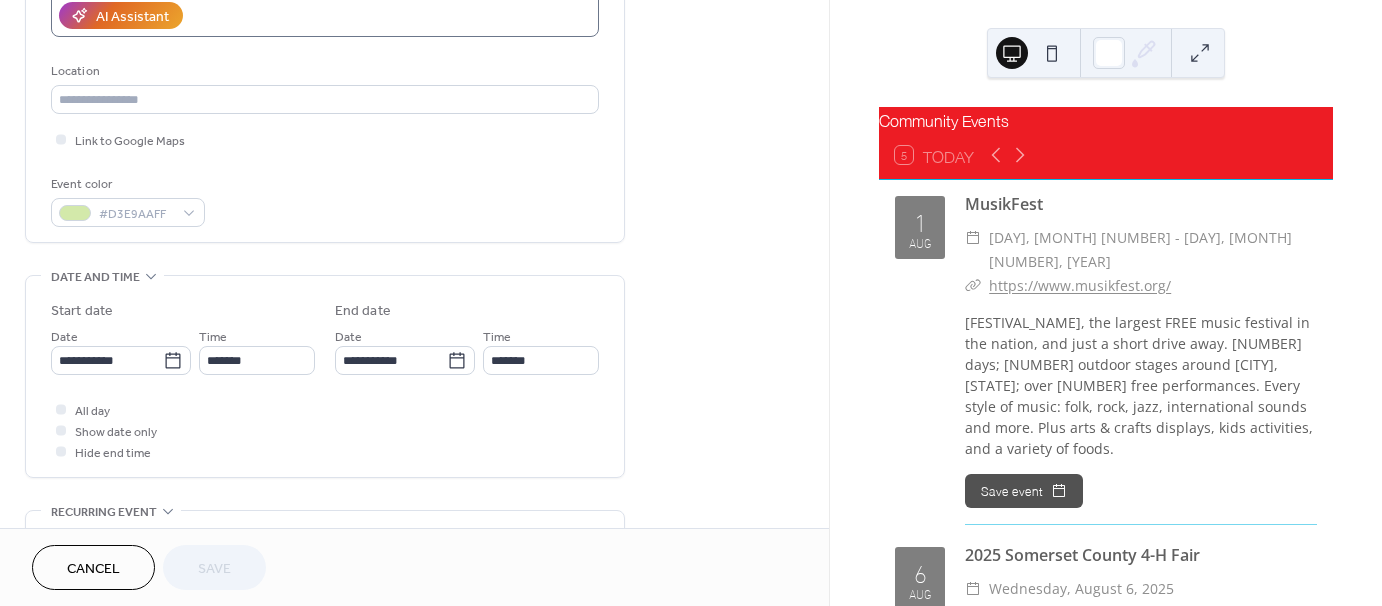 scroll, scrollTop: 400, scrollLeft: 0, axis: vertical 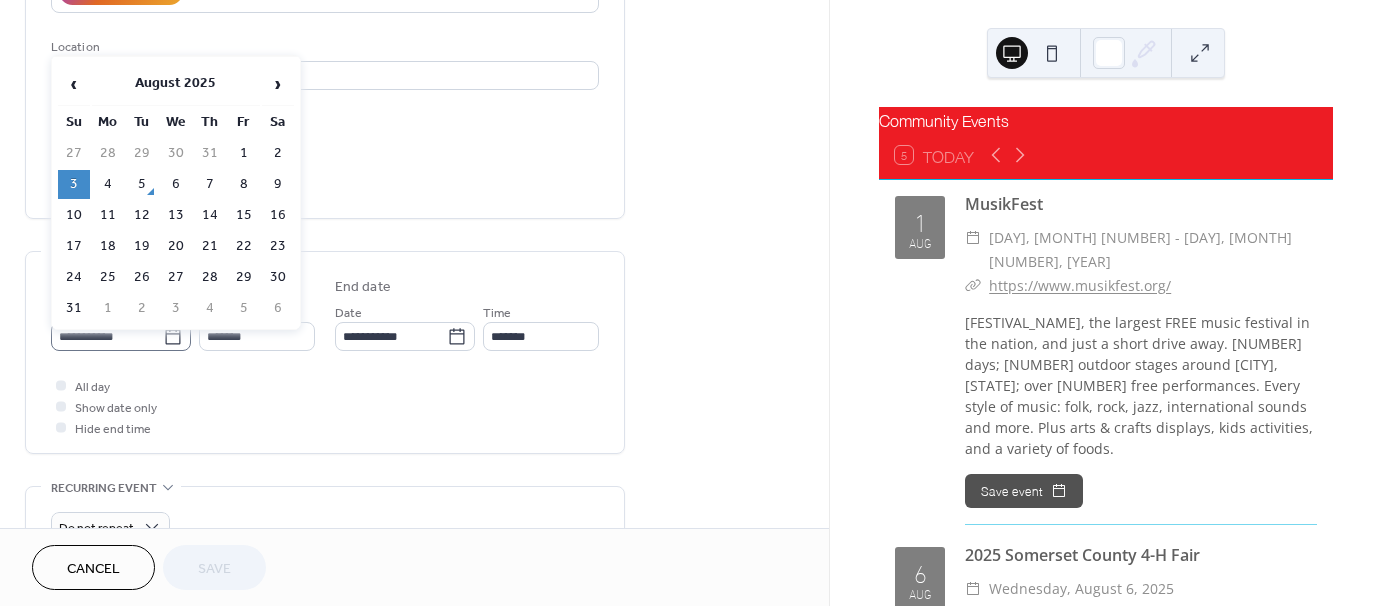 click 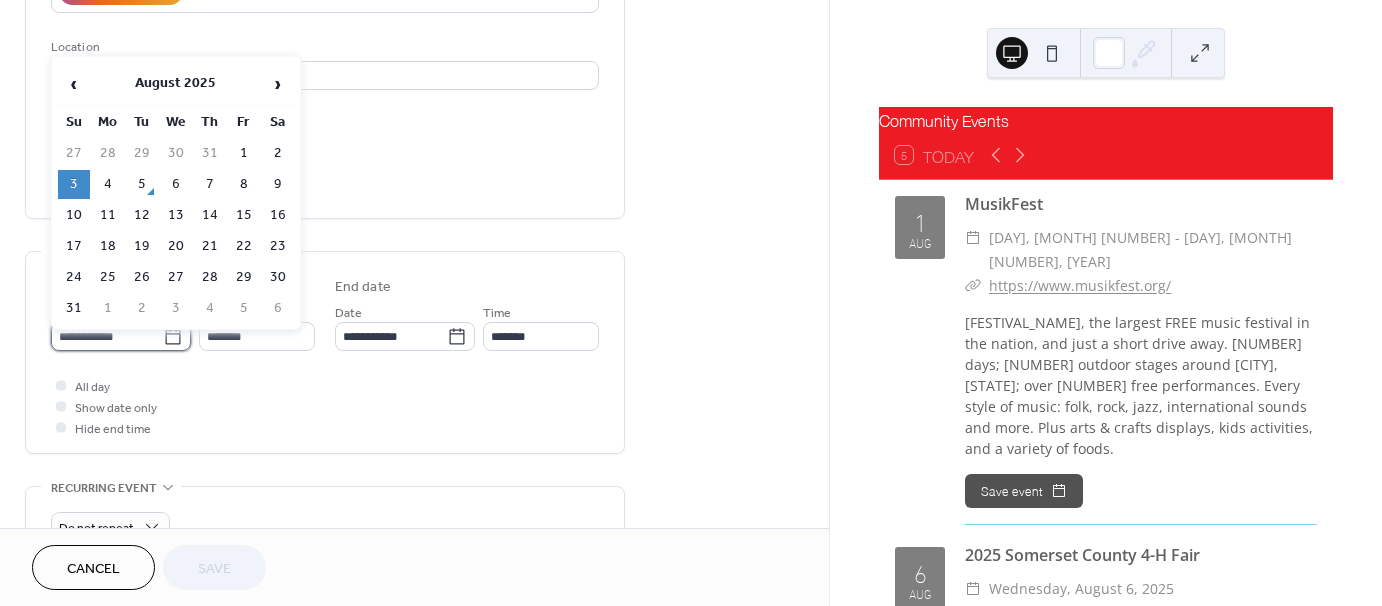 click on "**********" at bounding box center [107, 336] 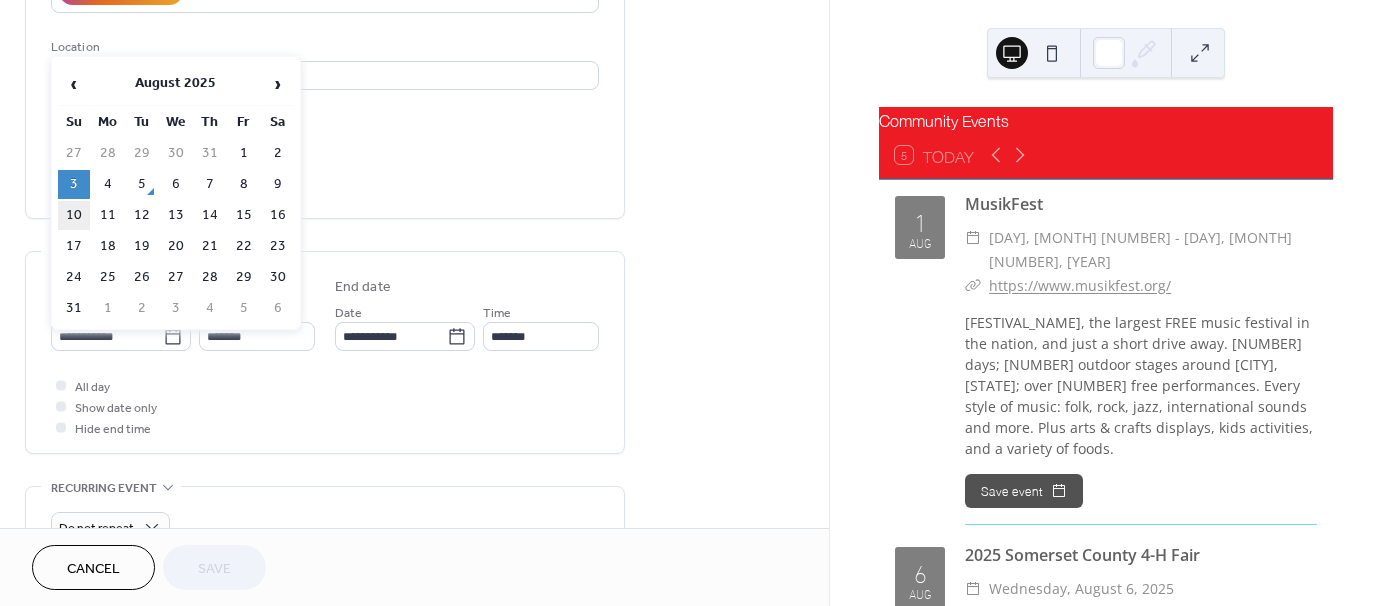 click on "10" at bounding box center (74, 215) 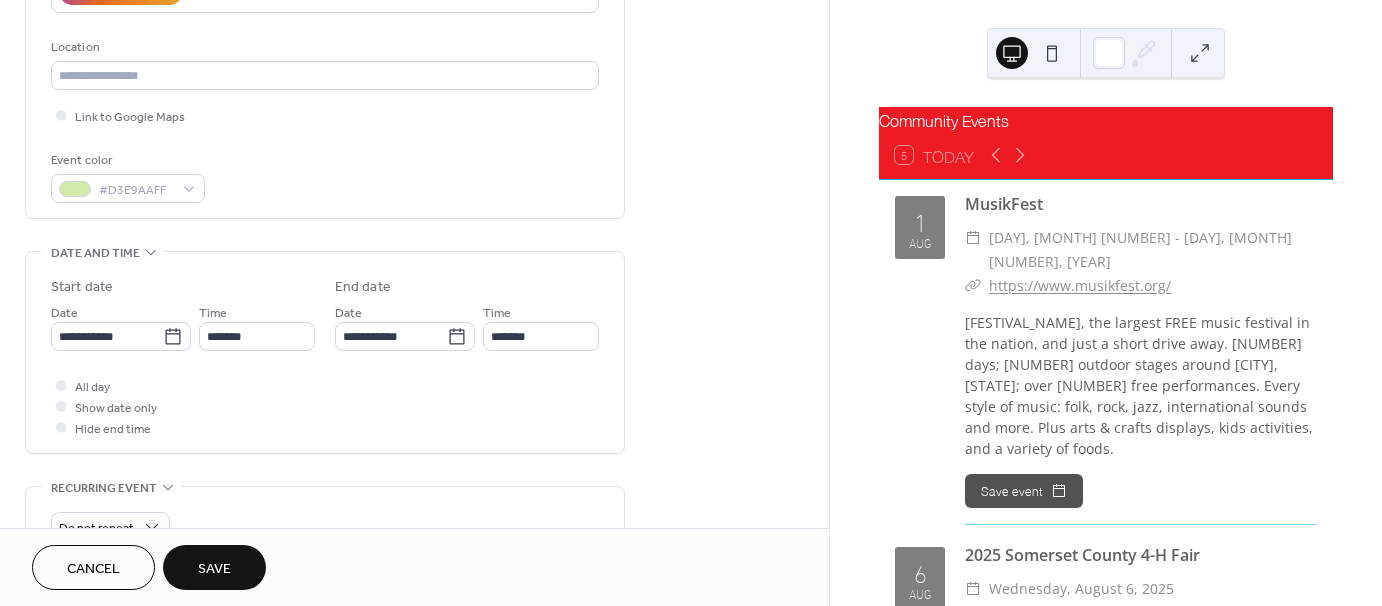 click on "Save" at bounding box center (214, 567) 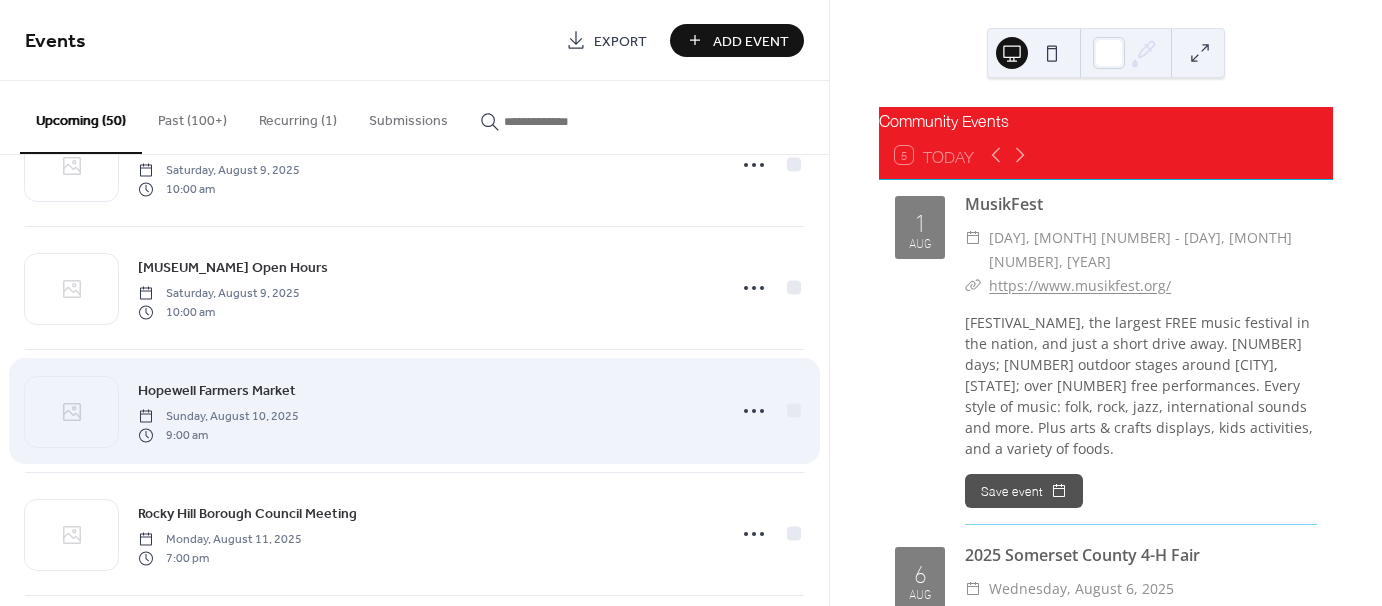 scroll, scrollTop: 1400, scrollLeft: 0, axis: vertical 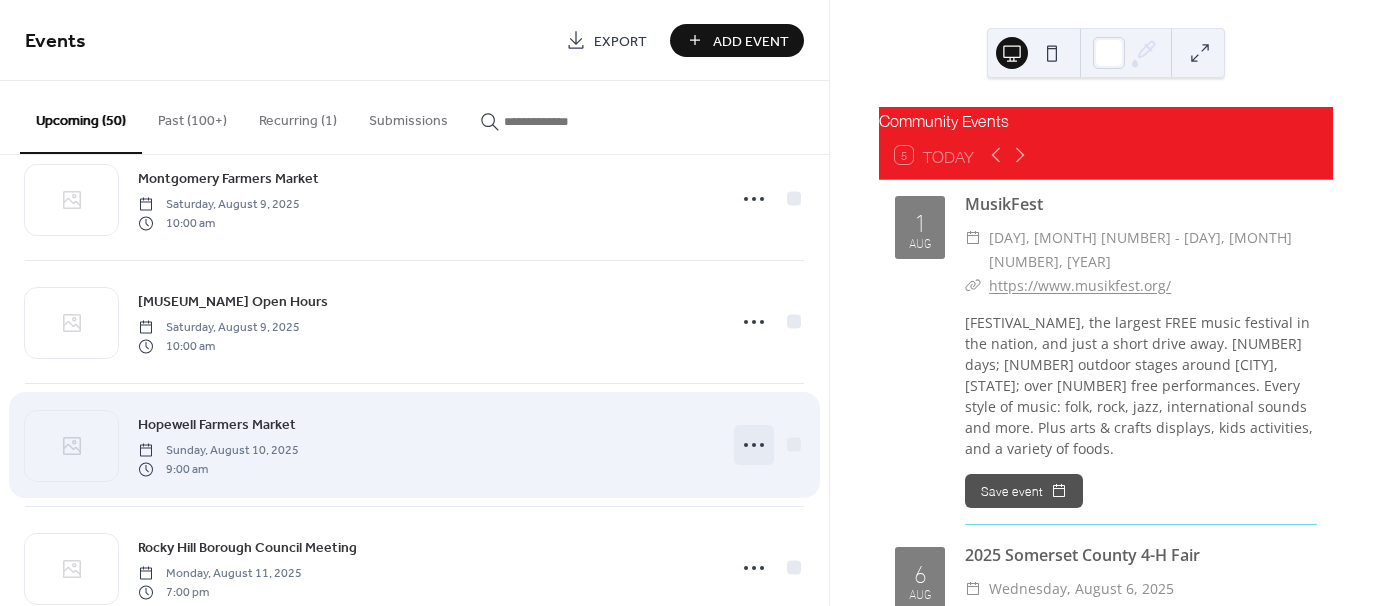 click 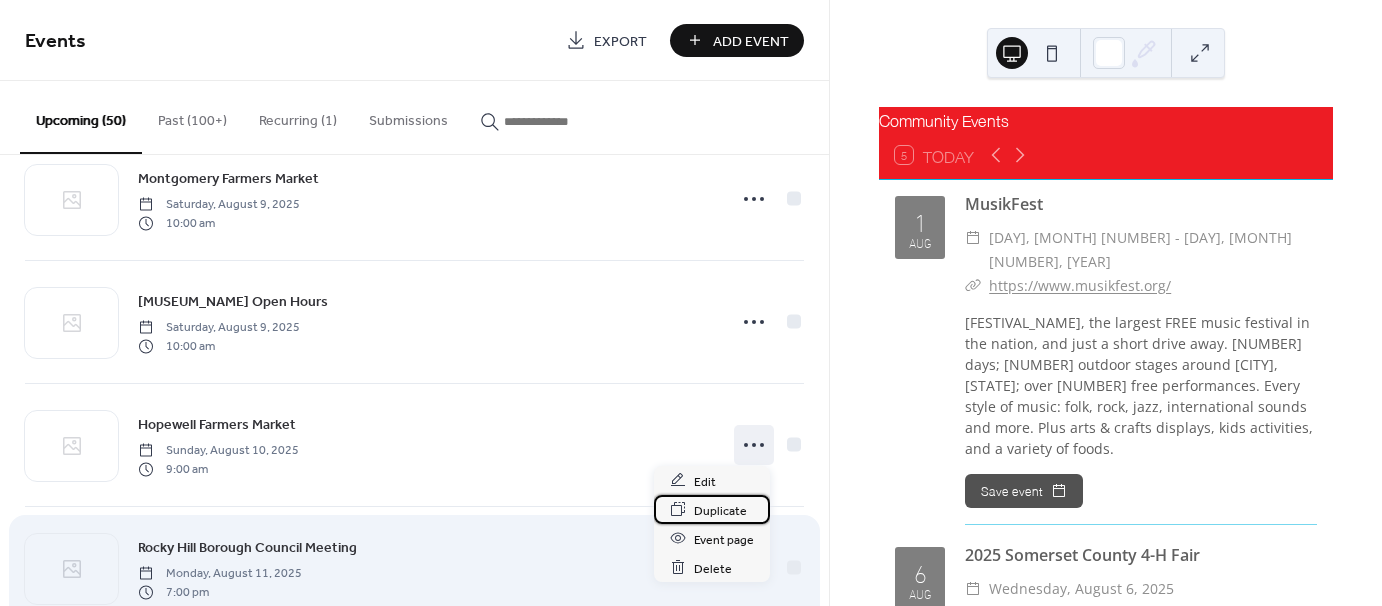 click on "Duplicate" at bounding box center (720, 510) 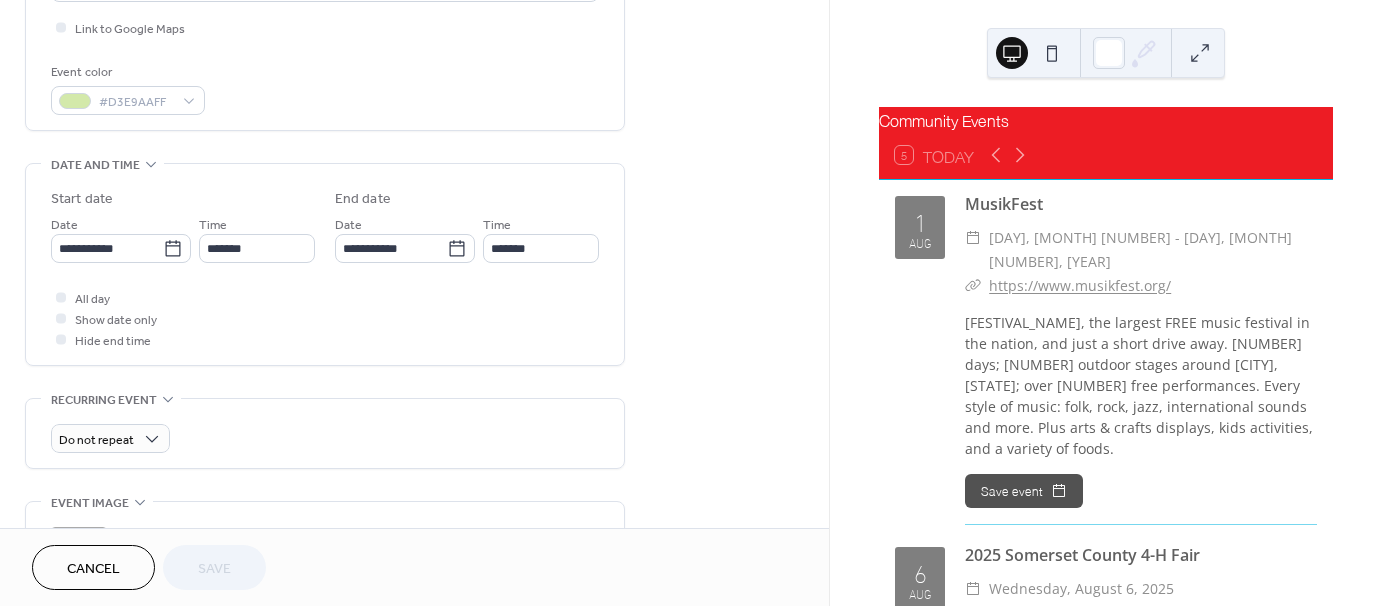 scroll, scrollTop: 500, scrollLeft: 0, axis: vertical 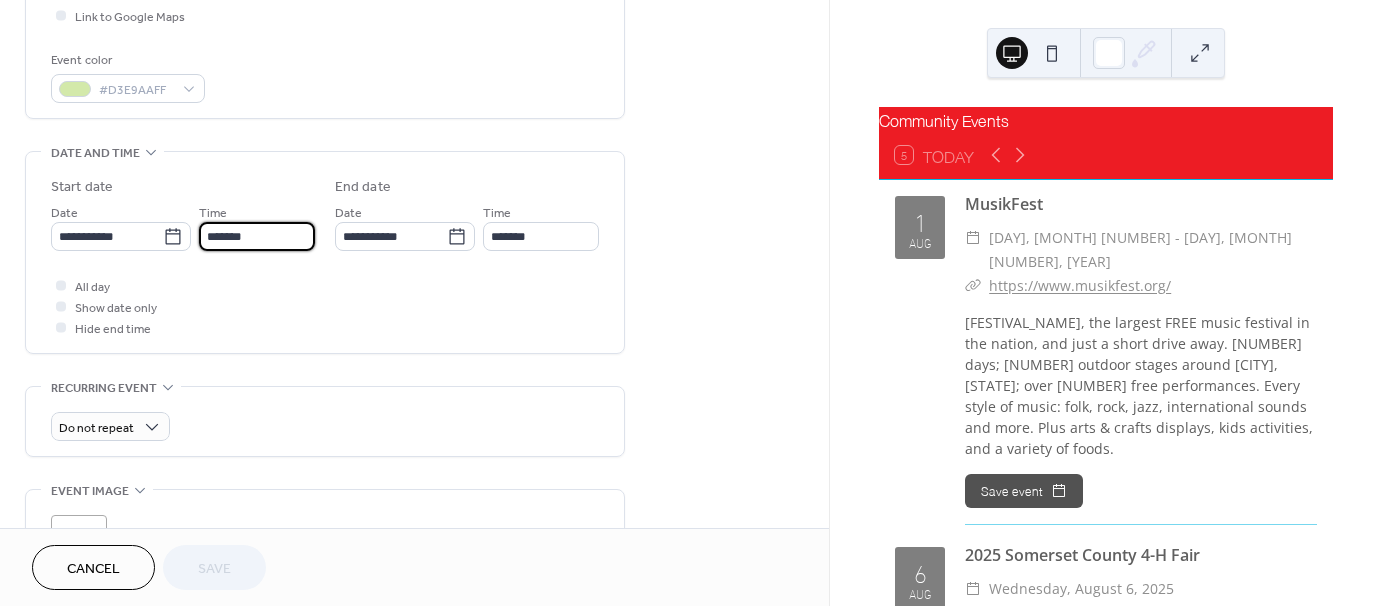 click on "*******" at bounding box center [257, 236] 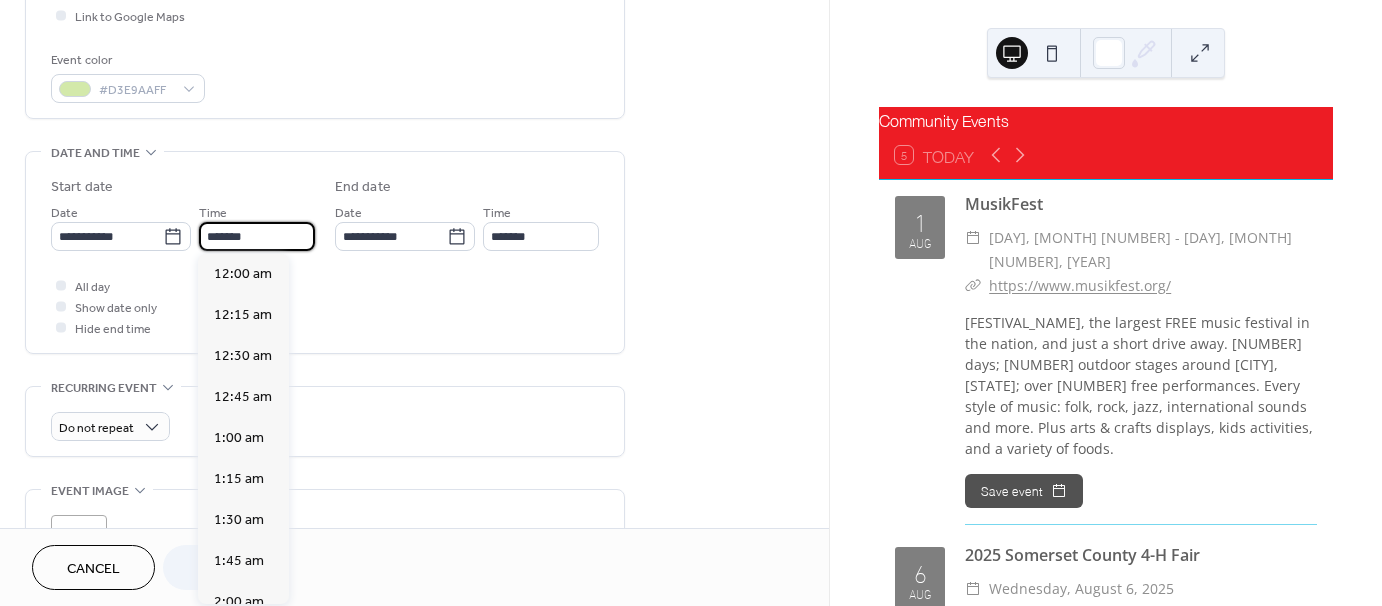 scroll, scrollTop: 1476, scrollLeft: 0, axis: vertical 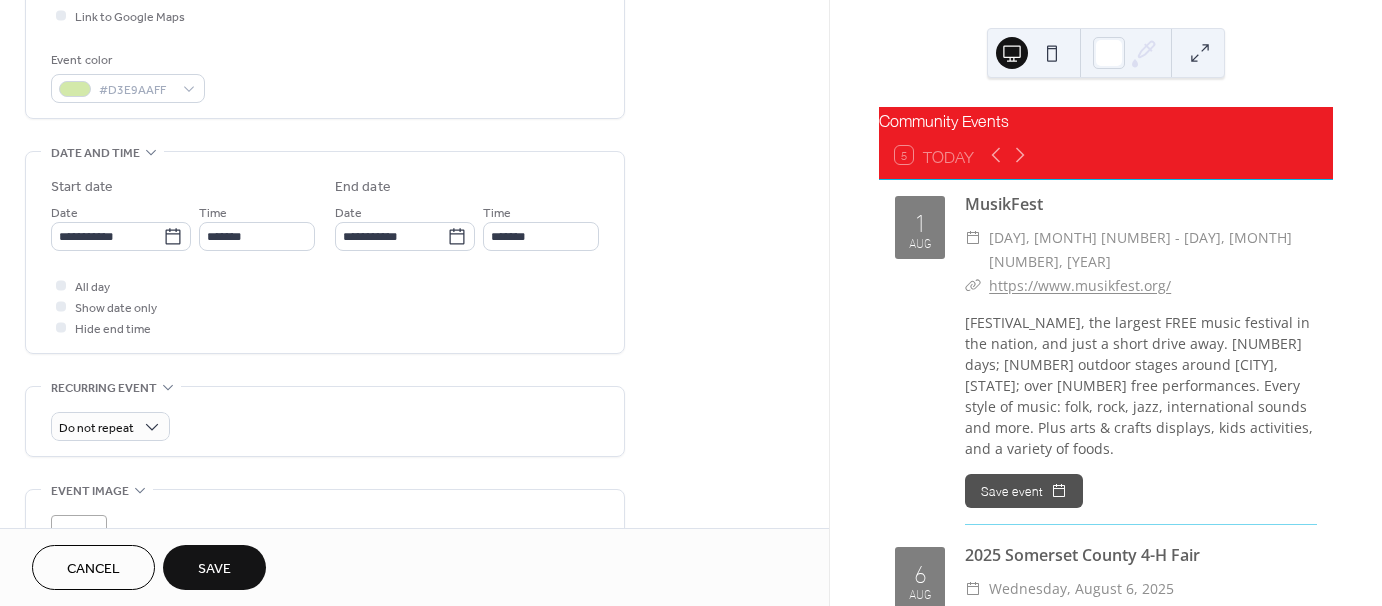 click on "**********" at bounding box center [325, 252] 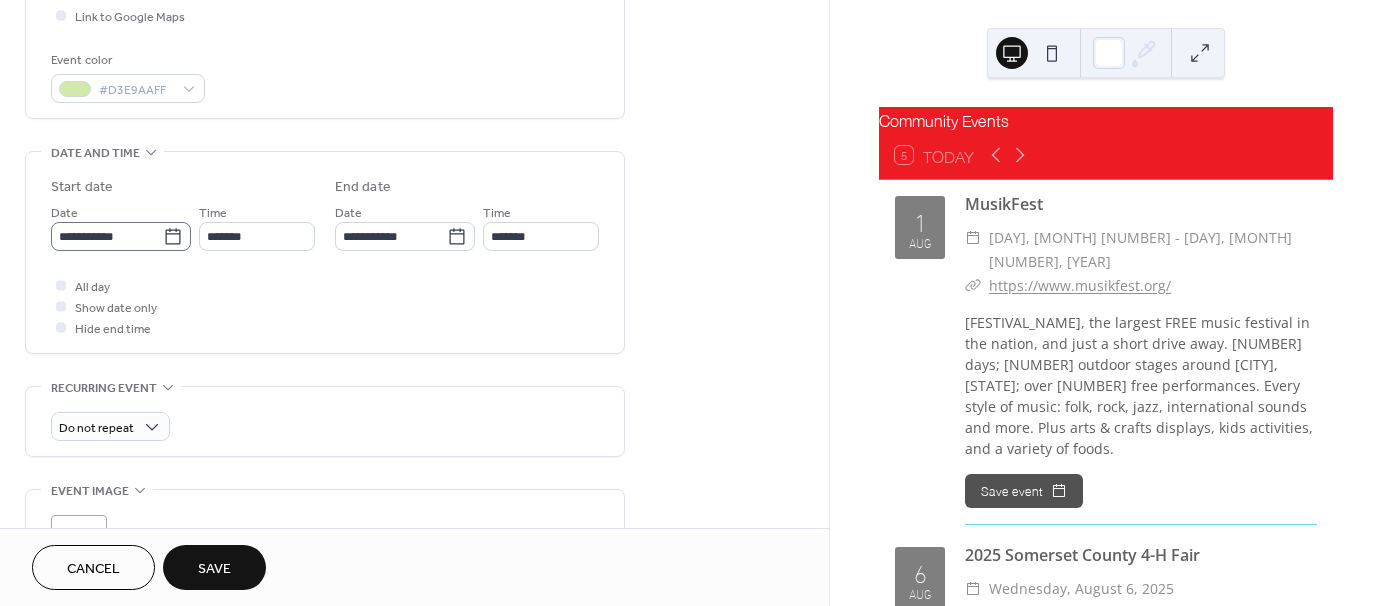 click 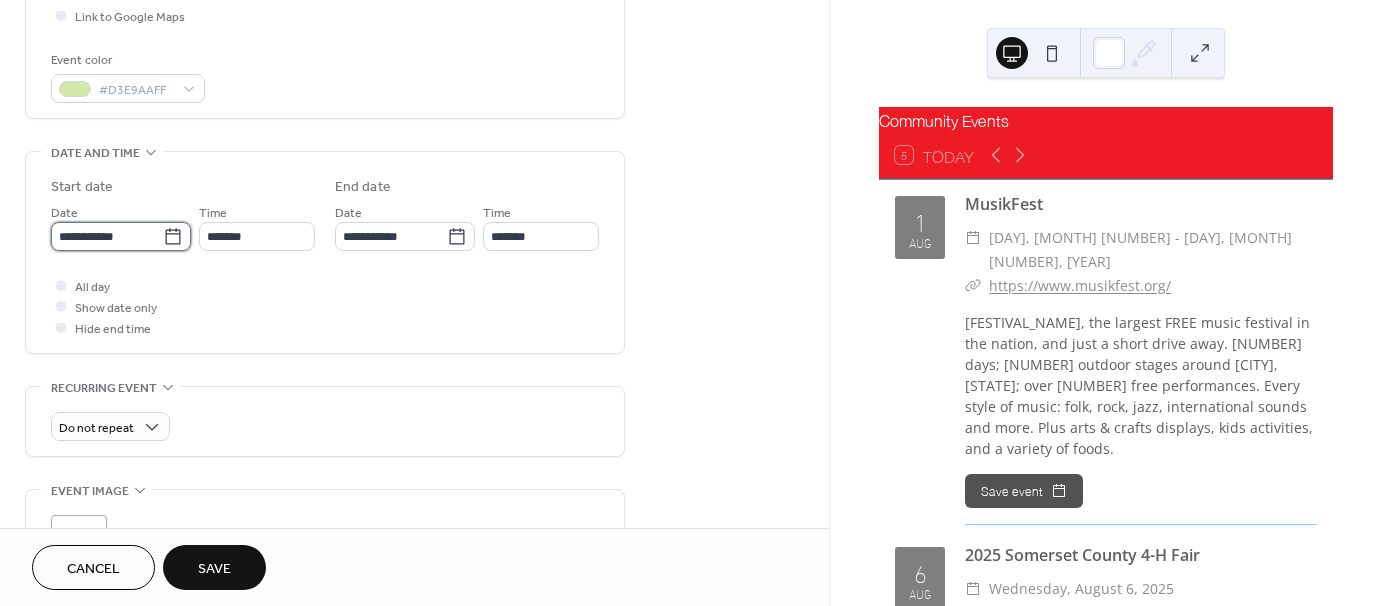 click on "**********" at bounding box center [107, 236] 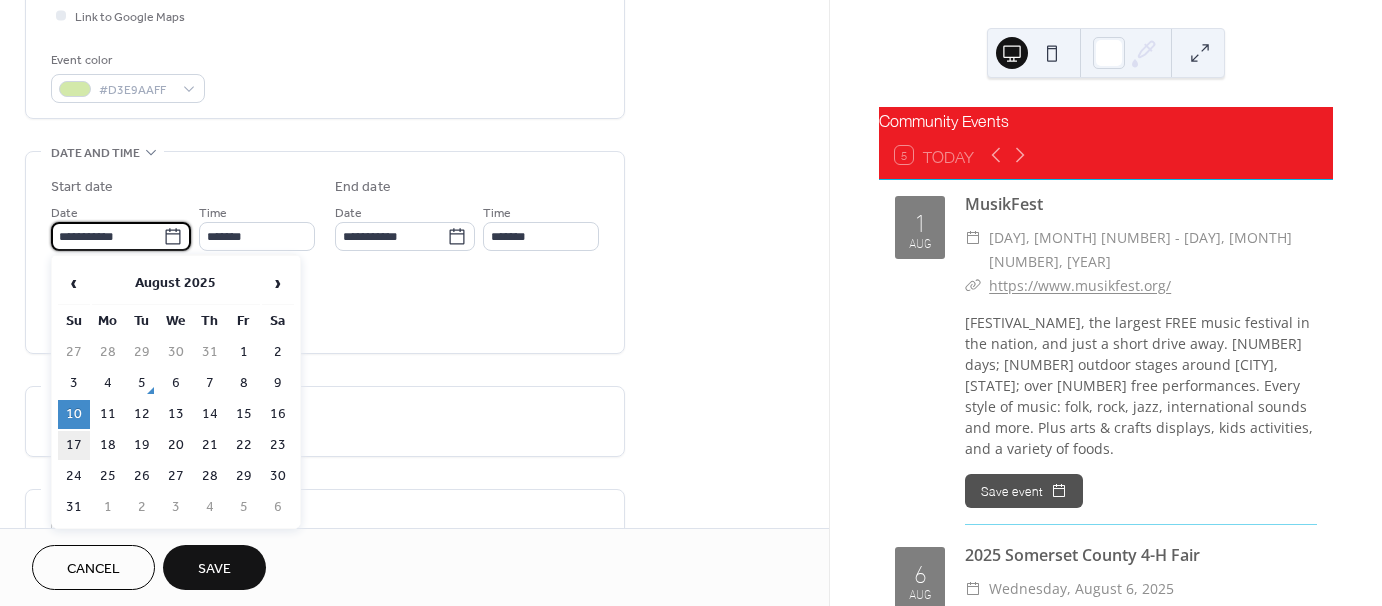 click on "17" at bounding box center (74, 445) 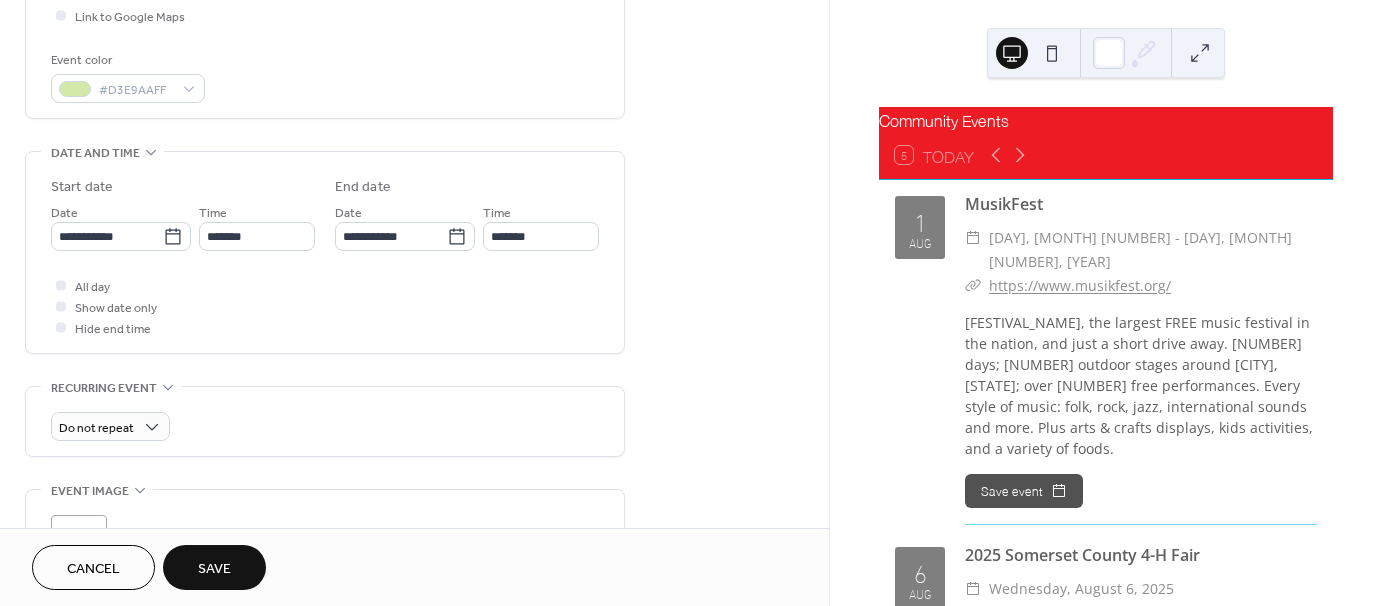 click on "Save" at bounding box center (214, 569) 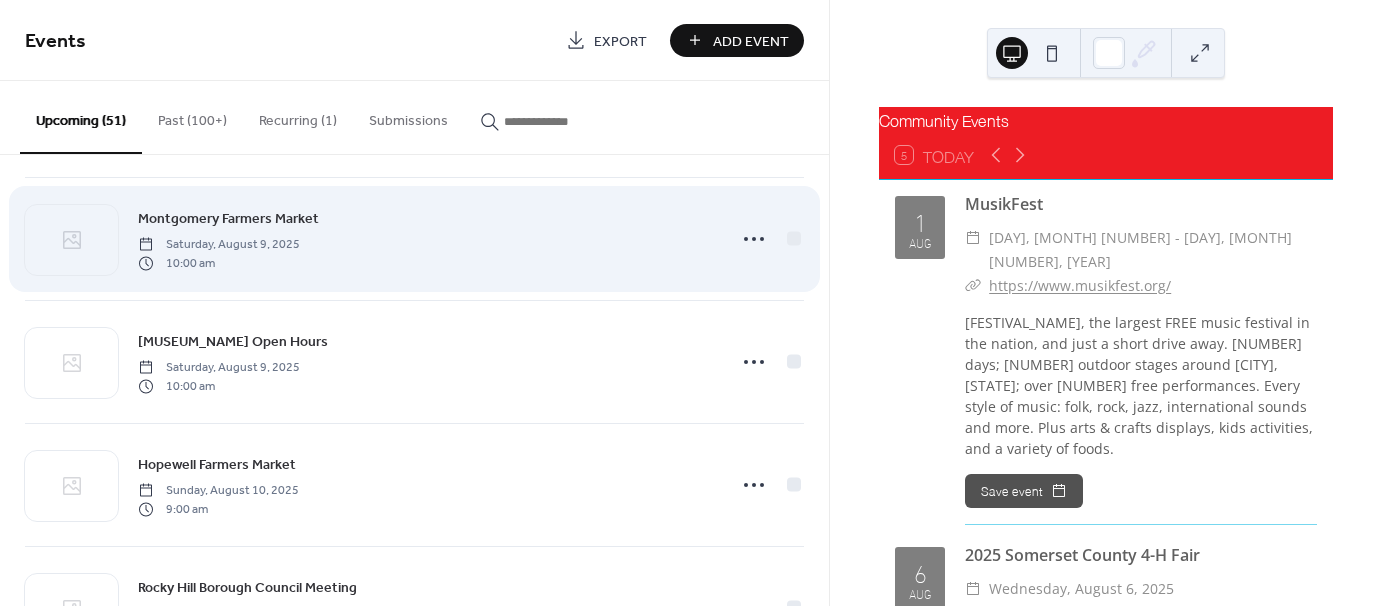 scroll, scrollTop: 1400, scrollLeft: 0, axis: vertical 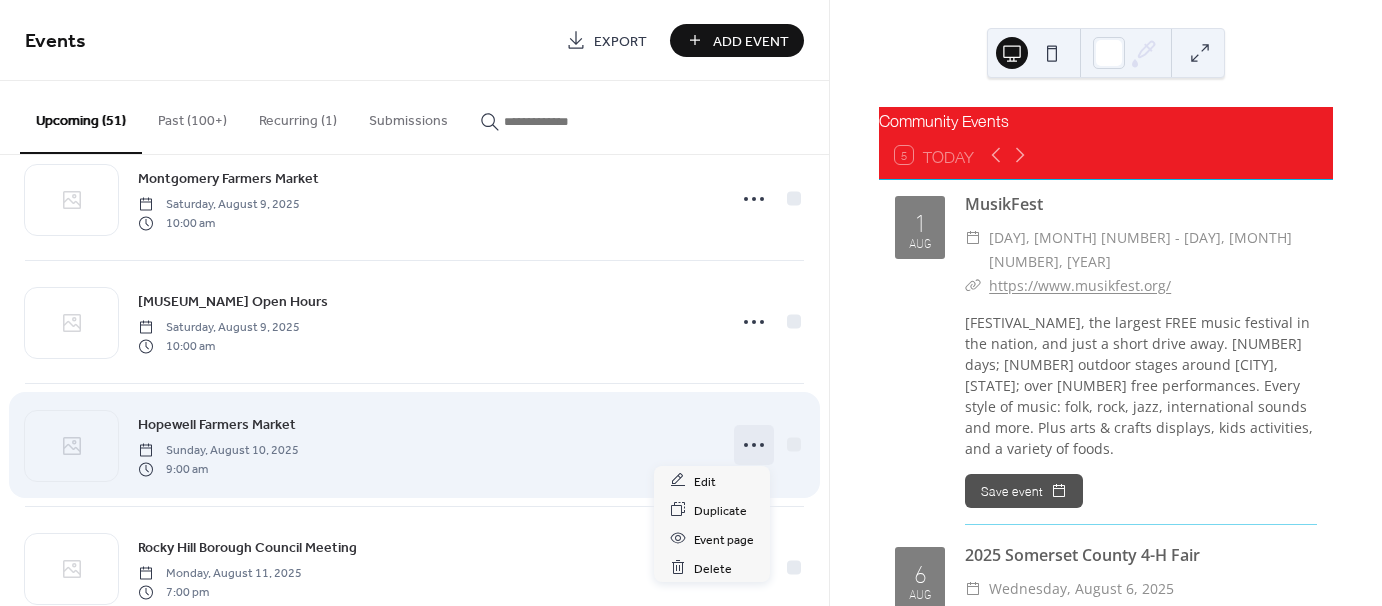 click 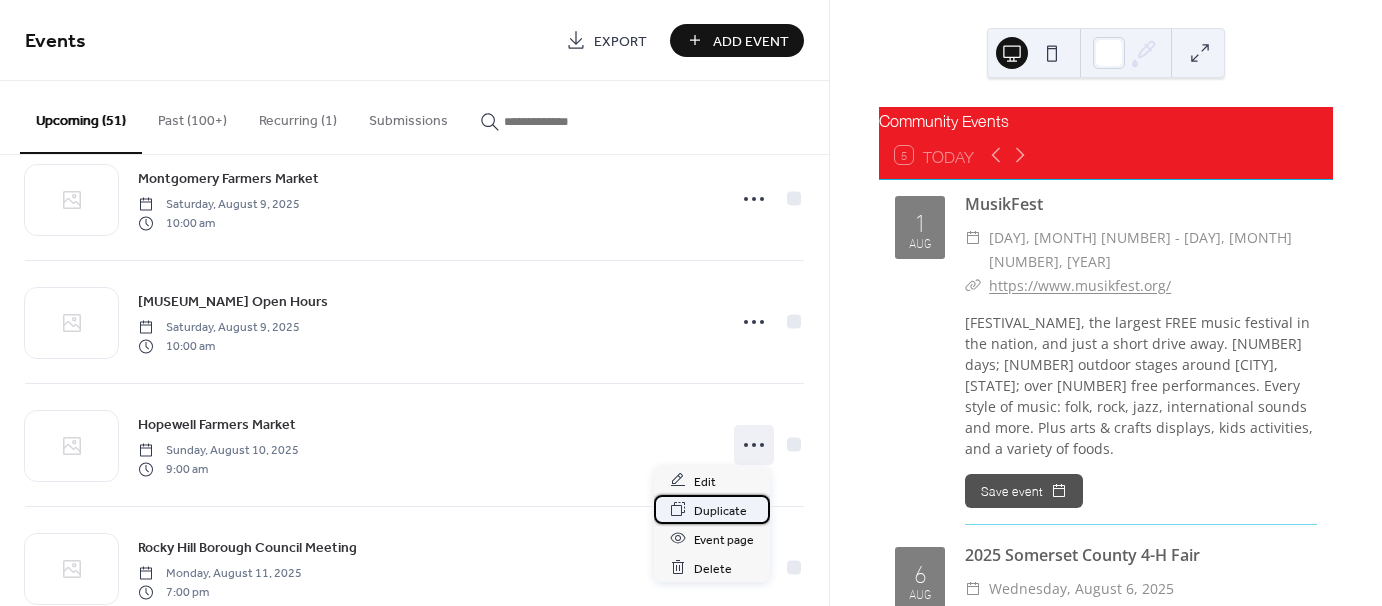 click on "Duplicate" at bounding box center [720, 510] 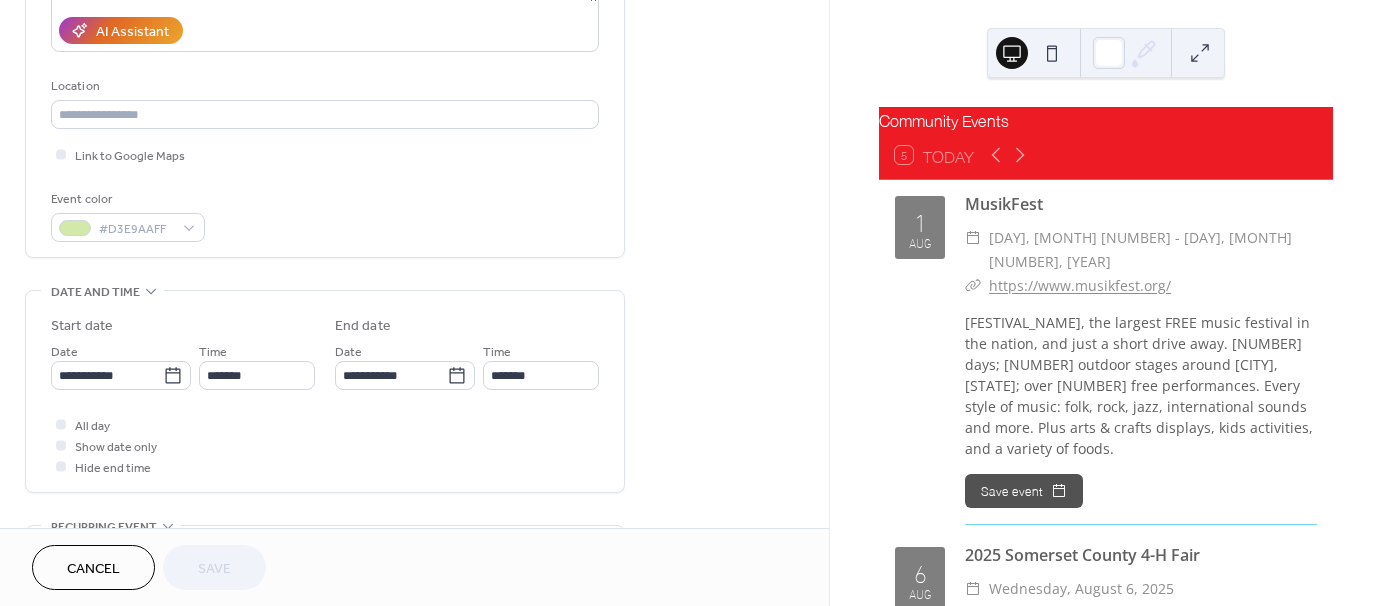 scroll, scrollTop: 500, scrollLeft: 0, axis: vertical 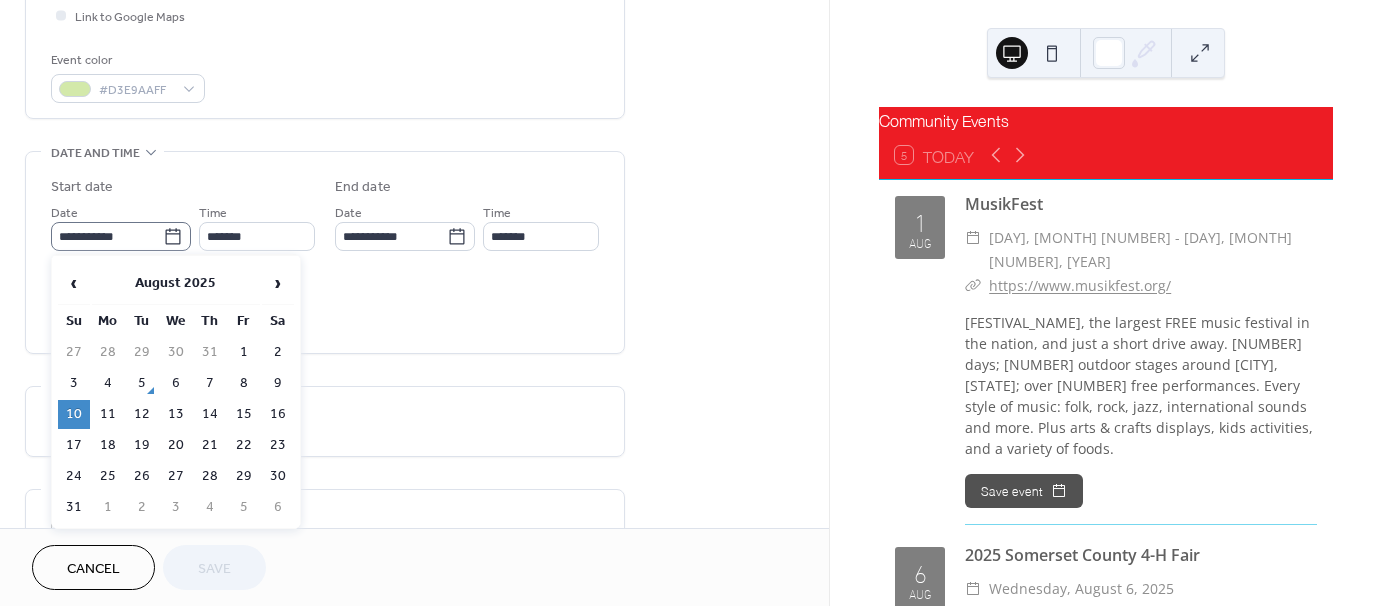 click 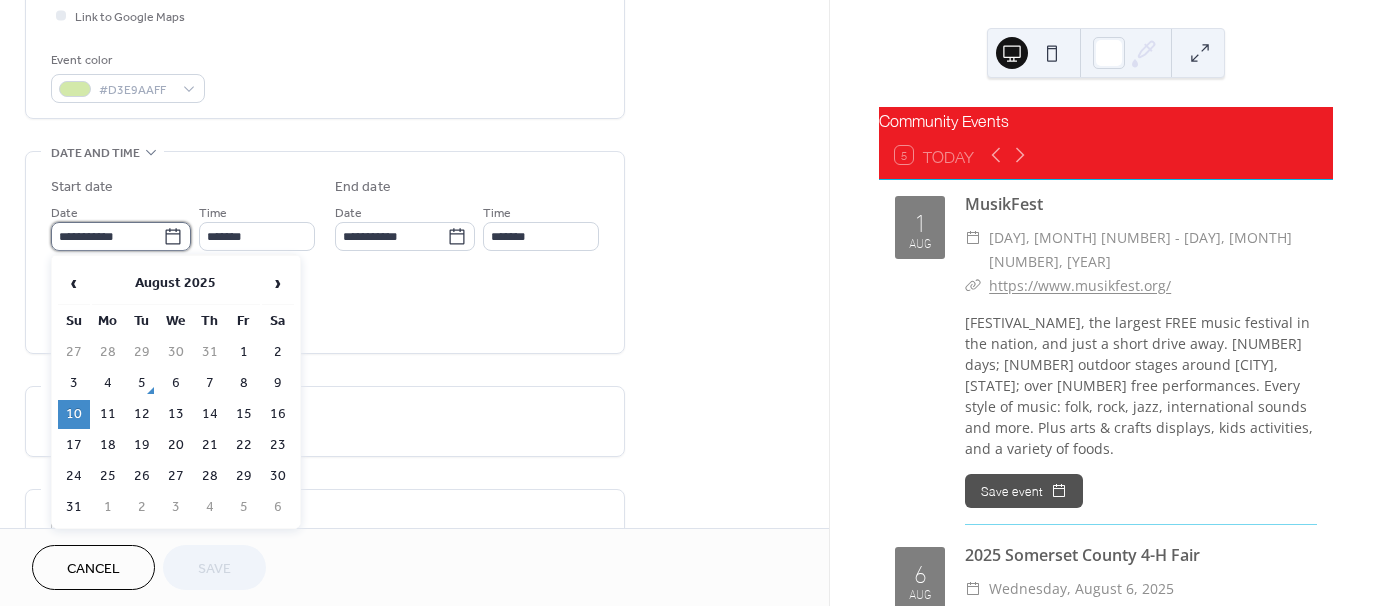 click on "**********" at bounding box center (107, 236) 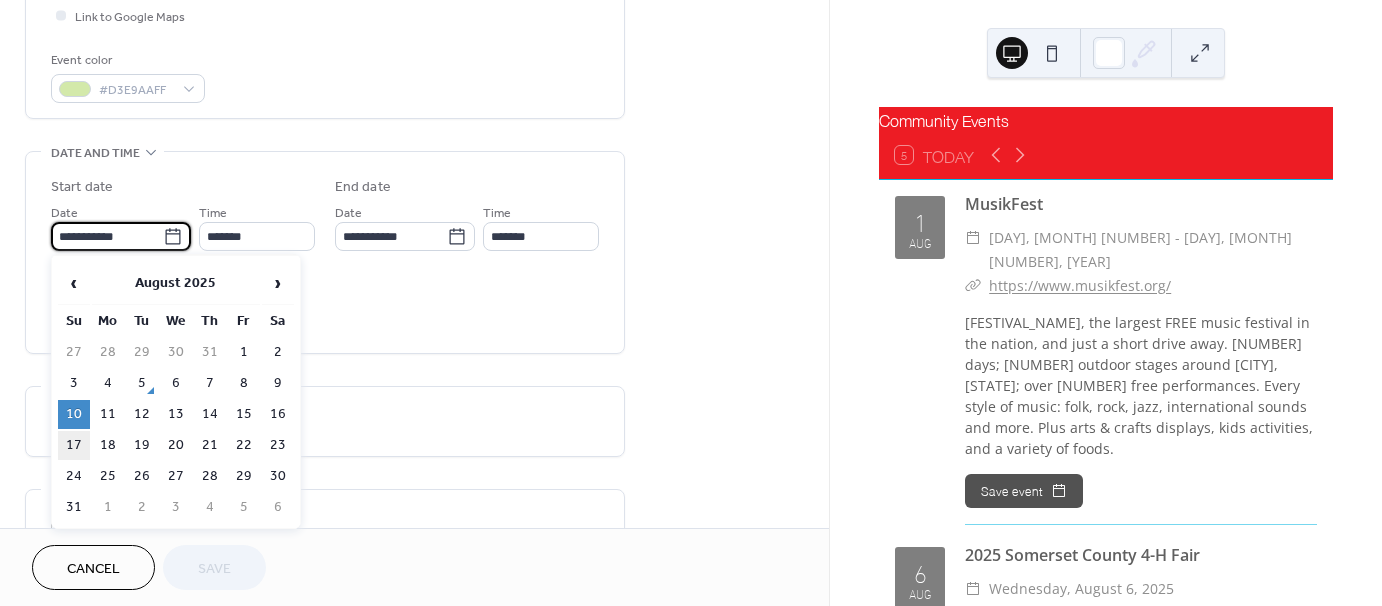 click on "17" at bounding box center [74, 445] 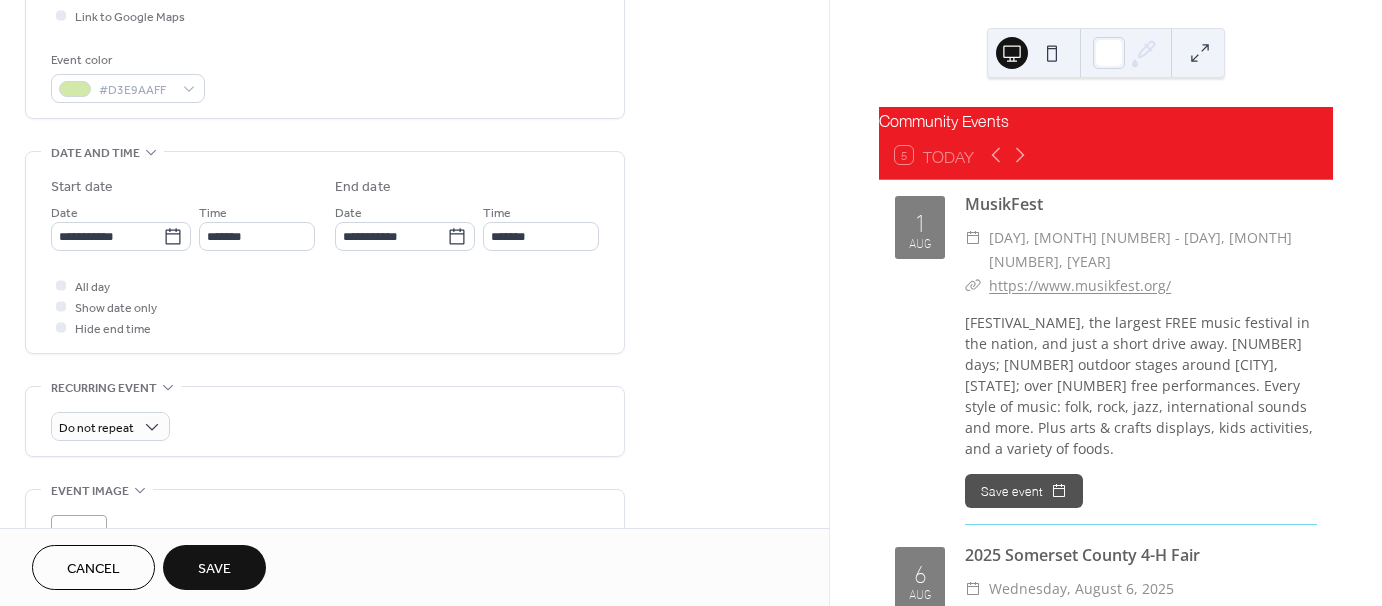 click on "Save" at bounding box center [214, 569] 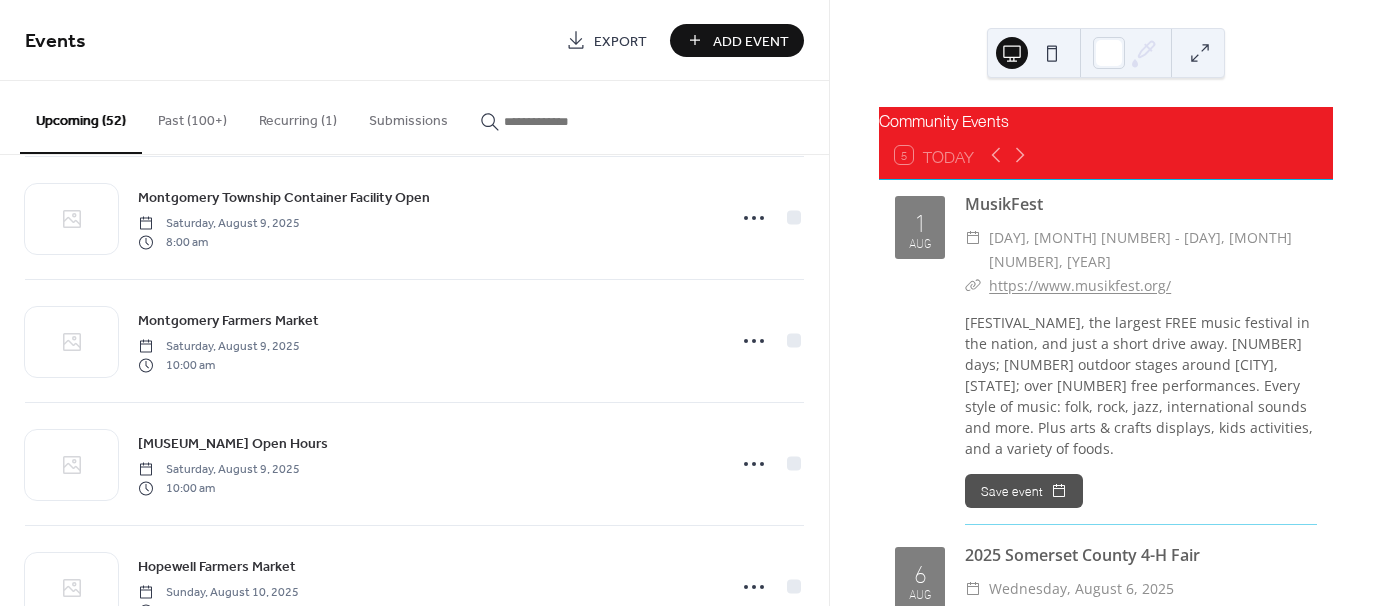 scroll, scrollTop: 1300, scrollLeft: 0, axis: vertical 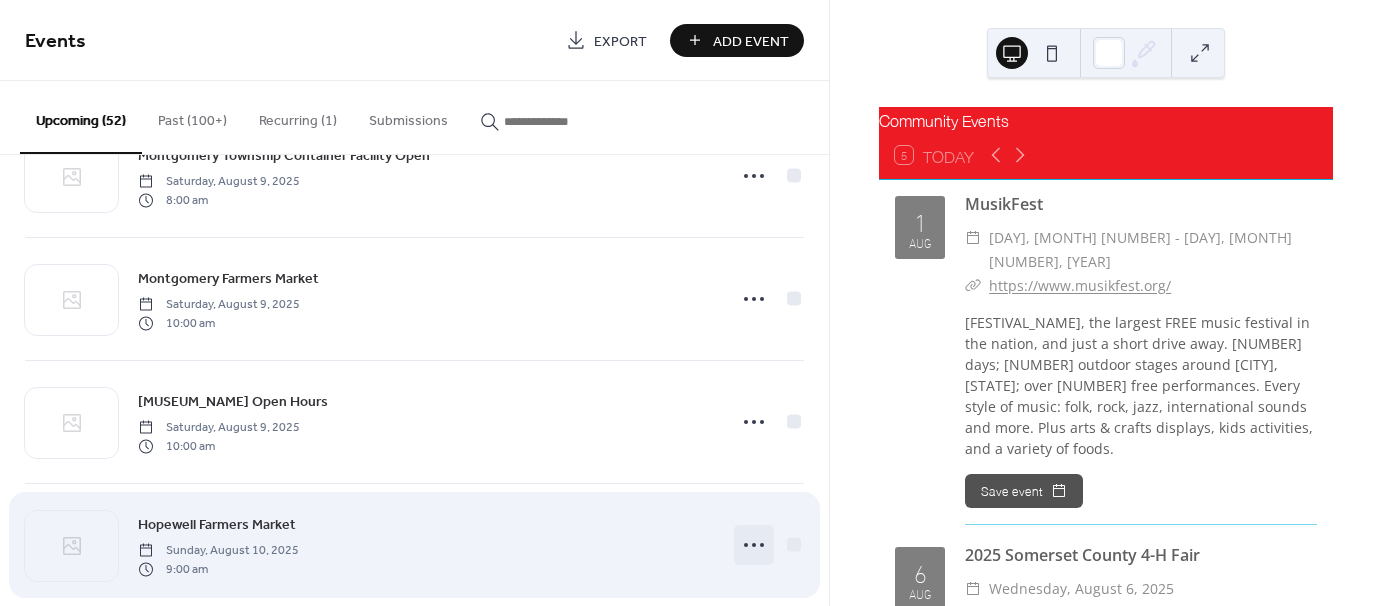 click 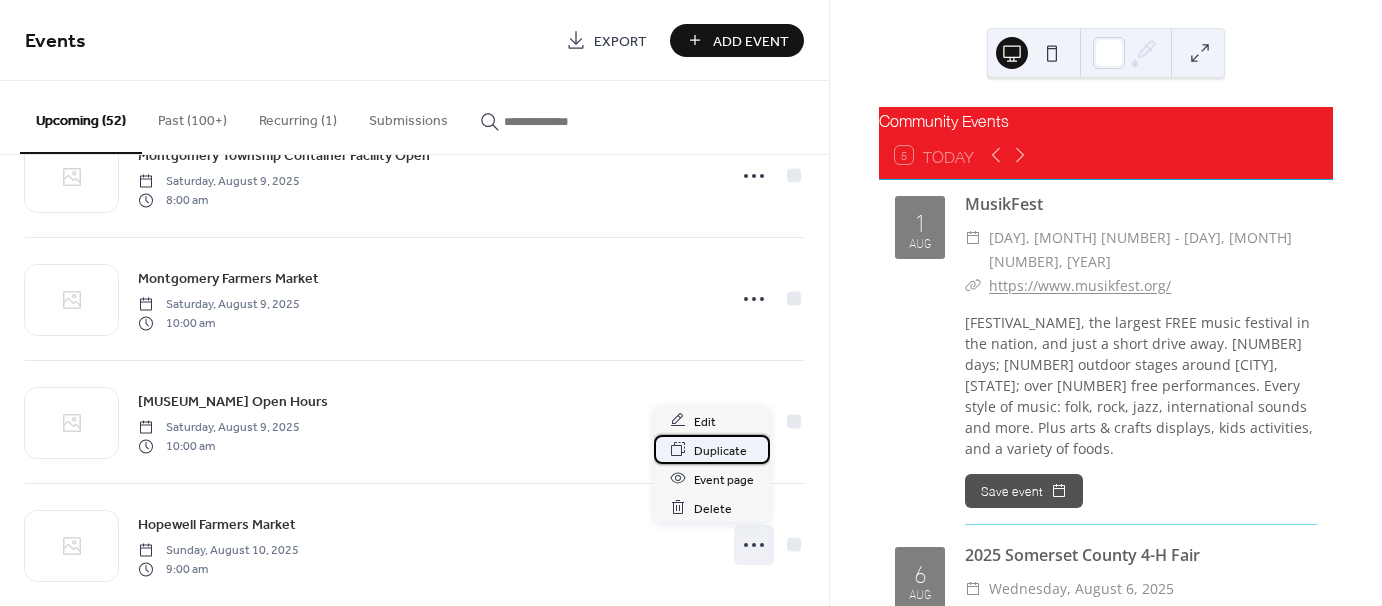 click on "Duplicate" at bounding box center (720, 450) 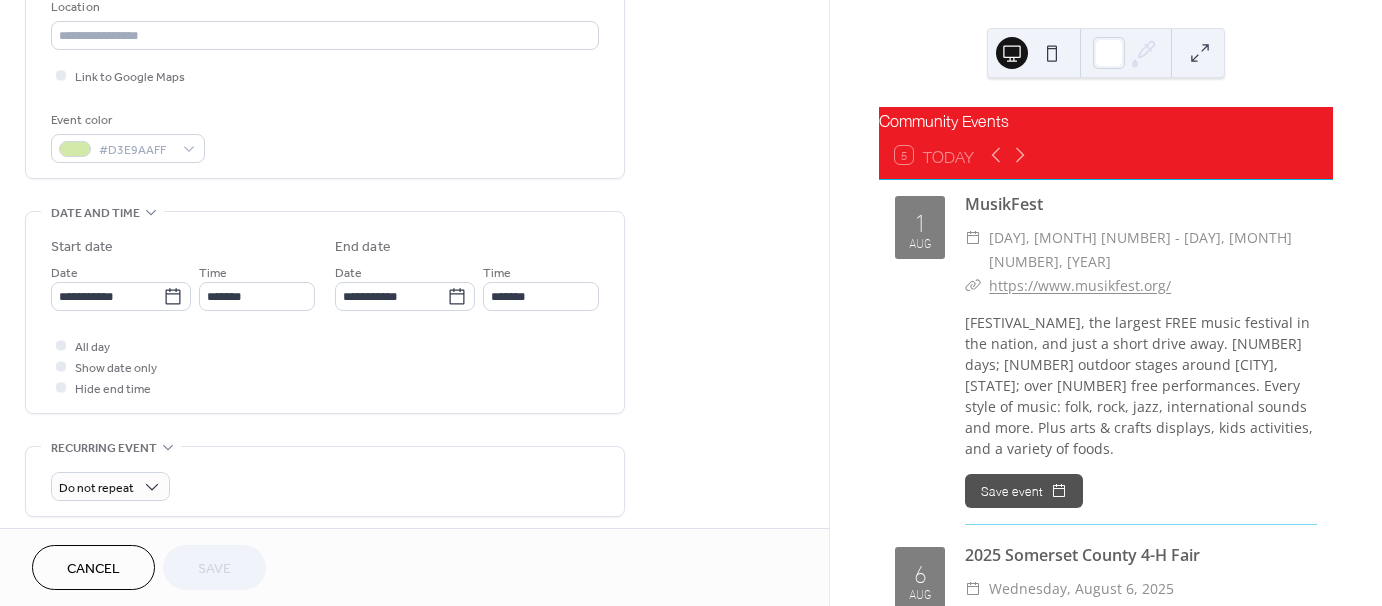 scroll, scrollTop: 500, scrollLeft: 0, axis: vertical 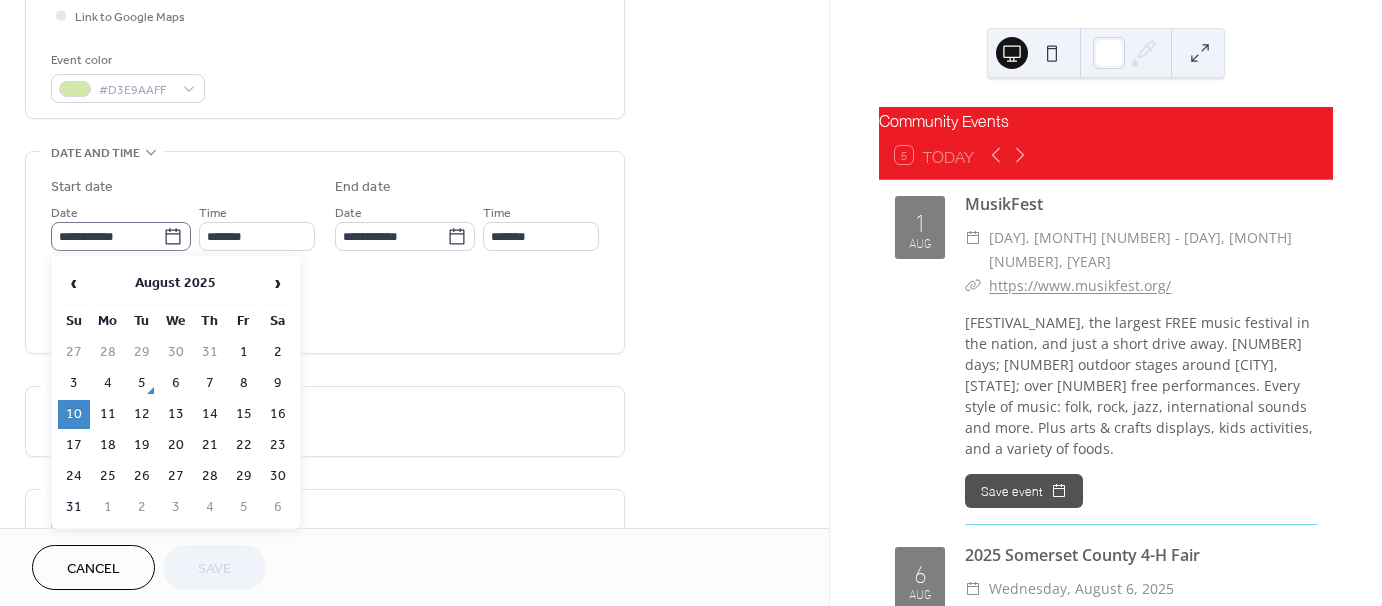 click 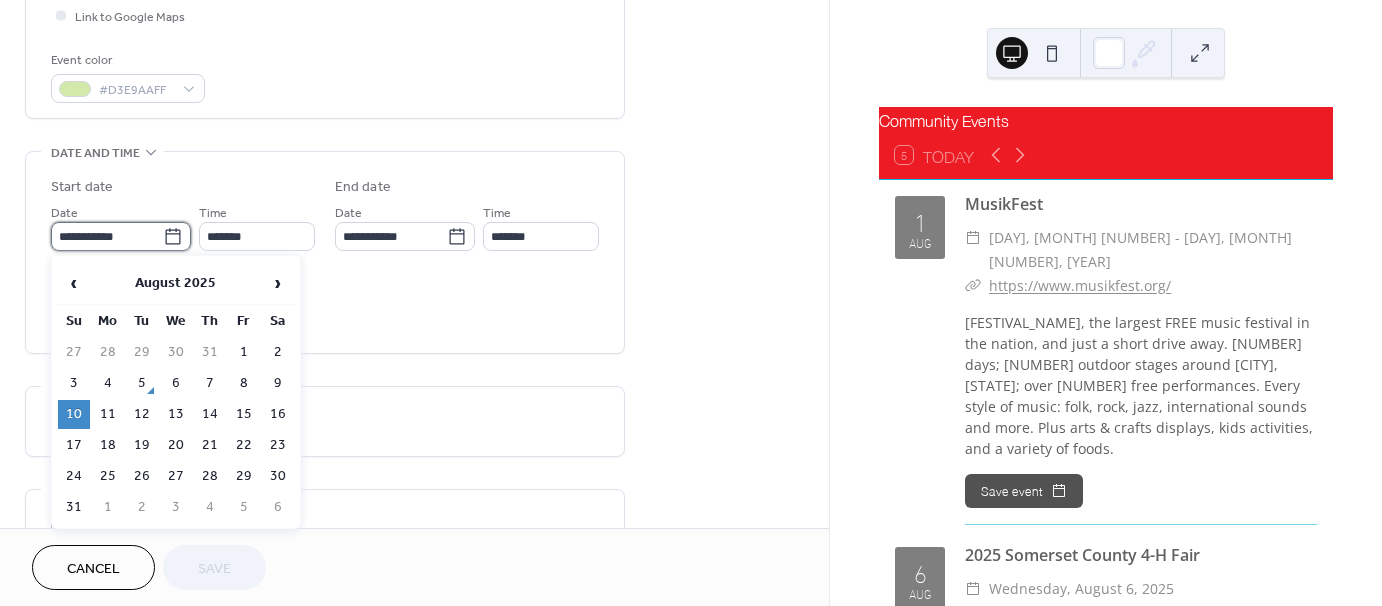 click on "**********" at bounding box center (107, 236) 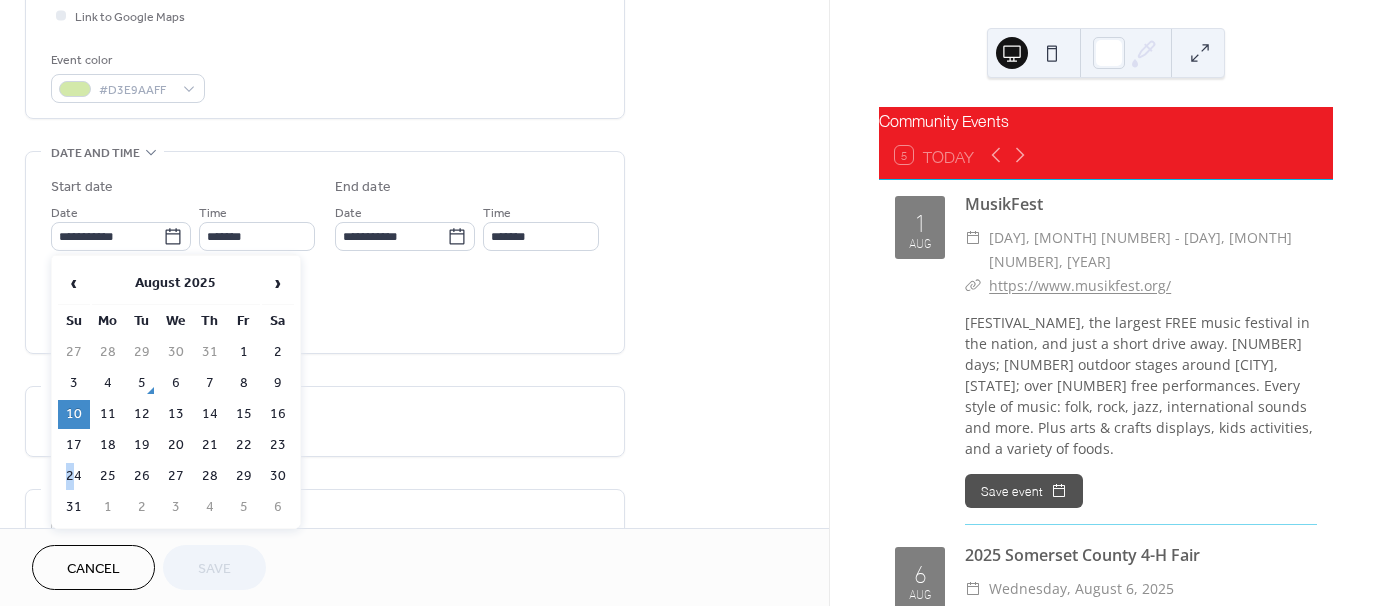click on "24" at bounding box center (74, 476) 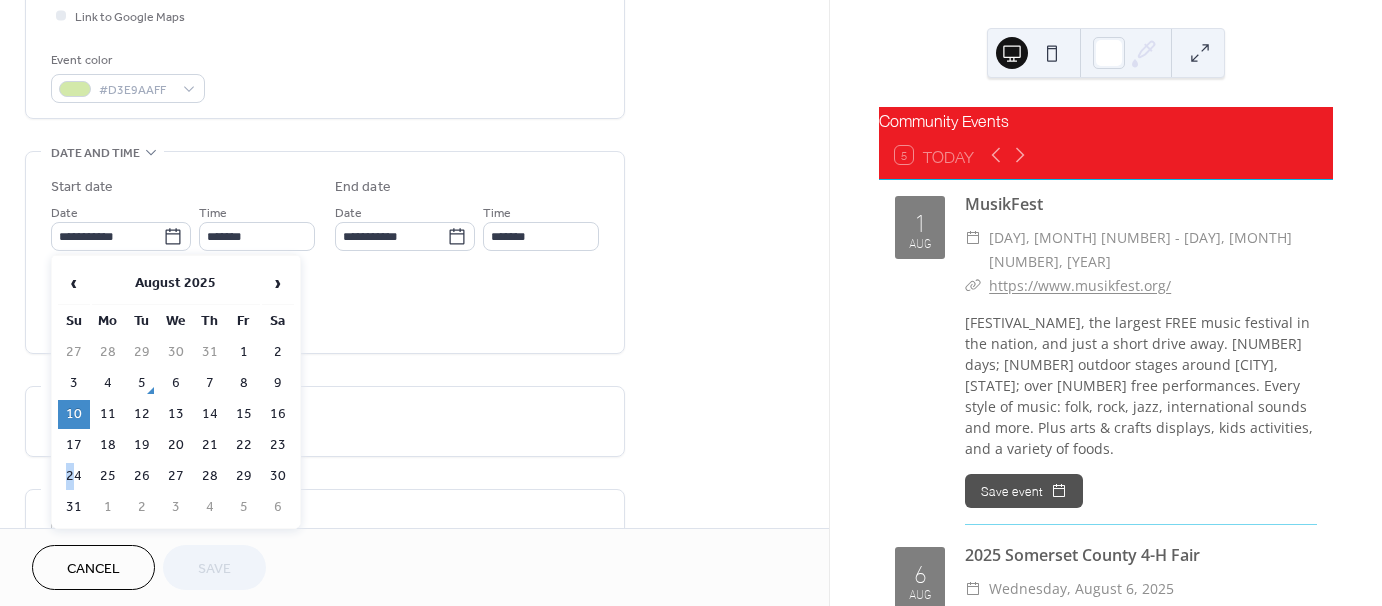 type on "**********" 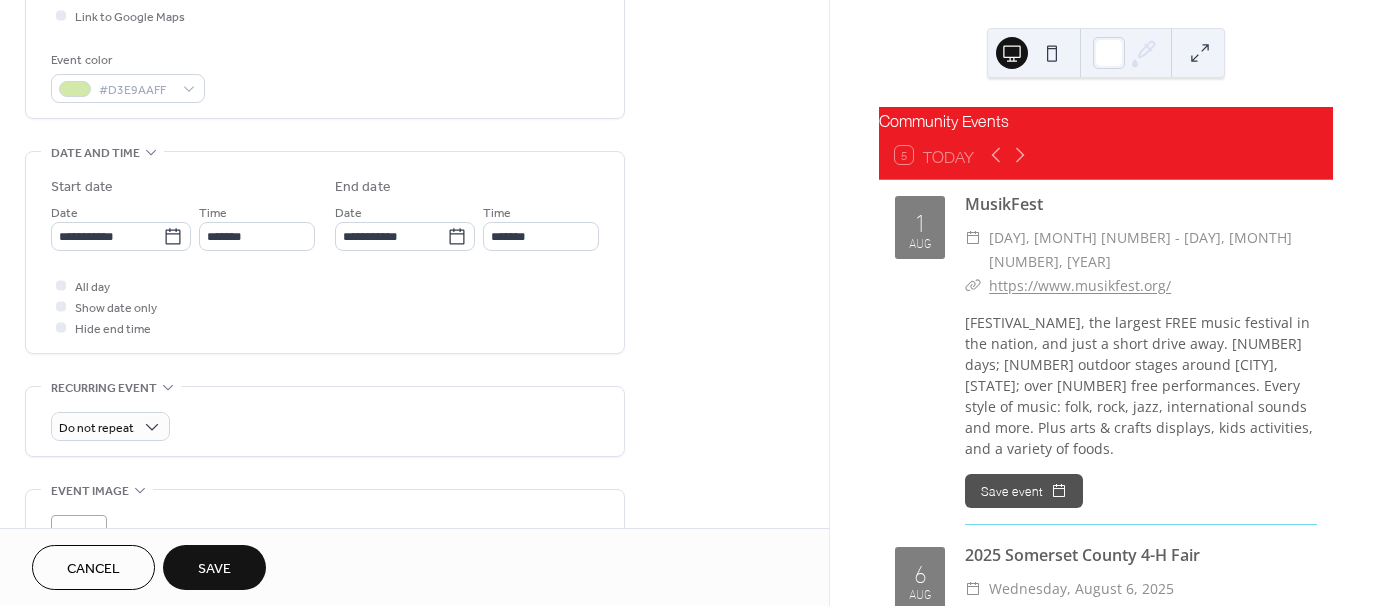 click on "Save" at bounding box center [214, 569] 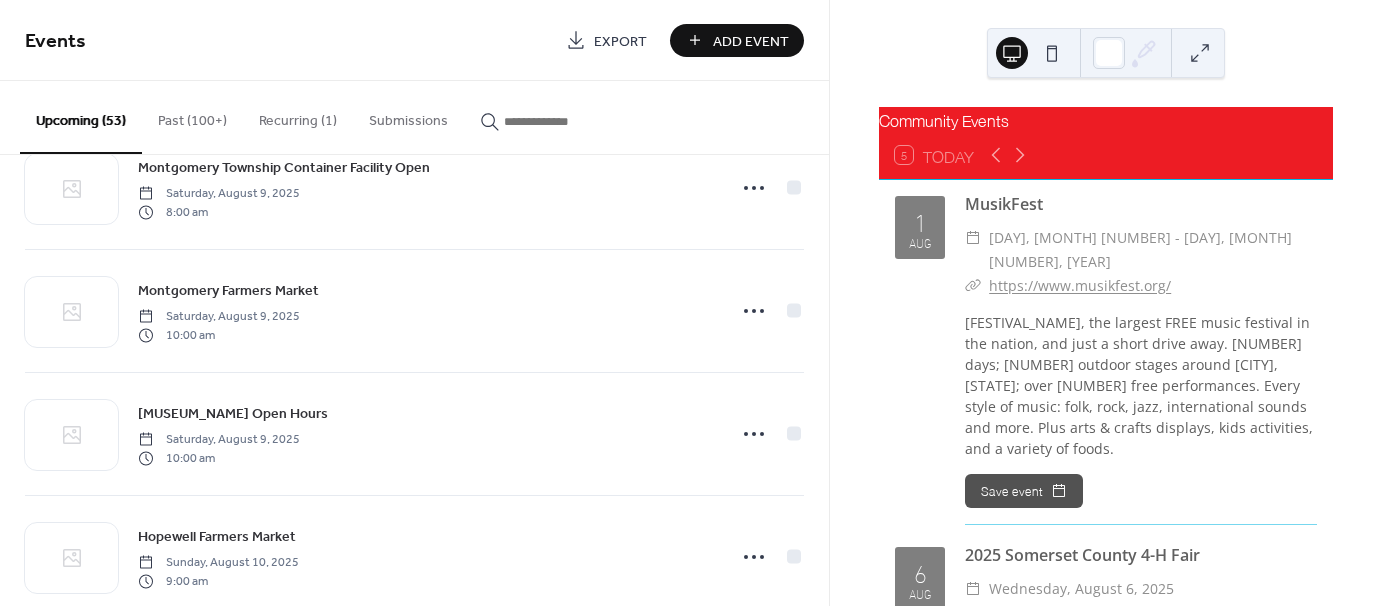 scroll, scrollTop: 1300, scrollLeft: 0, axis: vertical 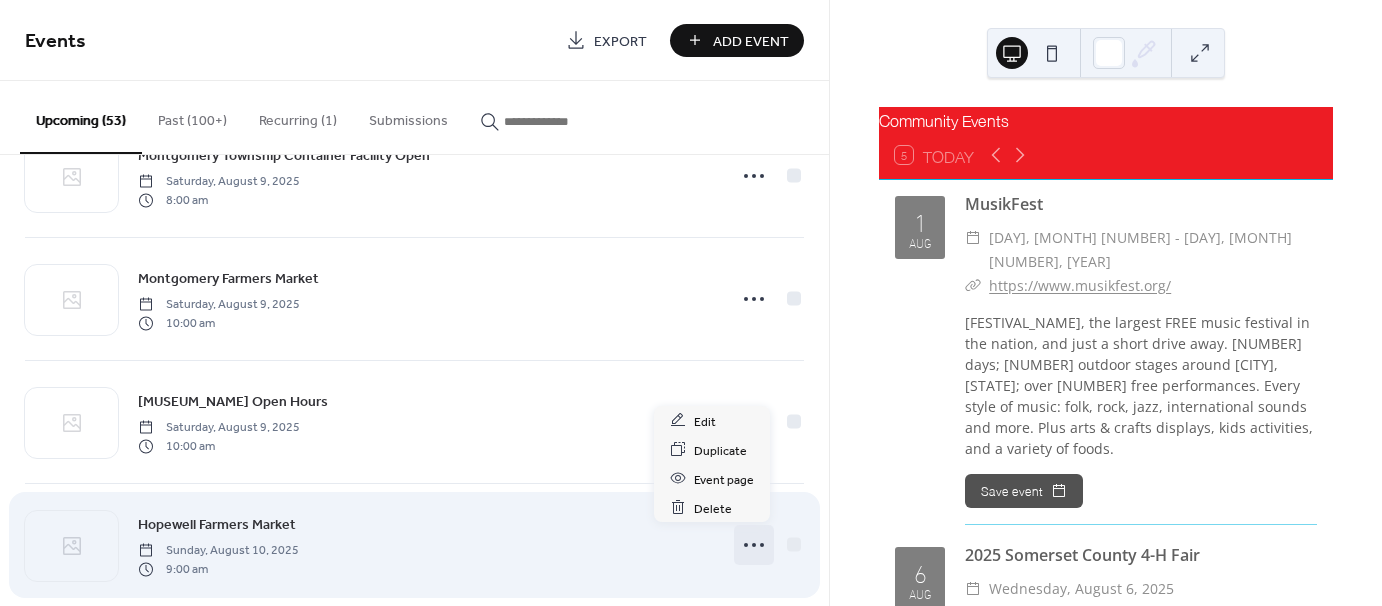 click 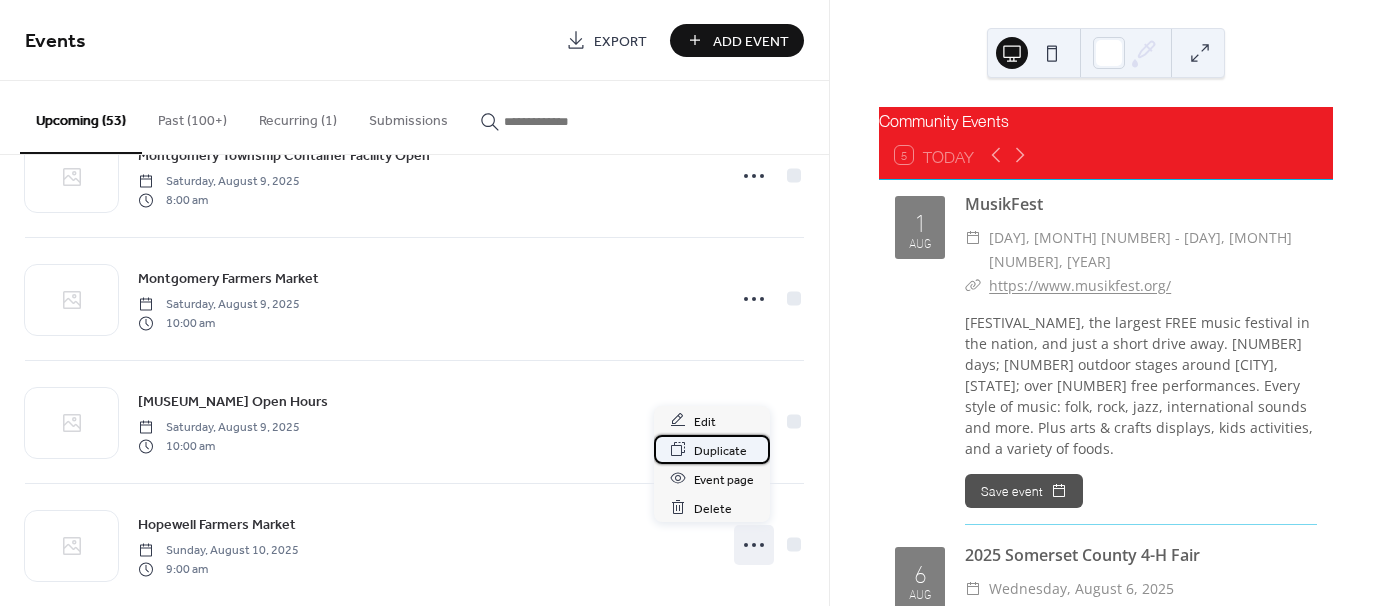 click on "Duplicate" at bounding box center (720, 450) 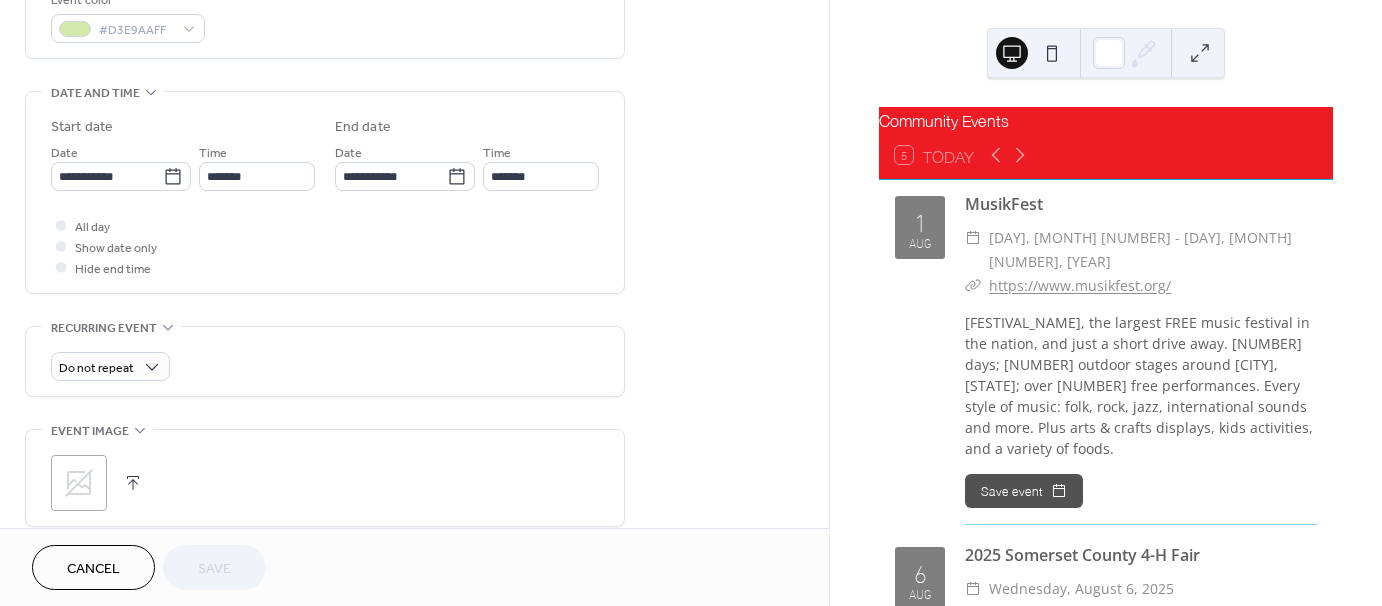 scroll, scrollTop: 555, scrollLeft: 0, axis: vertical 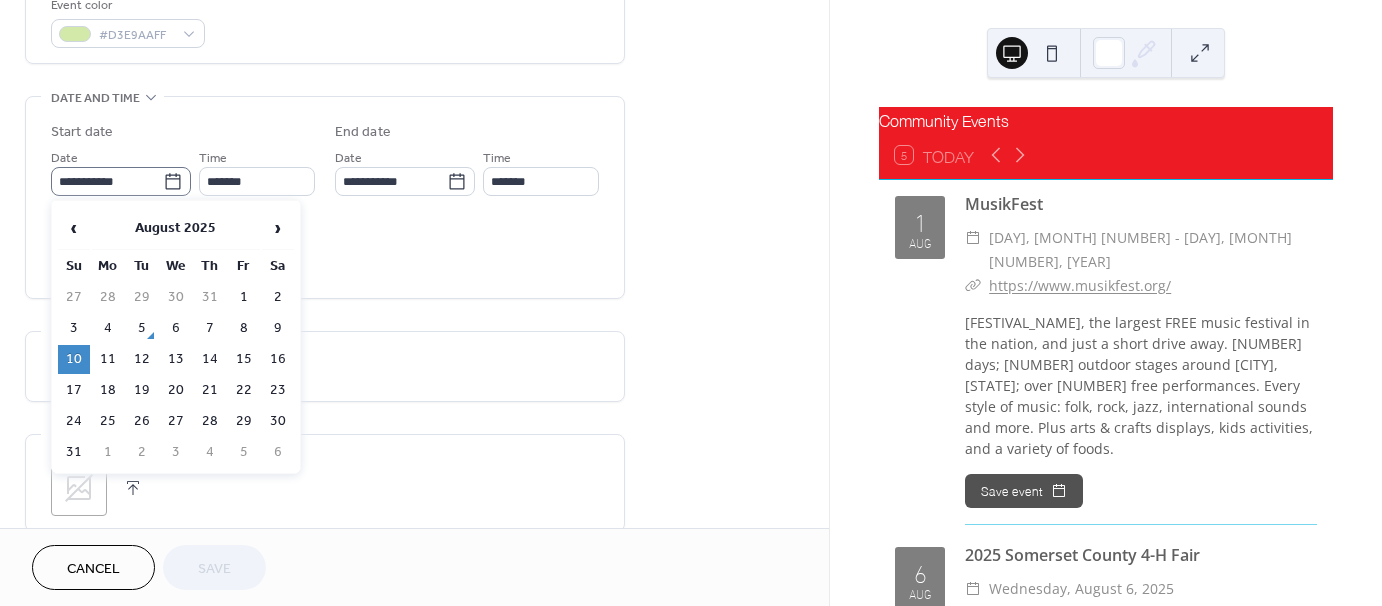 click 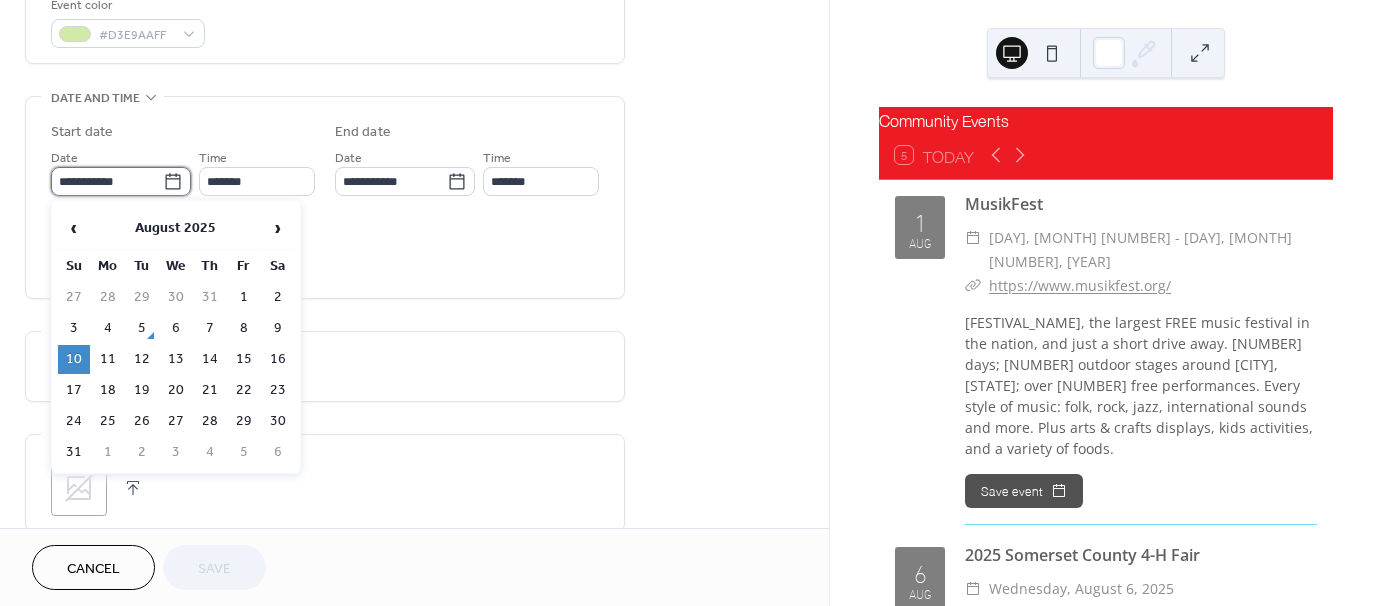 click on "**********" at bounding box center [107, 181] 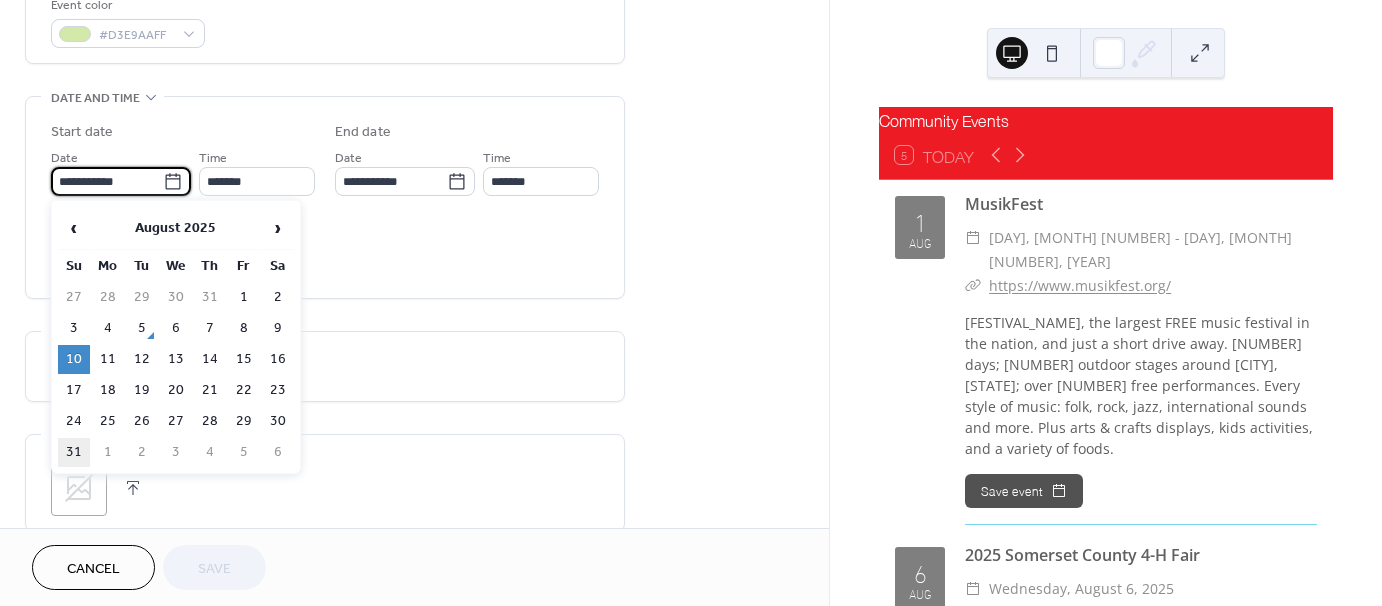 click on "31" at bounding box center [74, 452] 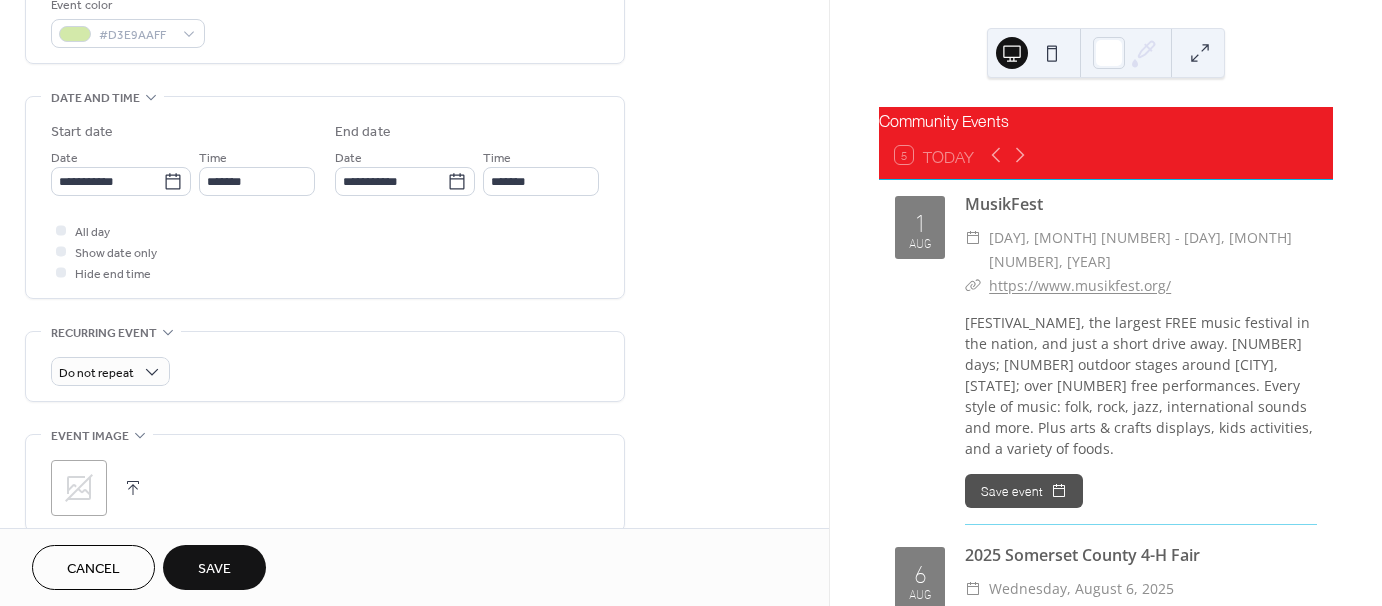 click on "Save" at bounding box center (214, 569) 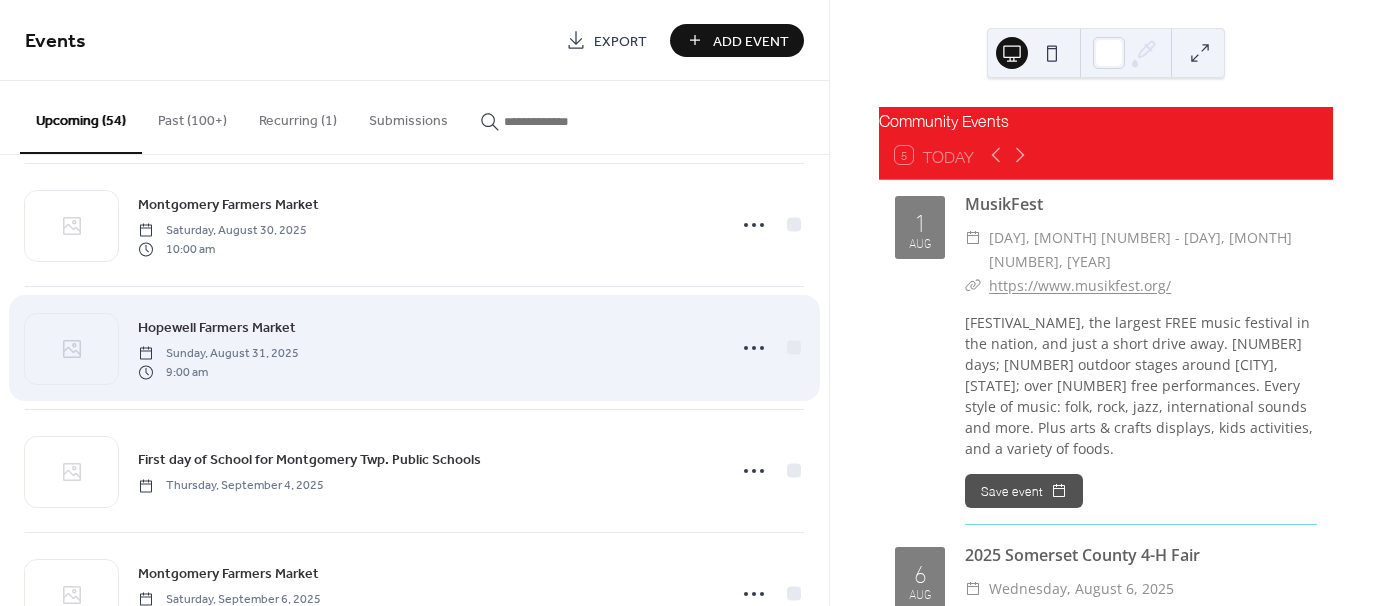 scroll, scrollTop: 5019, scrollLeft: 0, axis: vertical 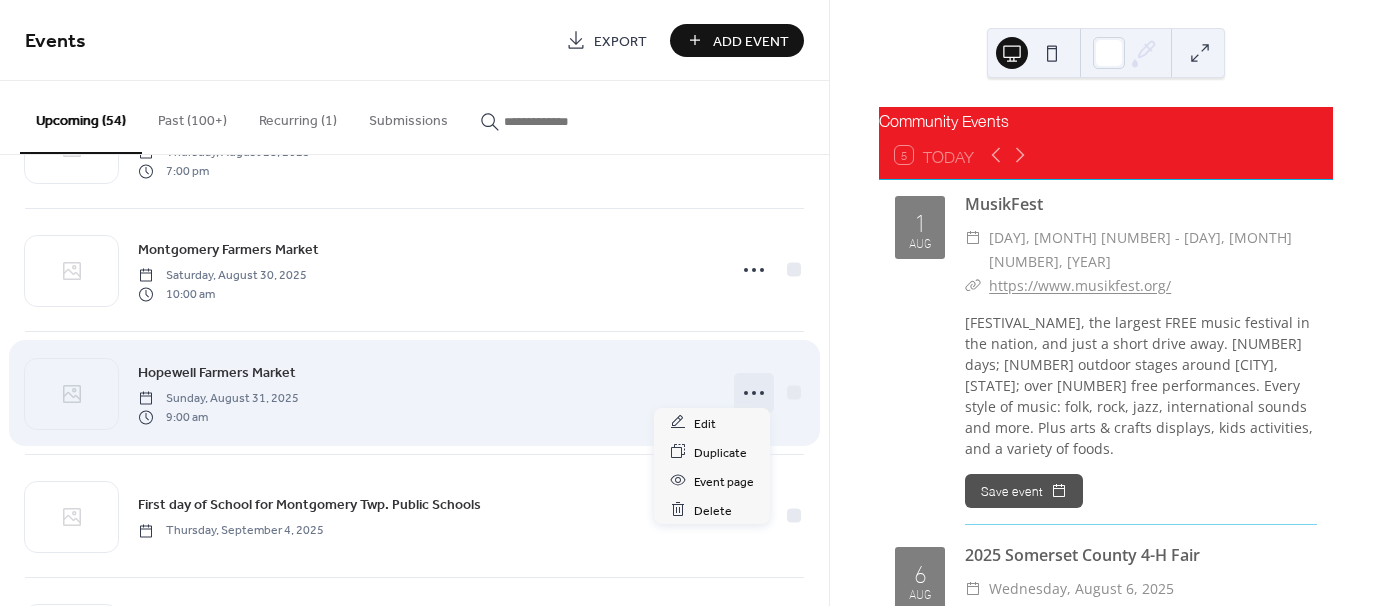 click 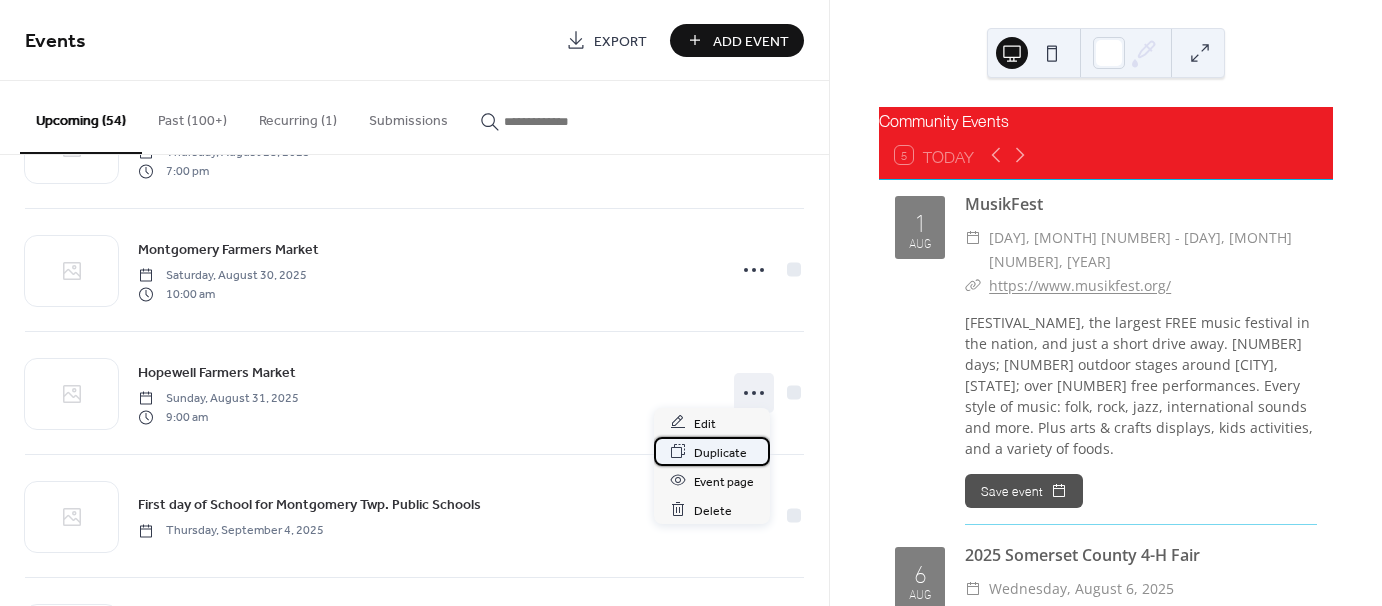 click on "Duplicate" at bounding box center (720, 452) 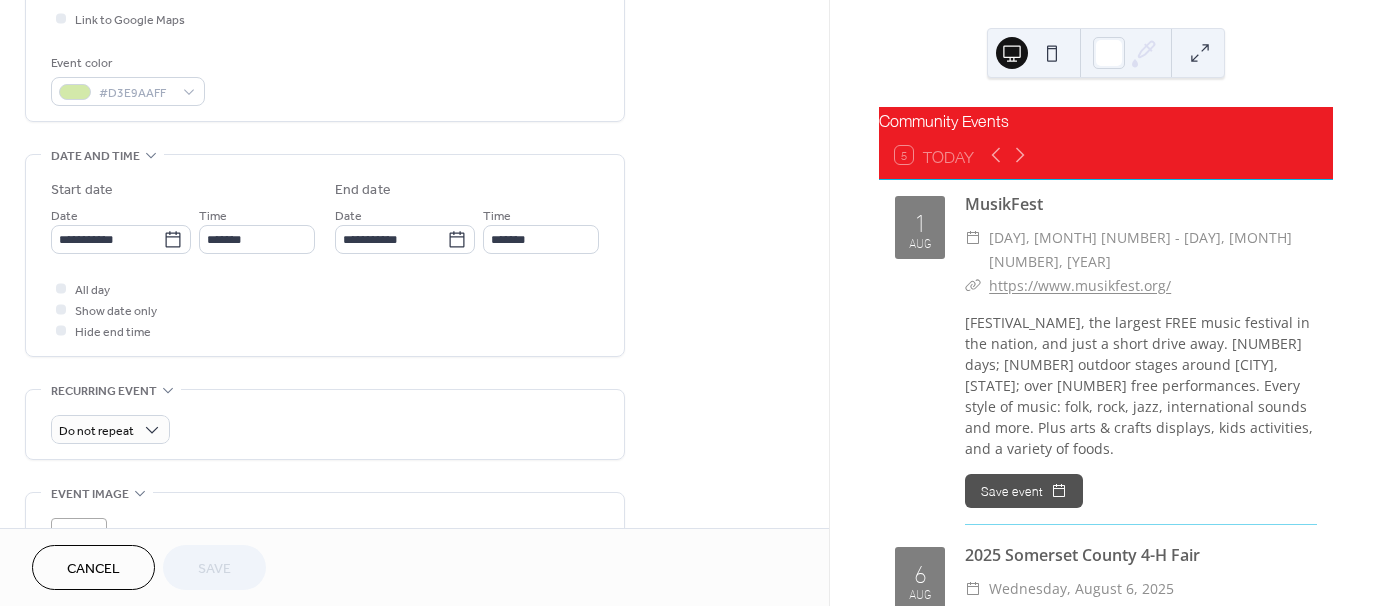 scroll, scrollTop: 500, scrollLeft: 0, axis: vertical 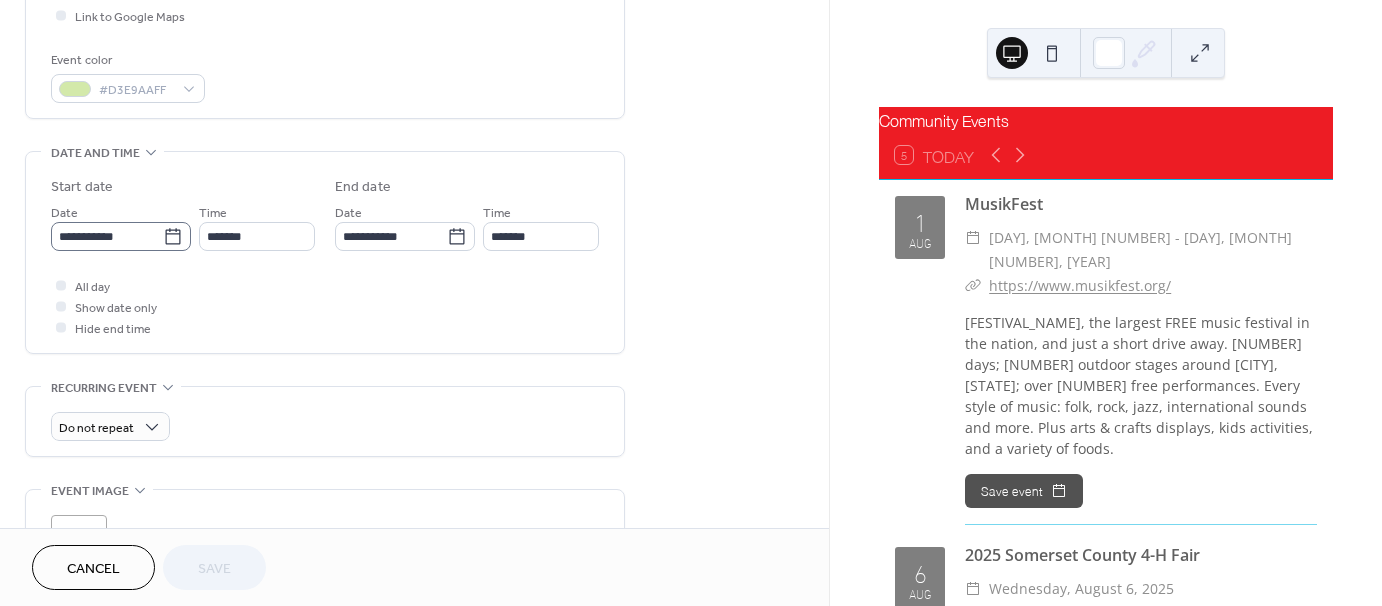 click on "**********" at bounding box center [121, 236] 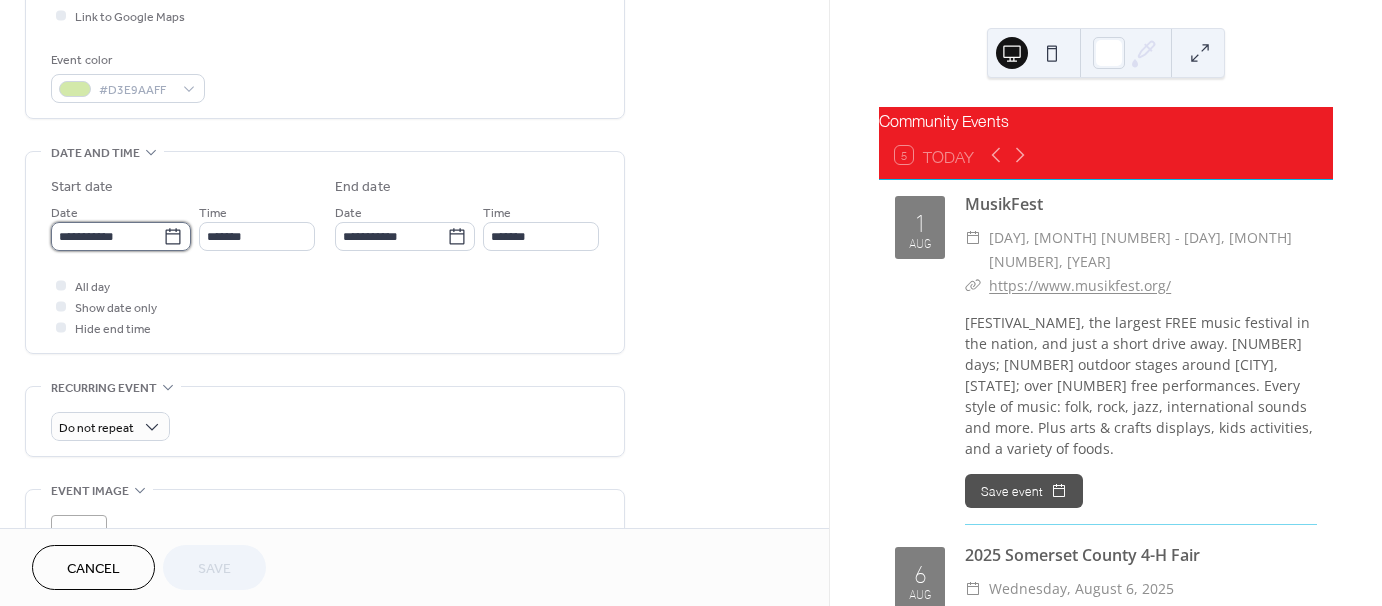 click on "**********" at bounding box center (107, 236) 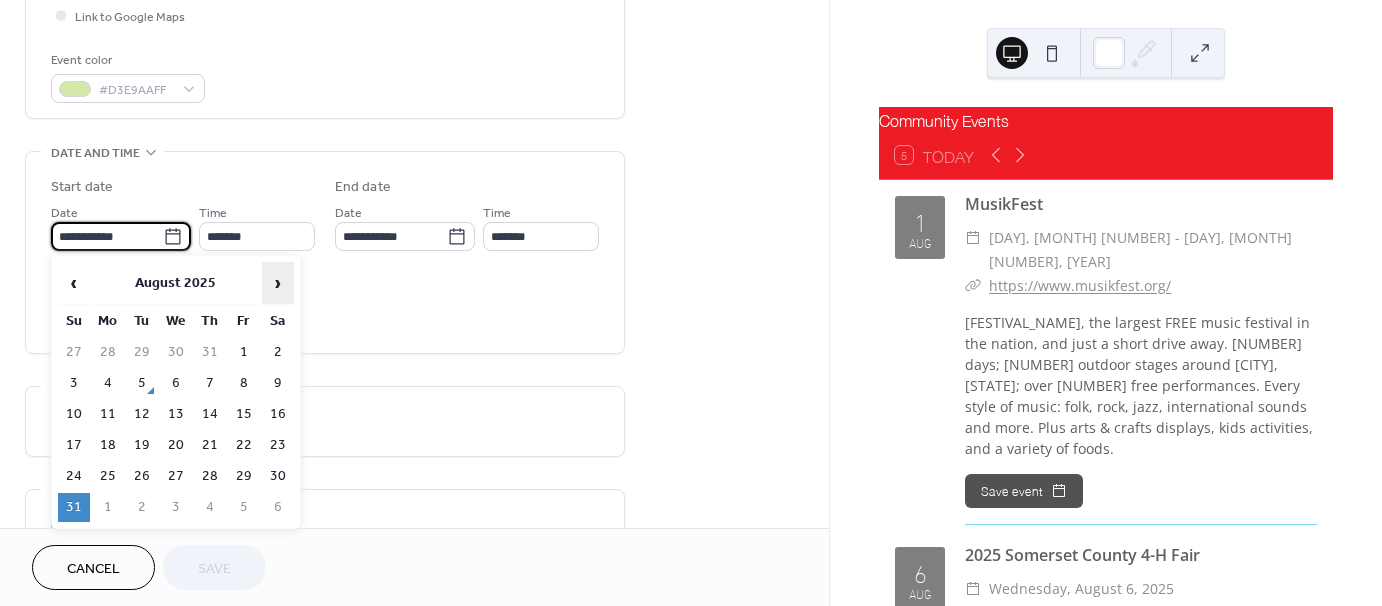click on "›" at bounding box center (278, 283) 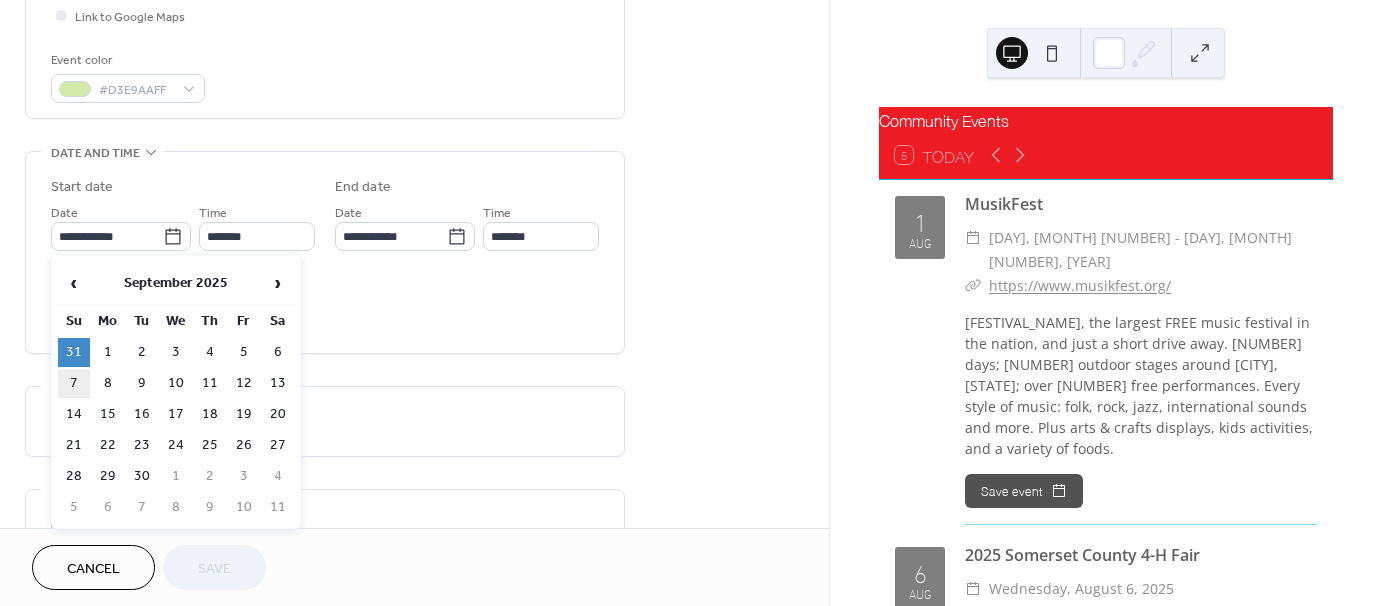 click on "7" at bounding box center (74, 383) 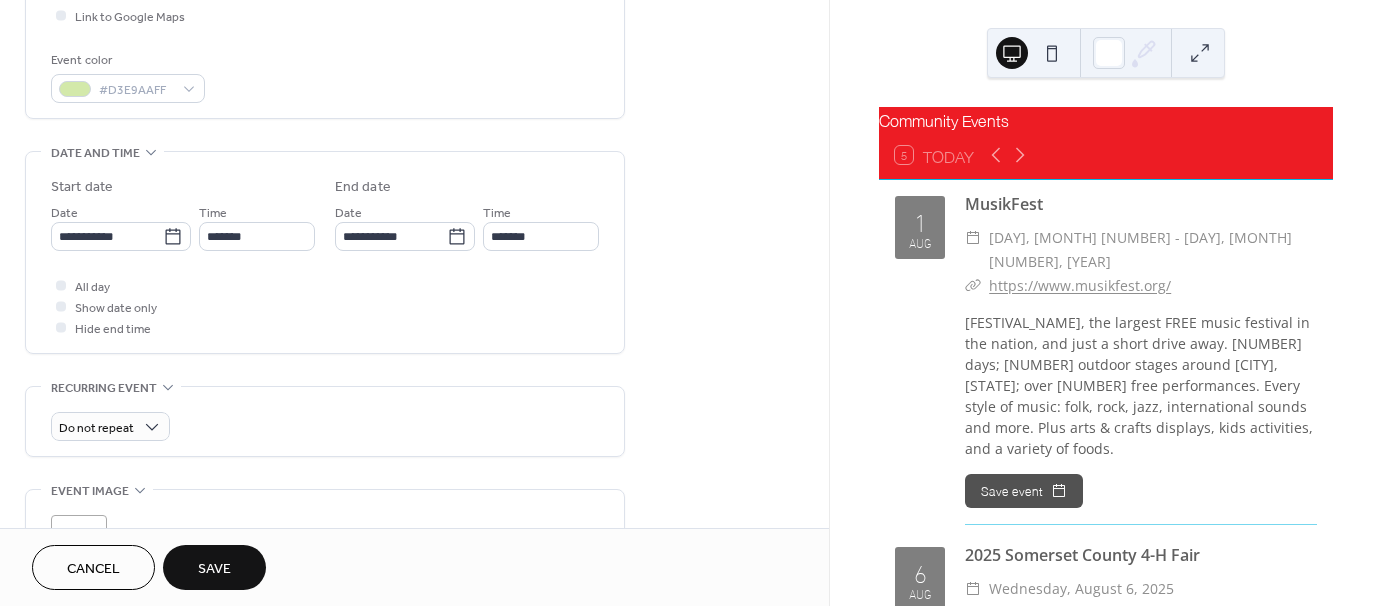 click on "Save" at bounding box center [214, 569] 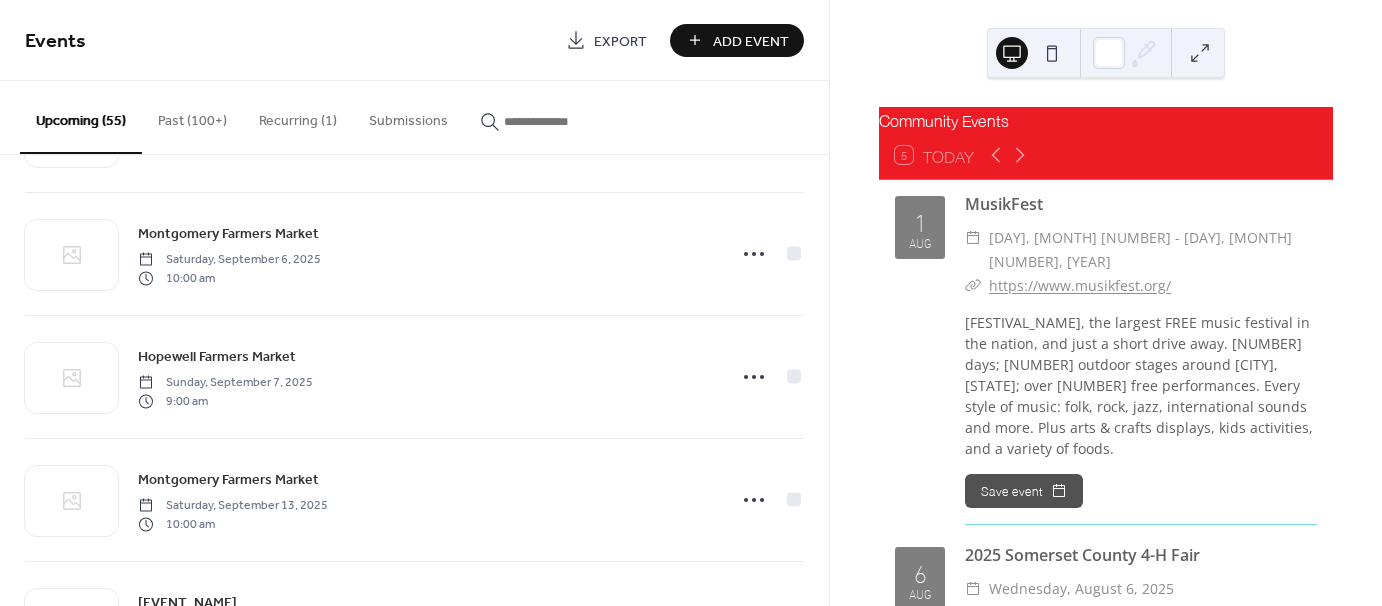 scroll, scrollTop: 5360, scrollLeft: 0, axis: vertical 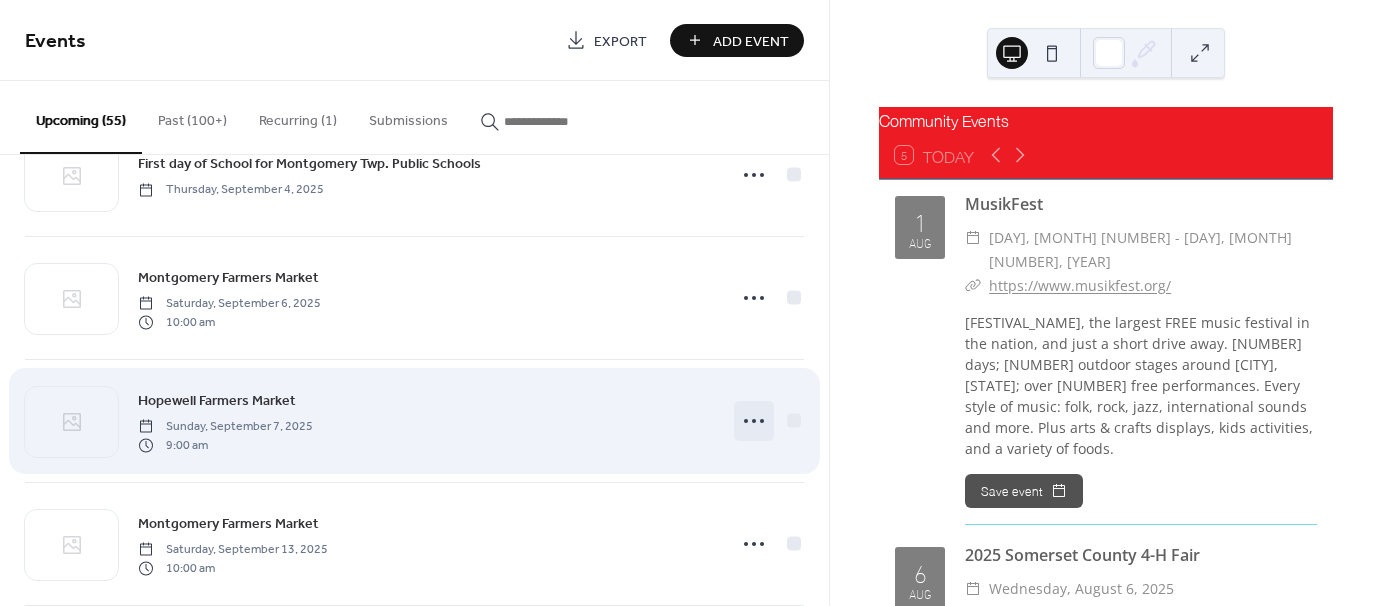 click 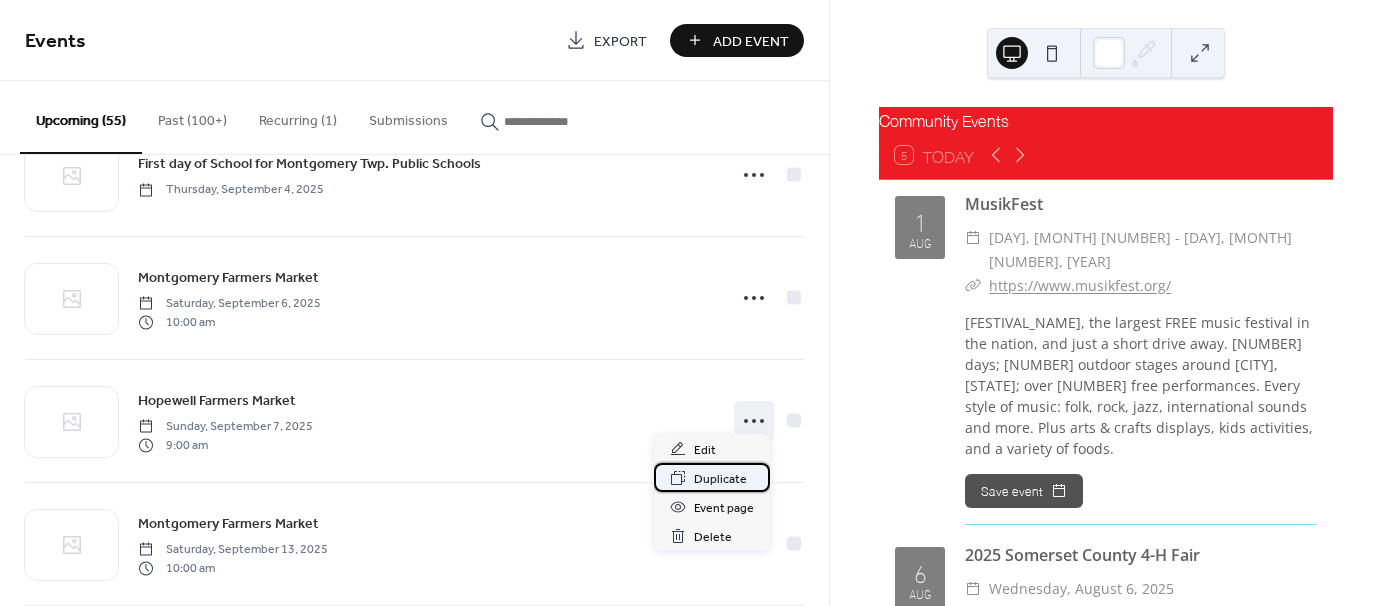 click on "Duplicate" at bounding box center [720, 479] 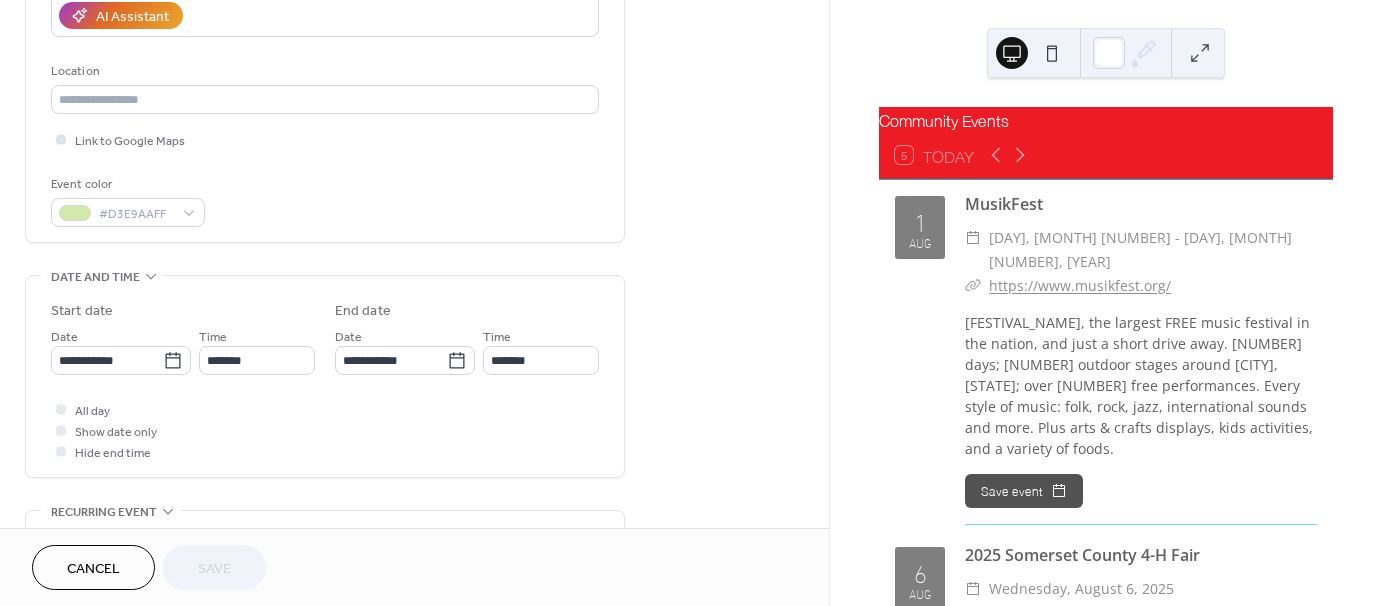 scroll, scrollTop: 400, scrollLeft: 0, axis: vertical 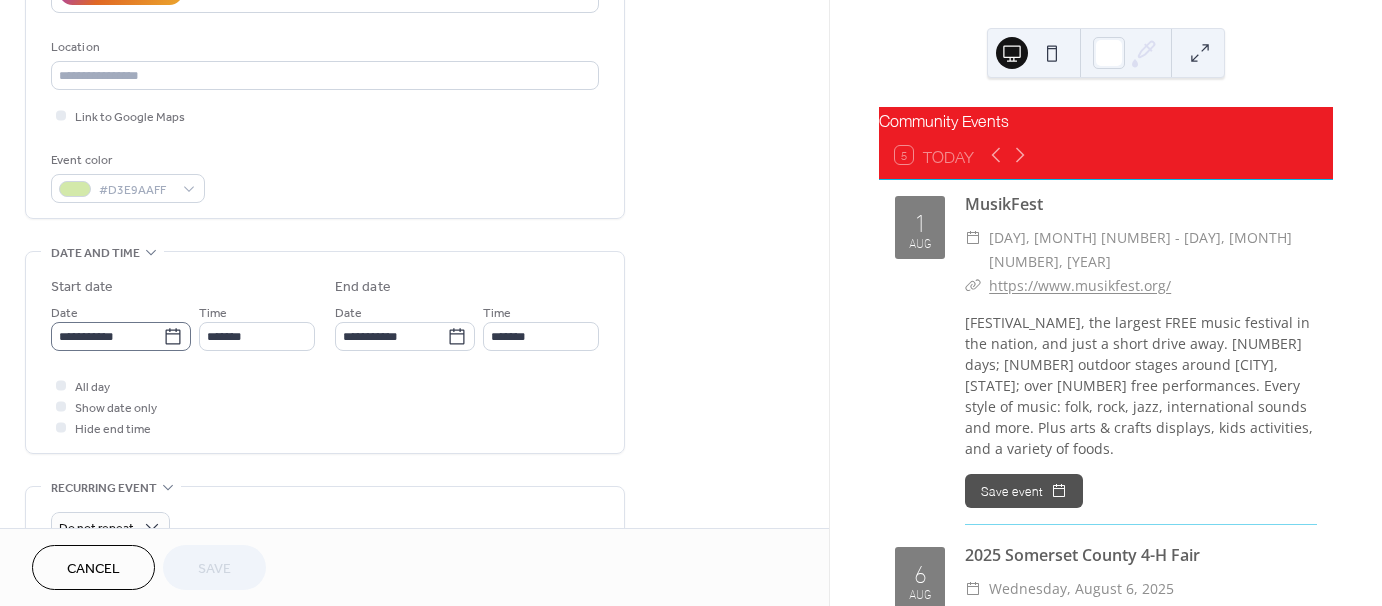 click 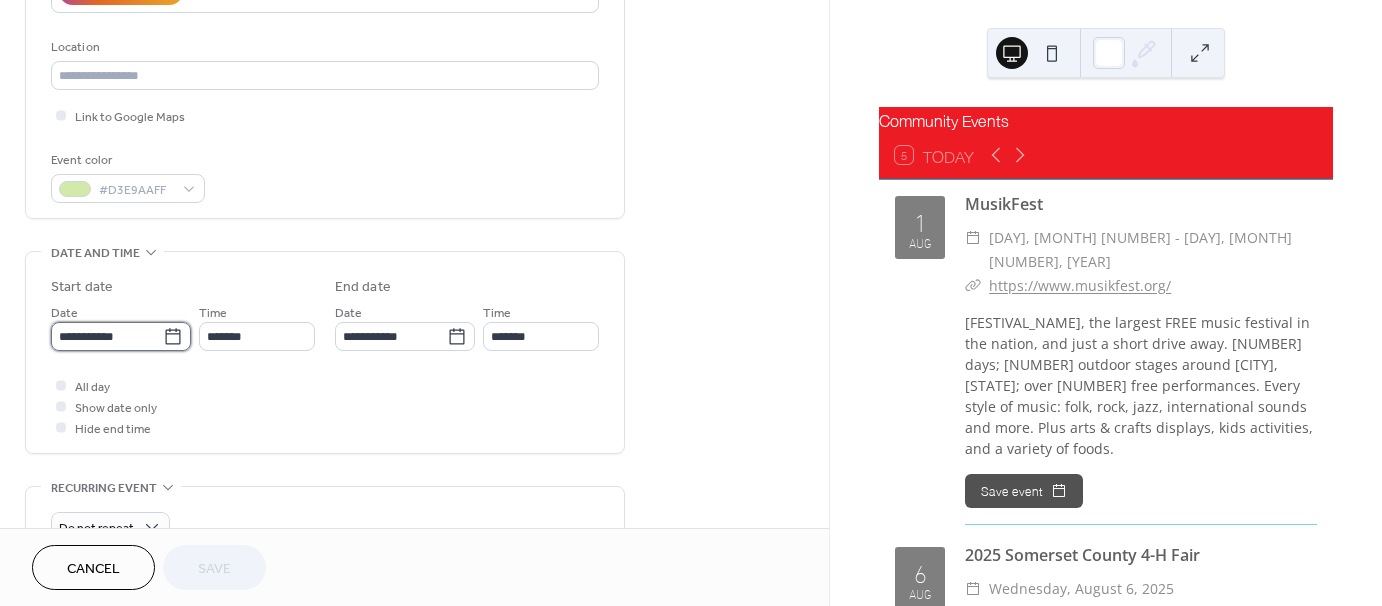 click on "**********" at bounding box center (107, 336) 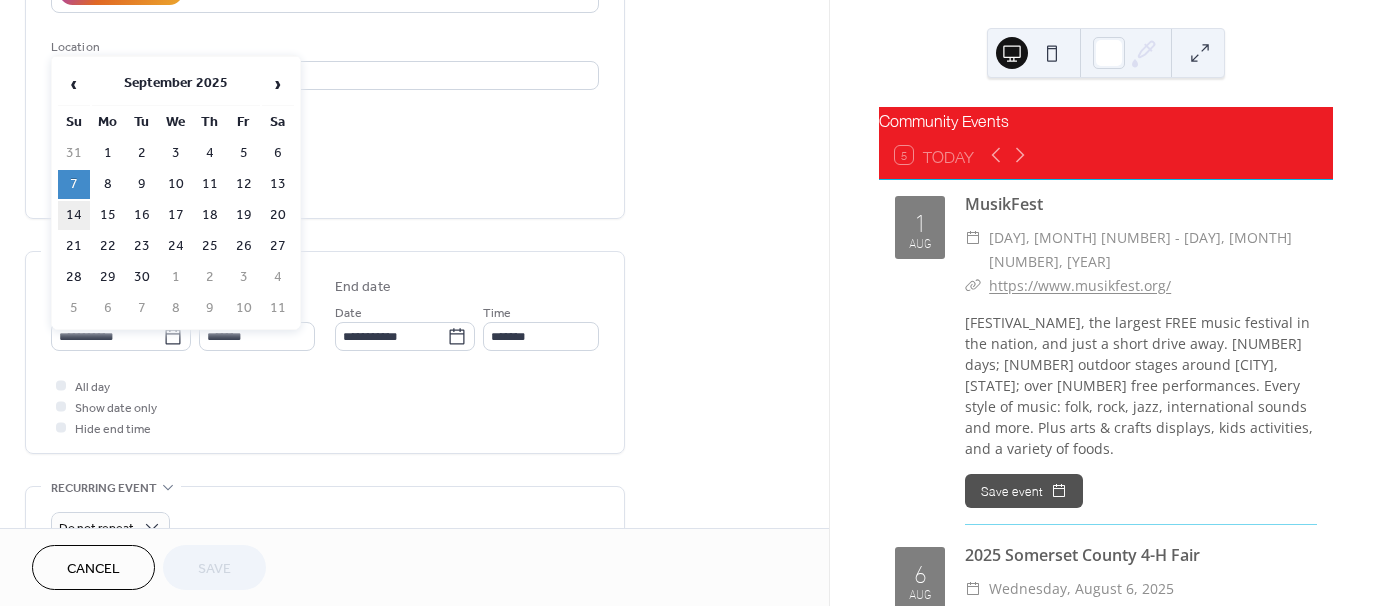 click on "14" at bounding box center (74, 215) 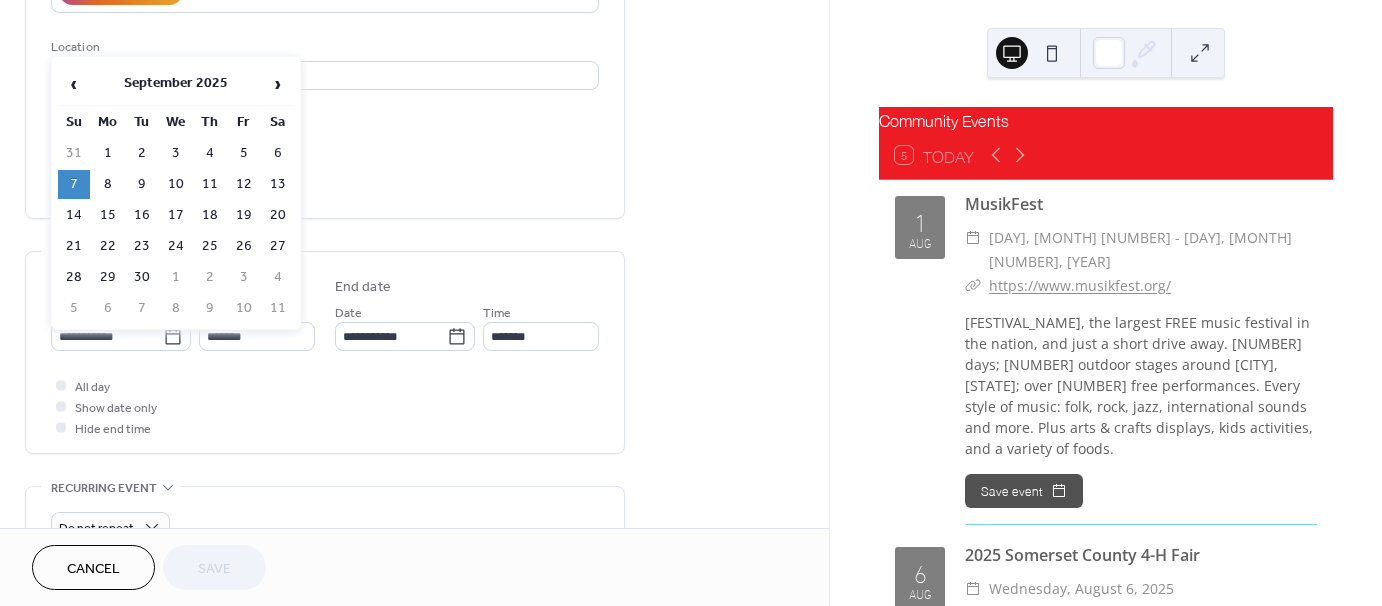 type on "**********" 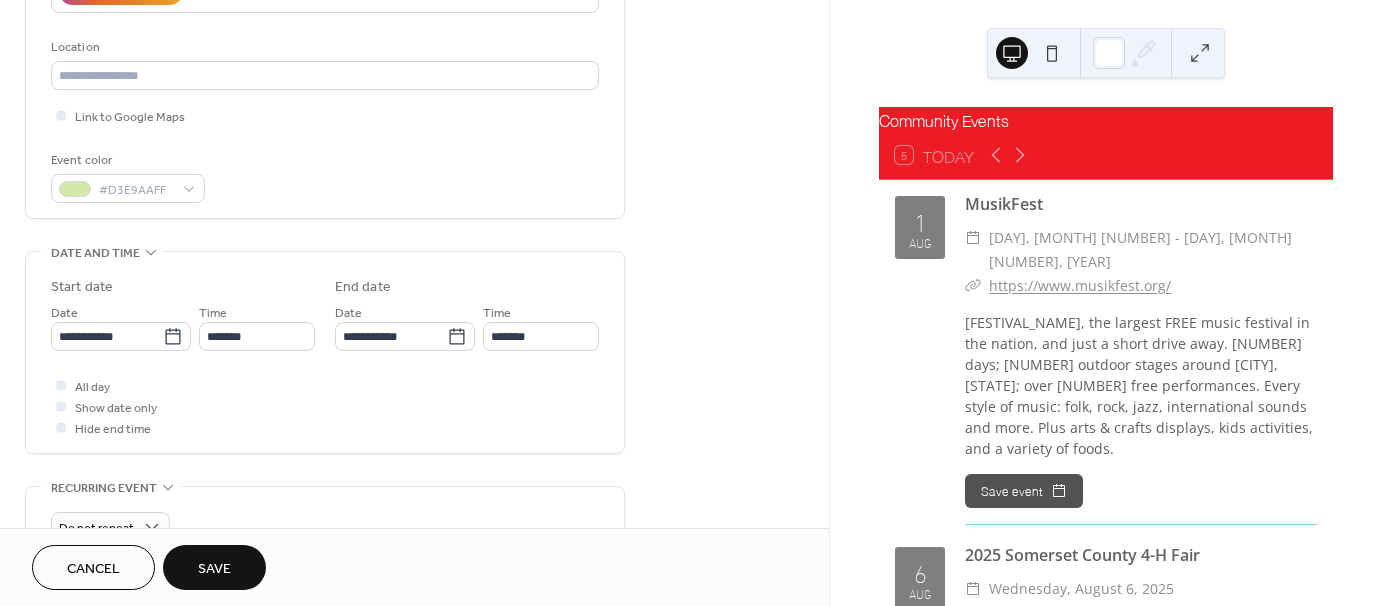 click on "Save" at bounding box center [214, 569] 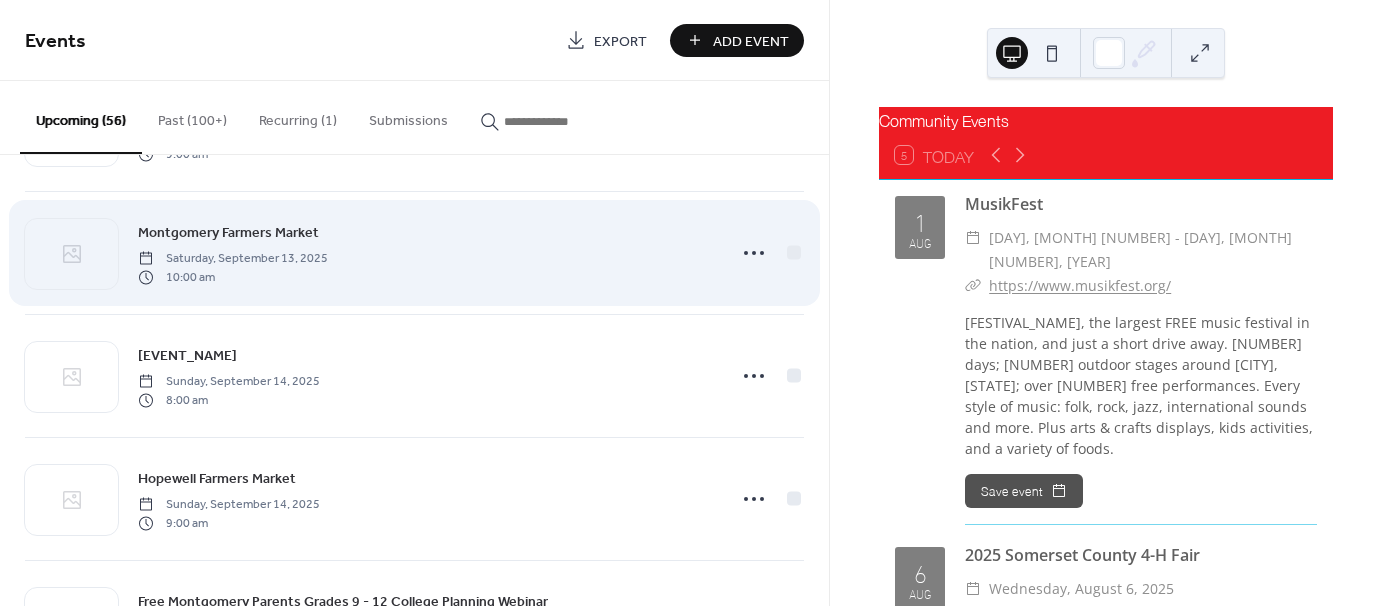 scroll, scrollTop: 5747, scrollLeft: 0, axis: vertical 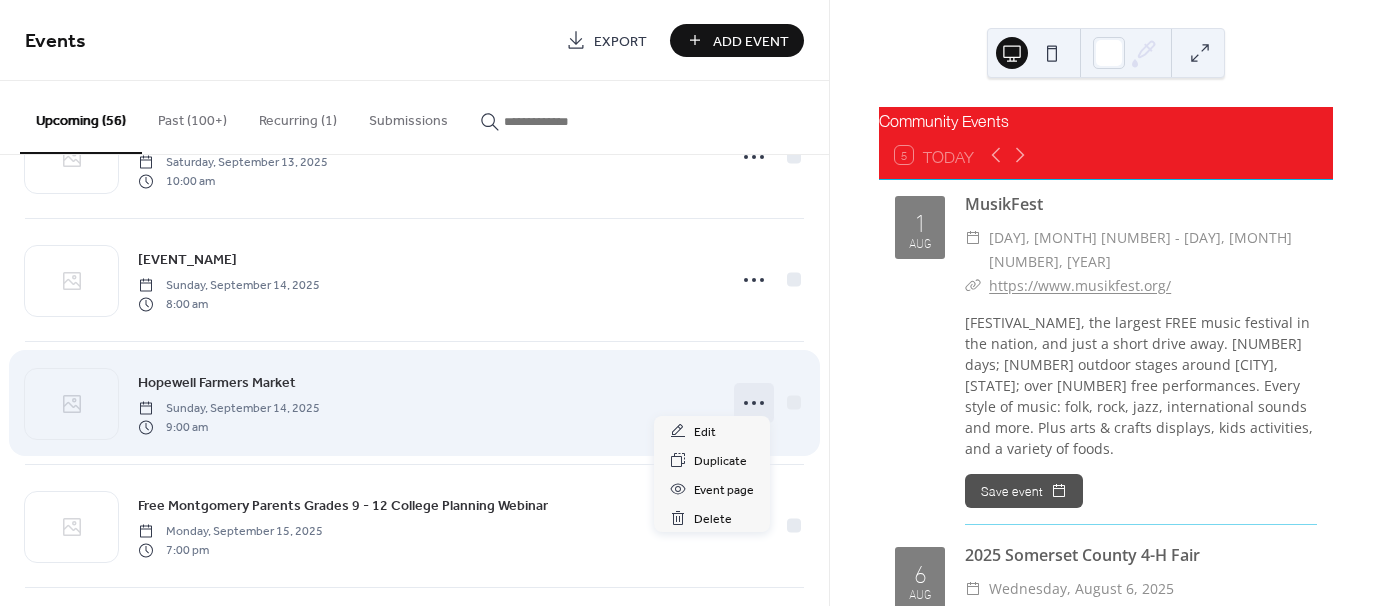 click 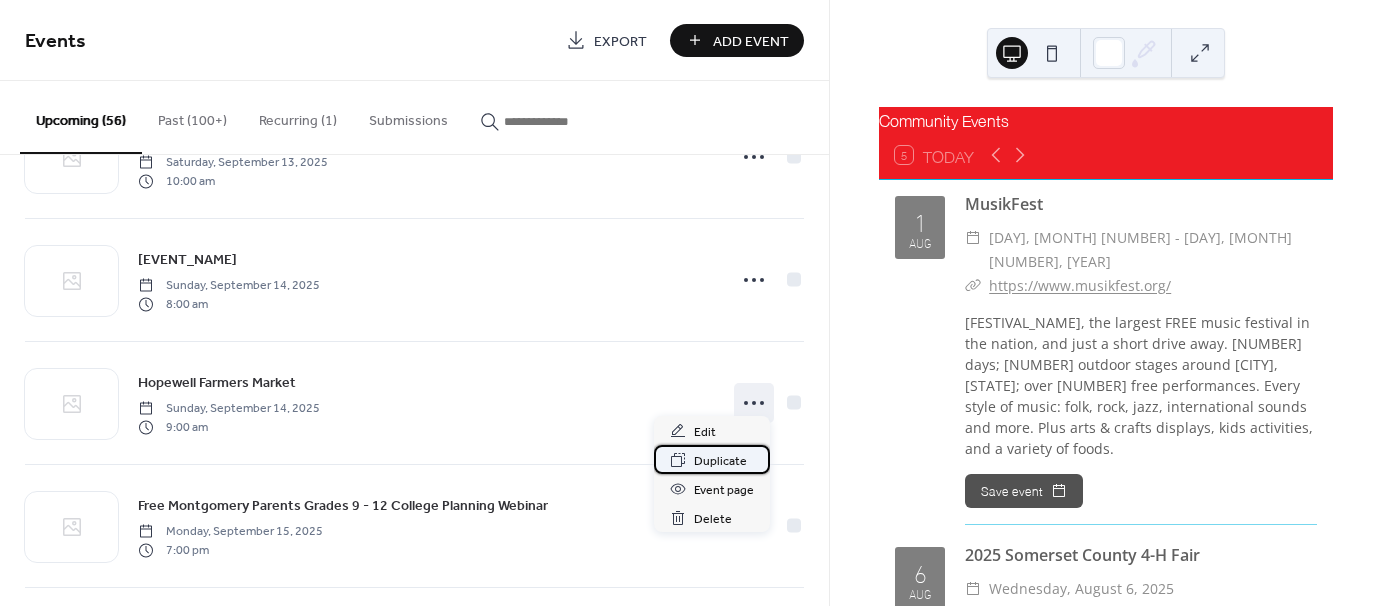 click on "Duplicate" at bounding box center (720, 461) 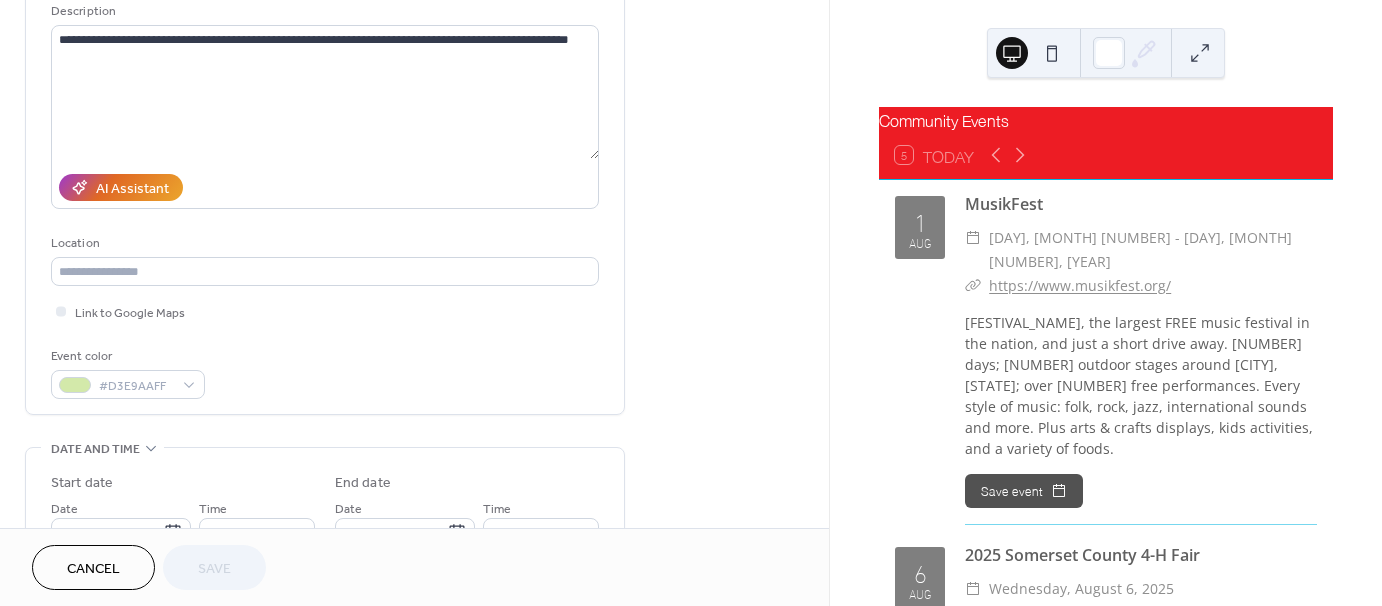 scroll, scrollTop: 400, scrollLeft: 0, axis: vertical 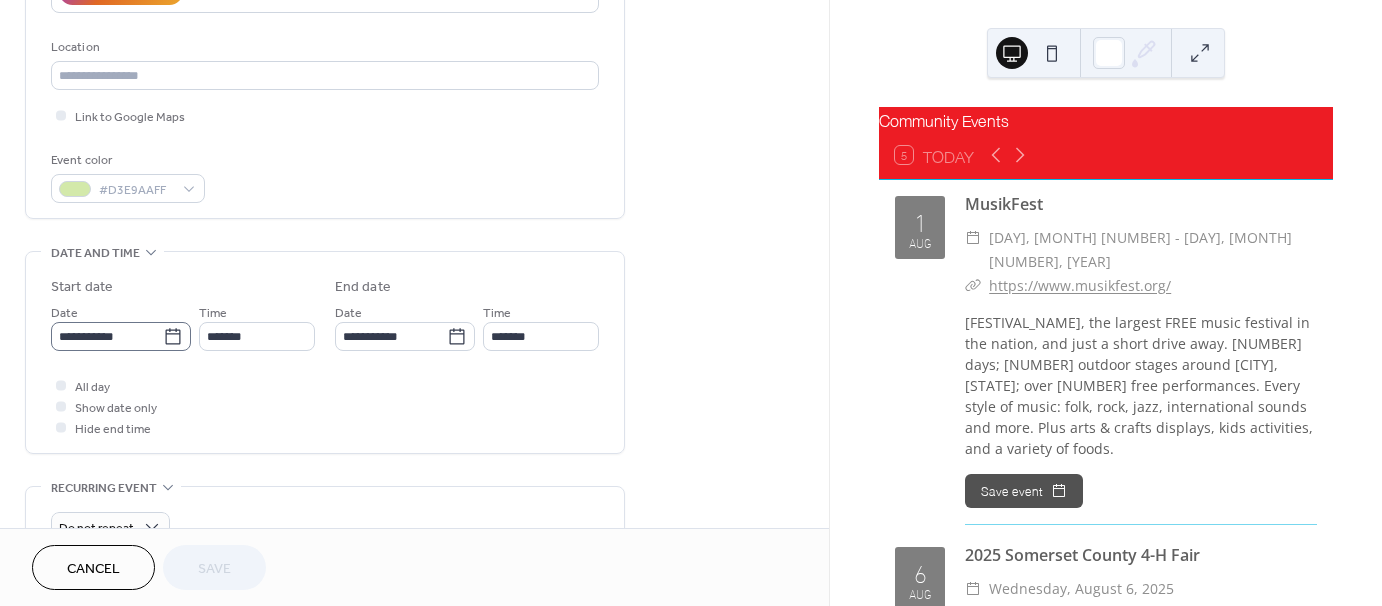 click 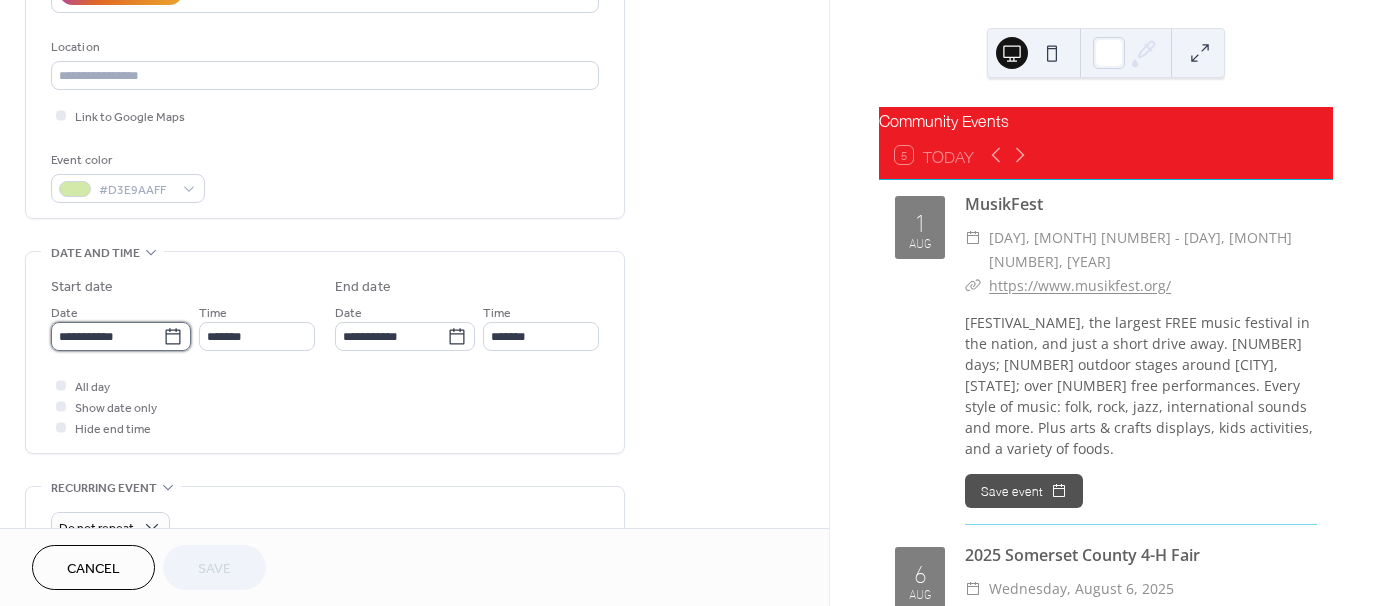 click on "**********" at bounding box center [107, 336] 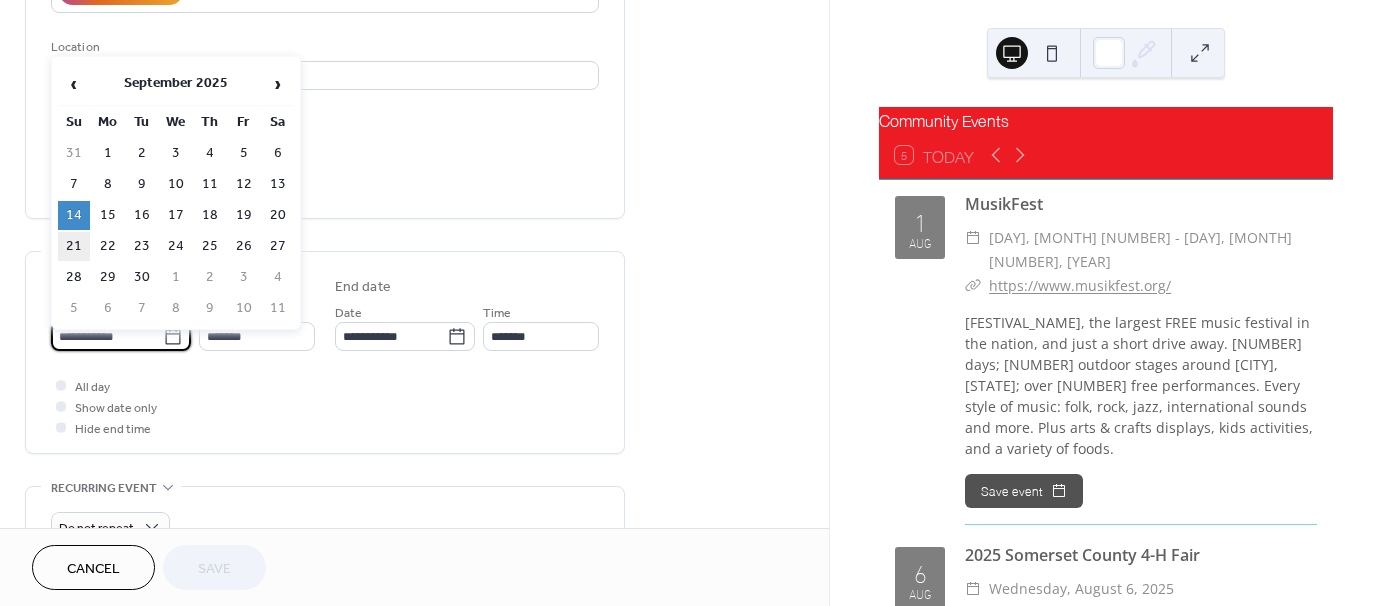 click on "21" at bounding box center (74, 246) 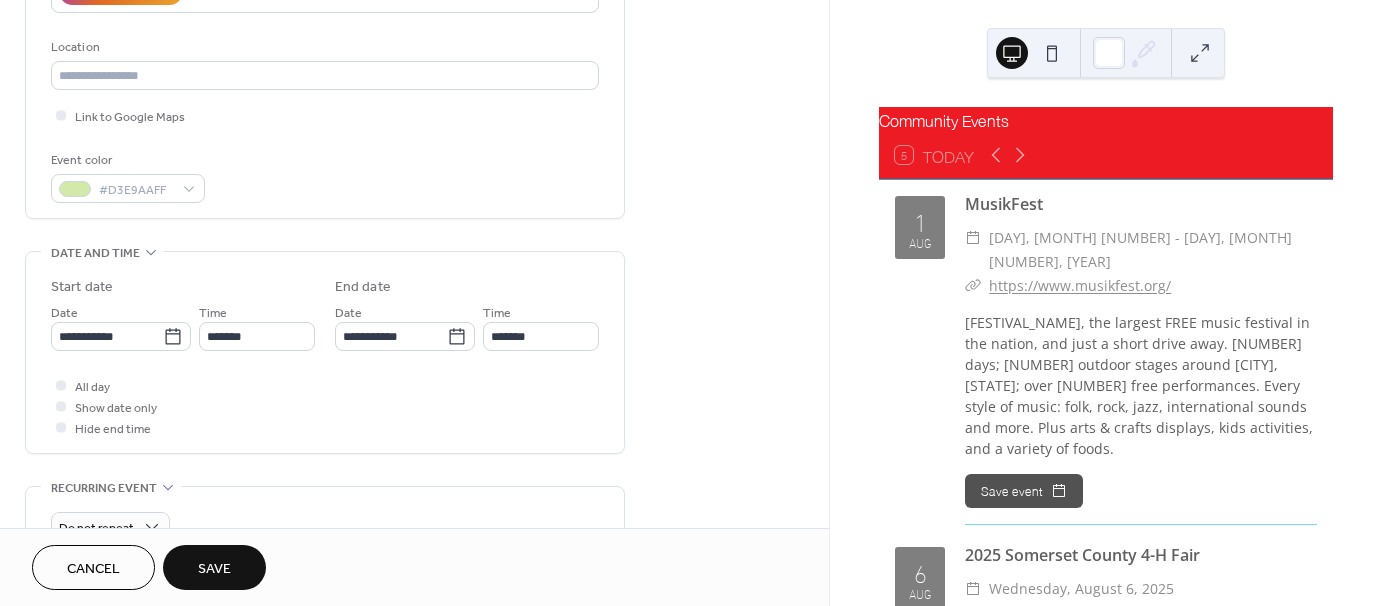 click on "Save" at bounding box center [214, 567] 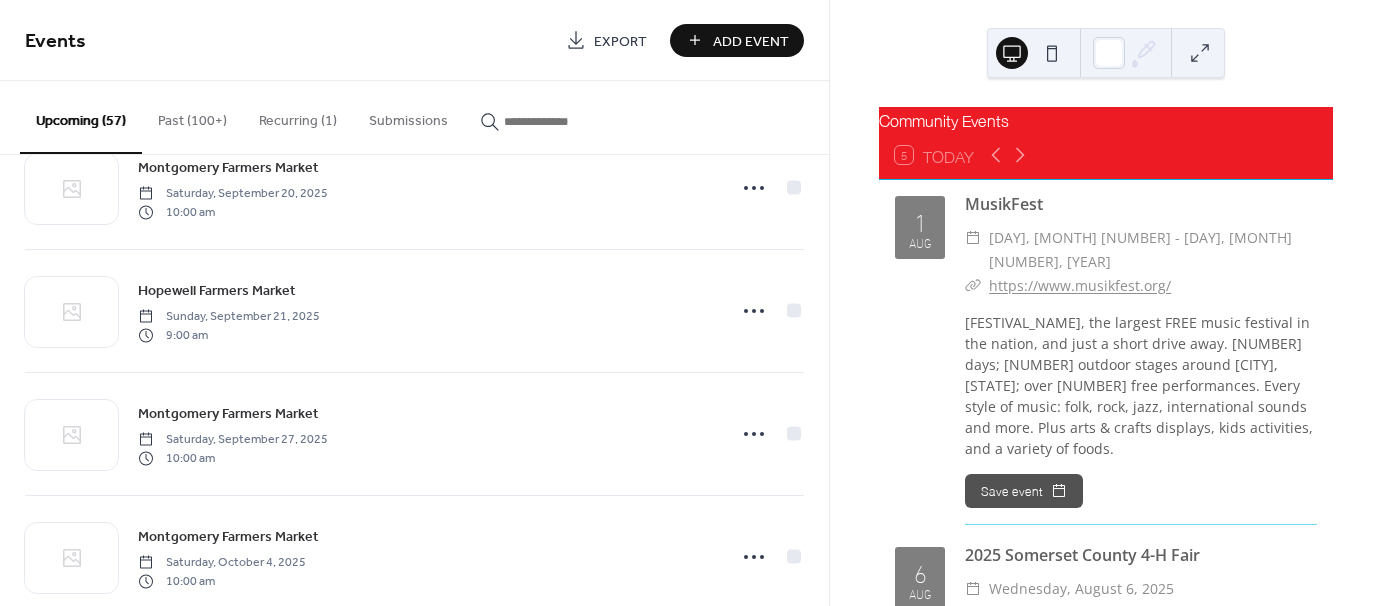 scroll, scrollTop: 6247, scrollLeft: 0, axis: vertical 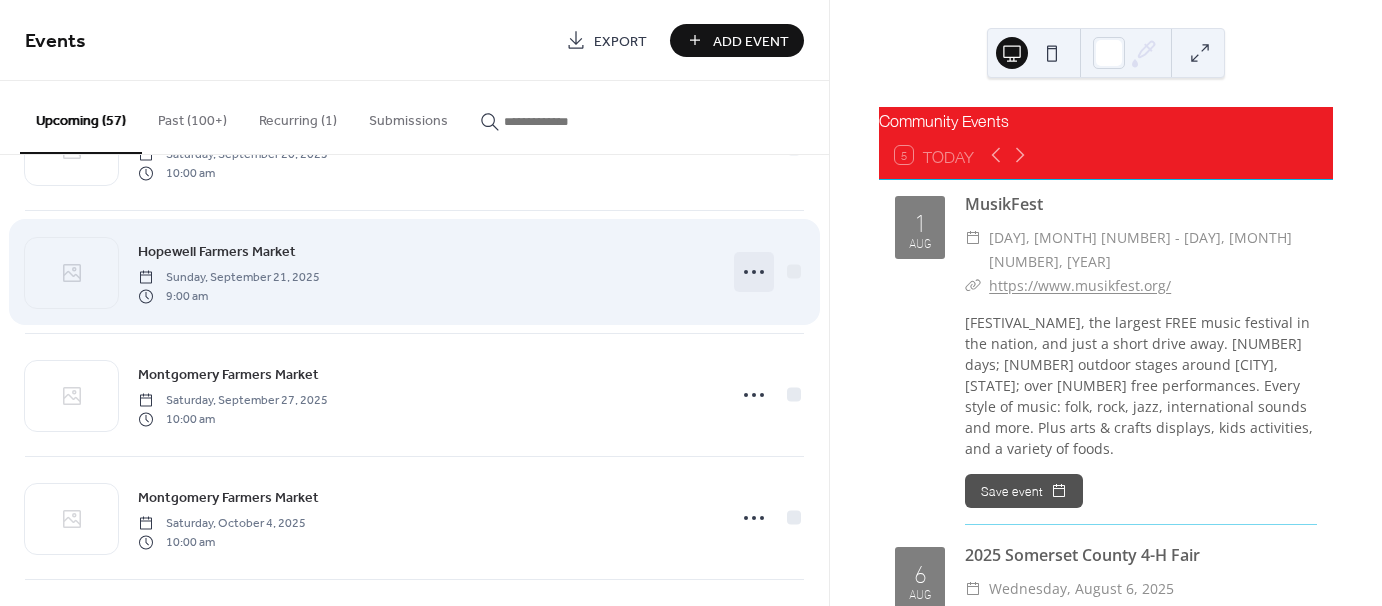 click 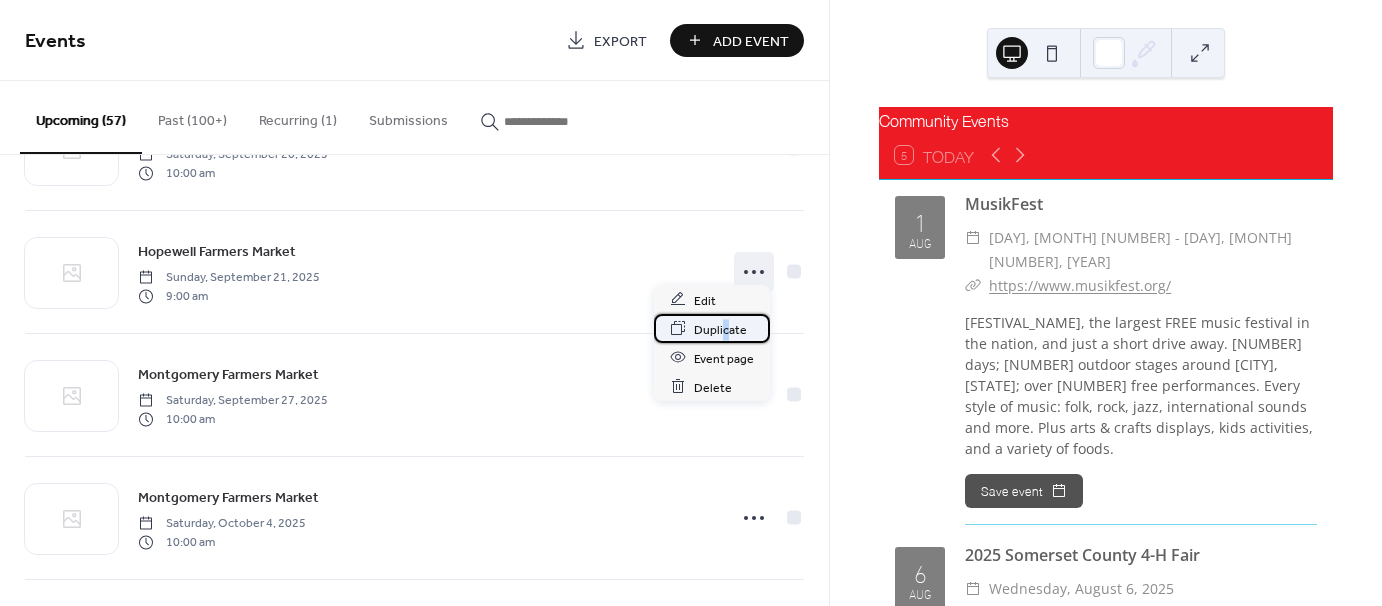 click on "Duplicate" at bounding box center [720, 329] 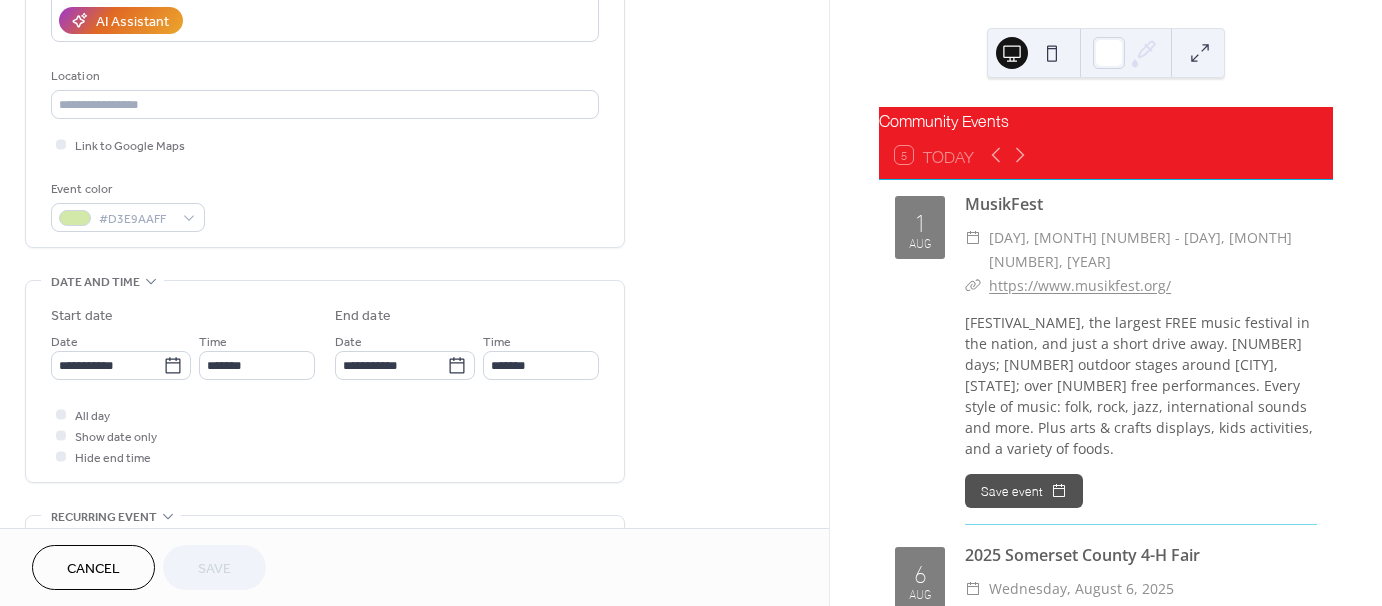 scroll, scrollTop: 500, scrollLeft: 0, axis: vertical 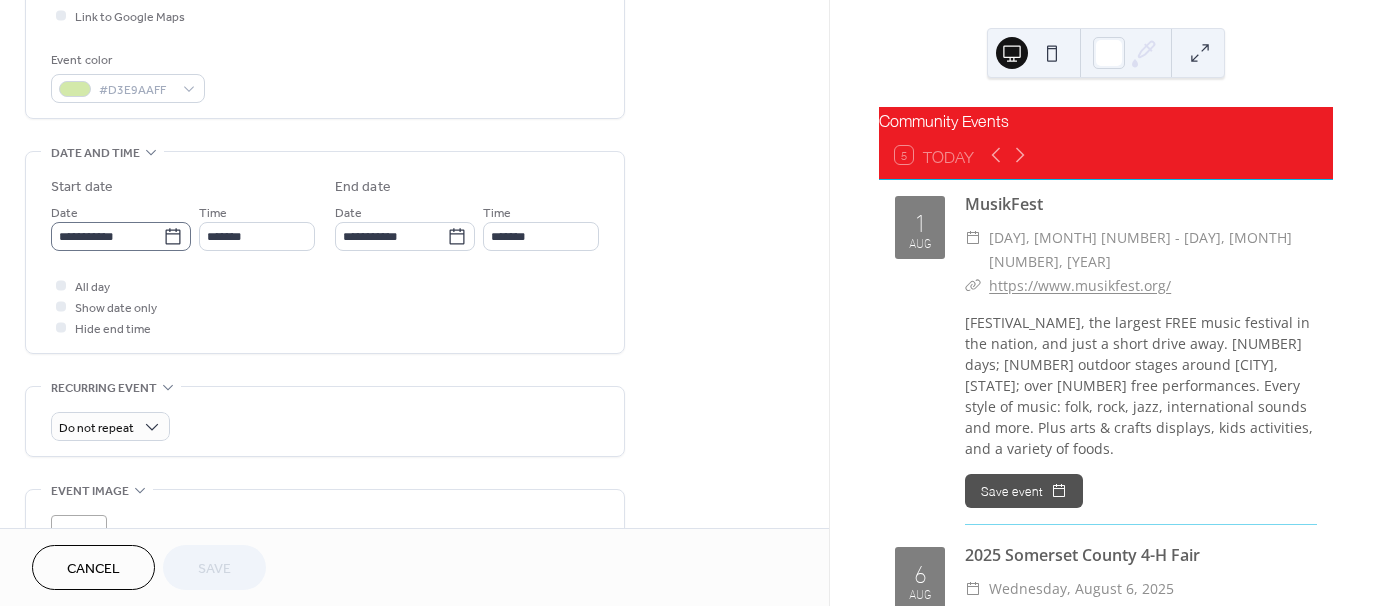 click on "**********" at bounding box center (121, 236) 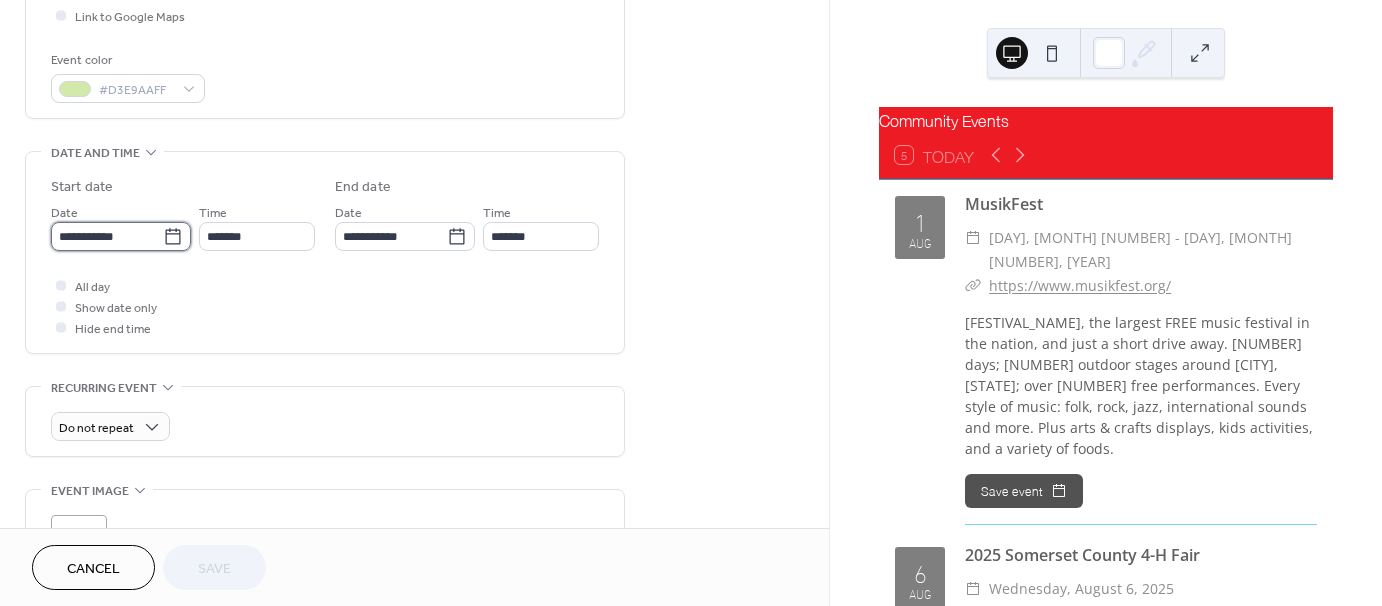 click on "**********" at bounding box center [107, 236] 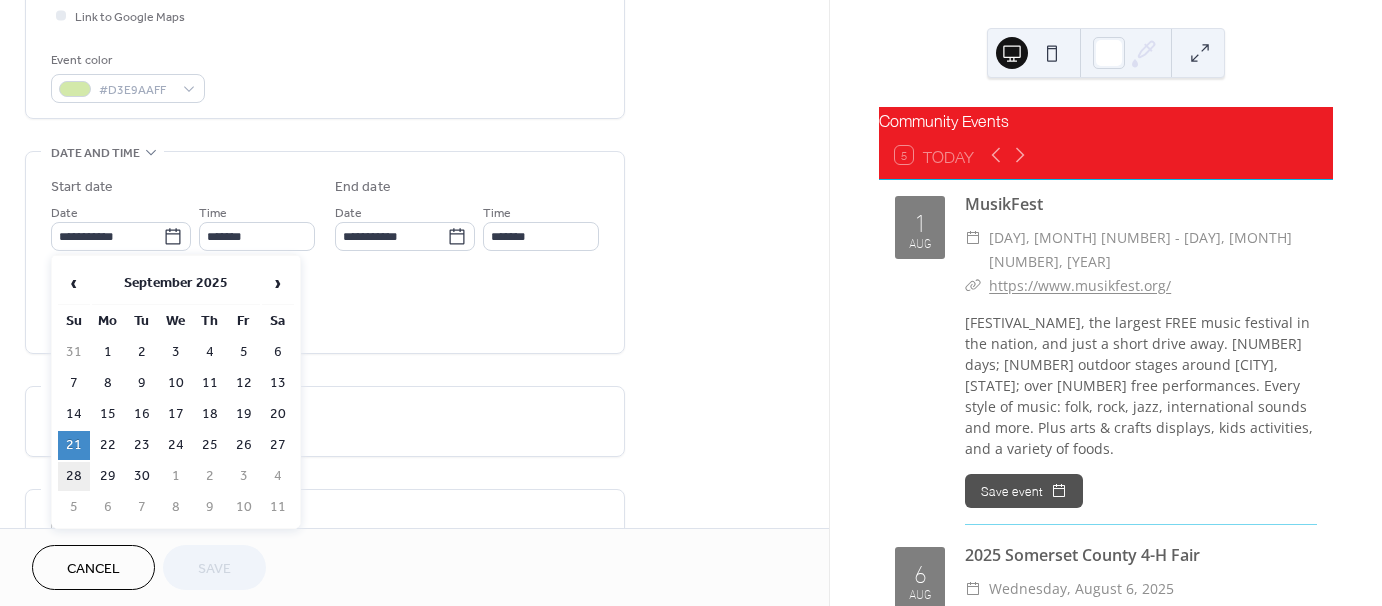 click on "28" at bounding box center (74, 476) 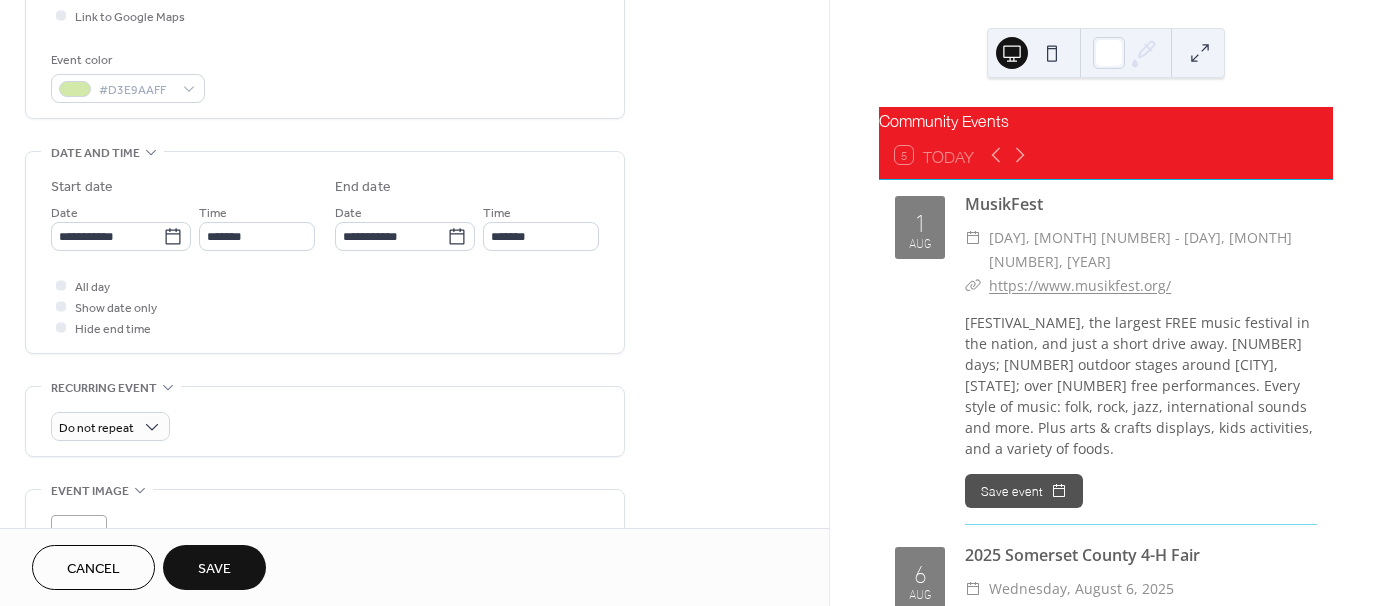 click on "Save" at bounding box center (214, 567) 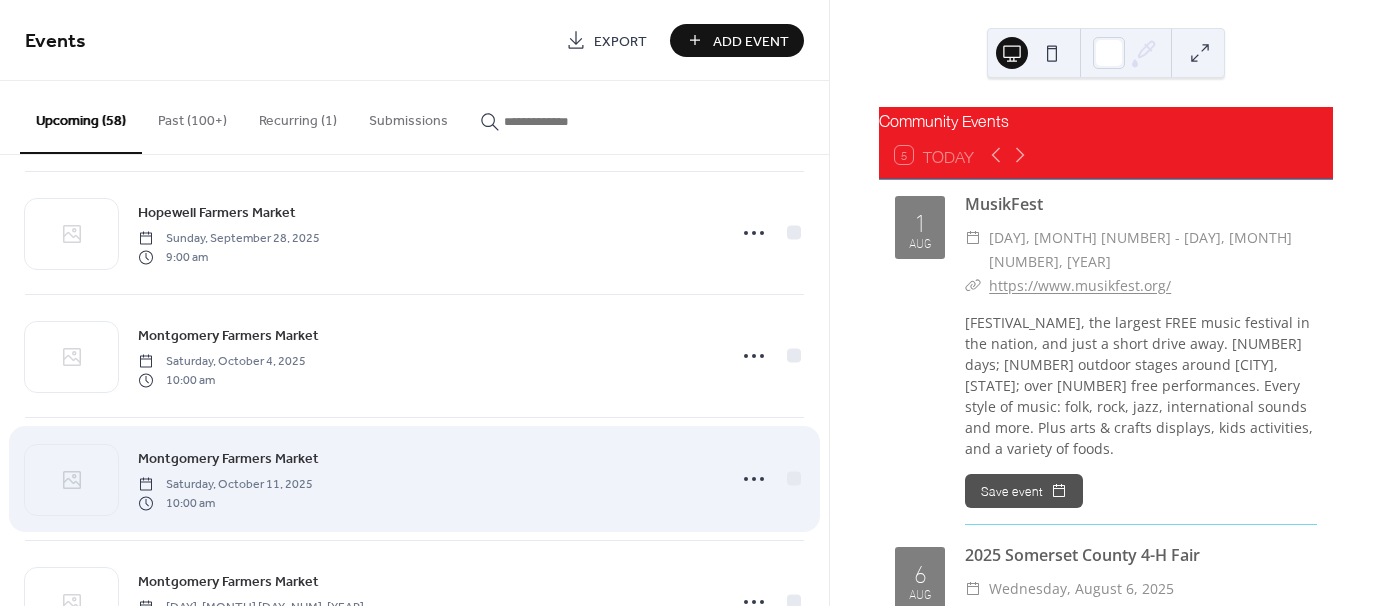 scroll, scrollTop: 6529, scrollLeft: 0, axis: vertical 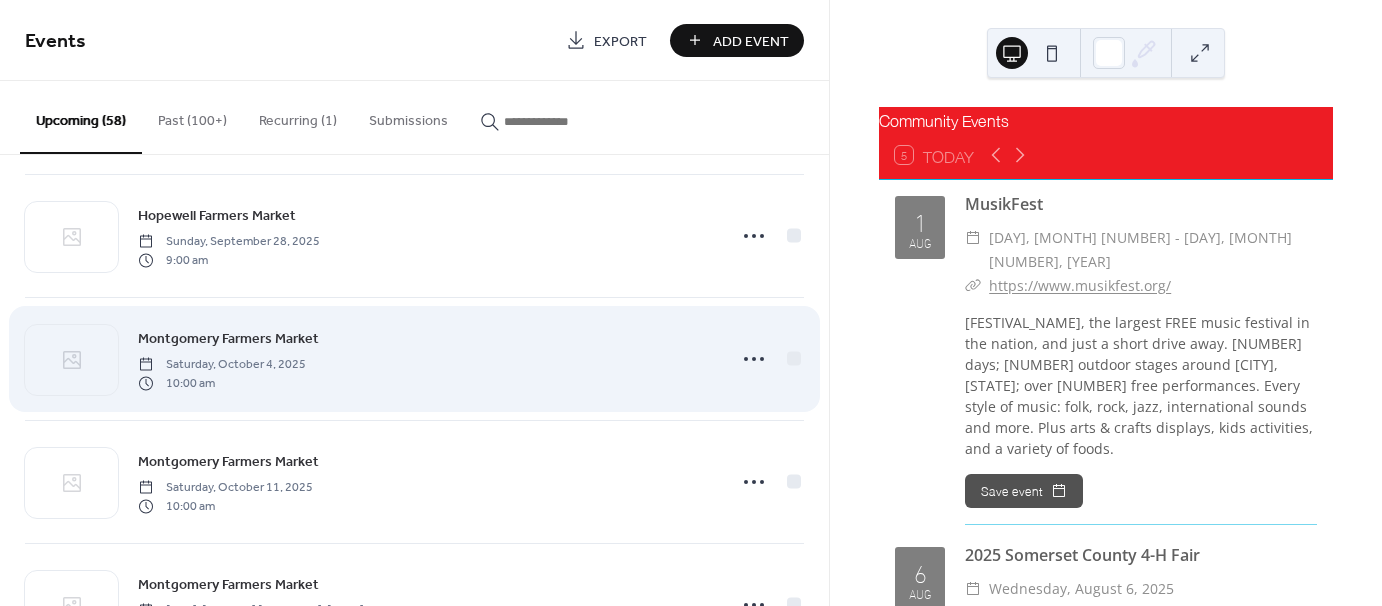 click on "[MARKET_NAME] [DAY], [MONTH] [NUMBER], [YEAR] [TIME]" at bounding box center (414, 359) 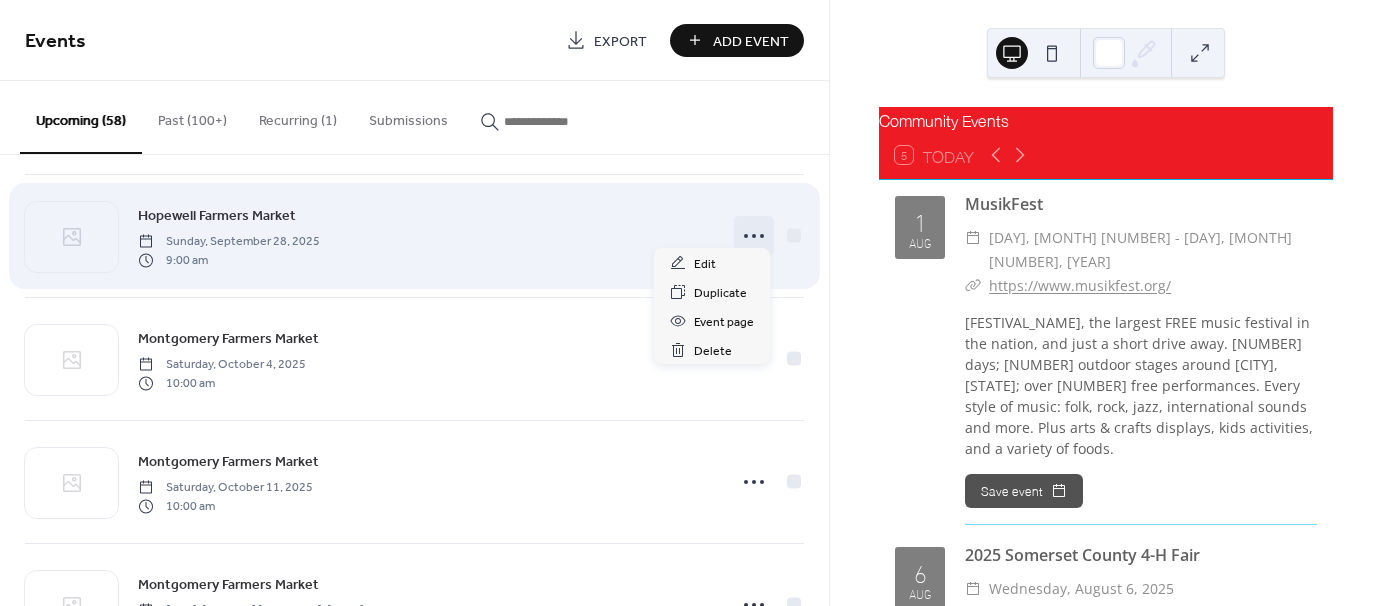 click 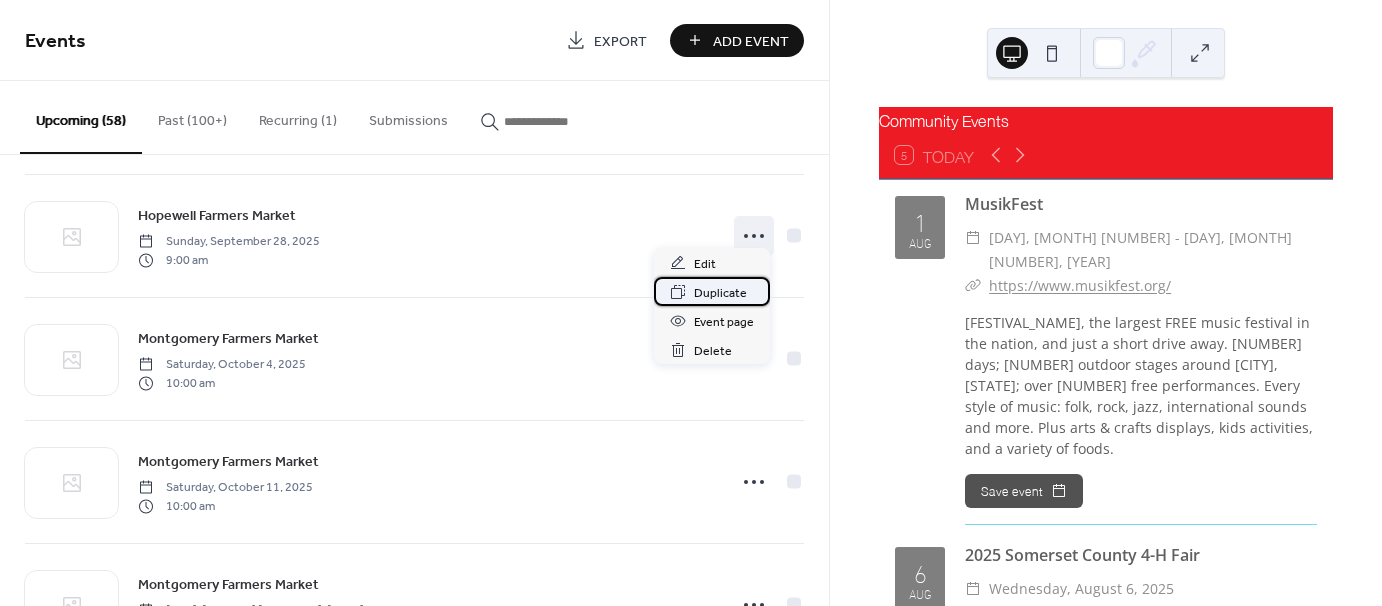 click on "Duplicate" at bounding box center (720, 293) 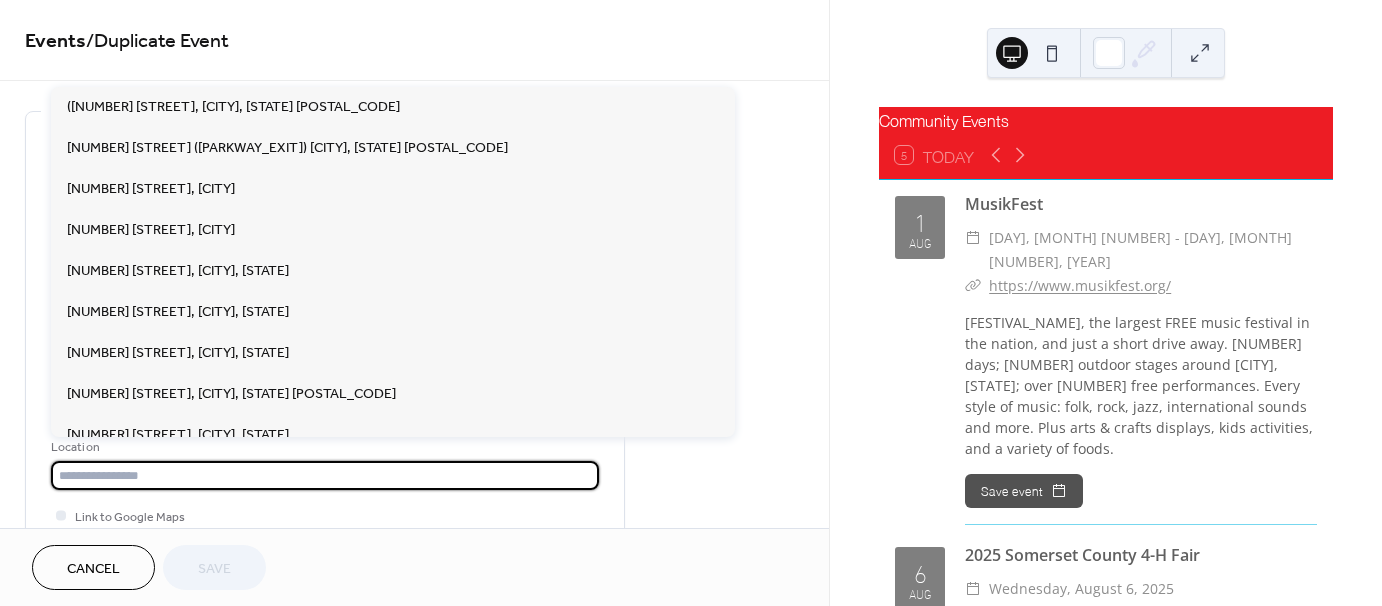 drag, startPoint x: 713, startPoint y: 291, endPoint x: 293, endPoint y: 499, distance: 468.68326 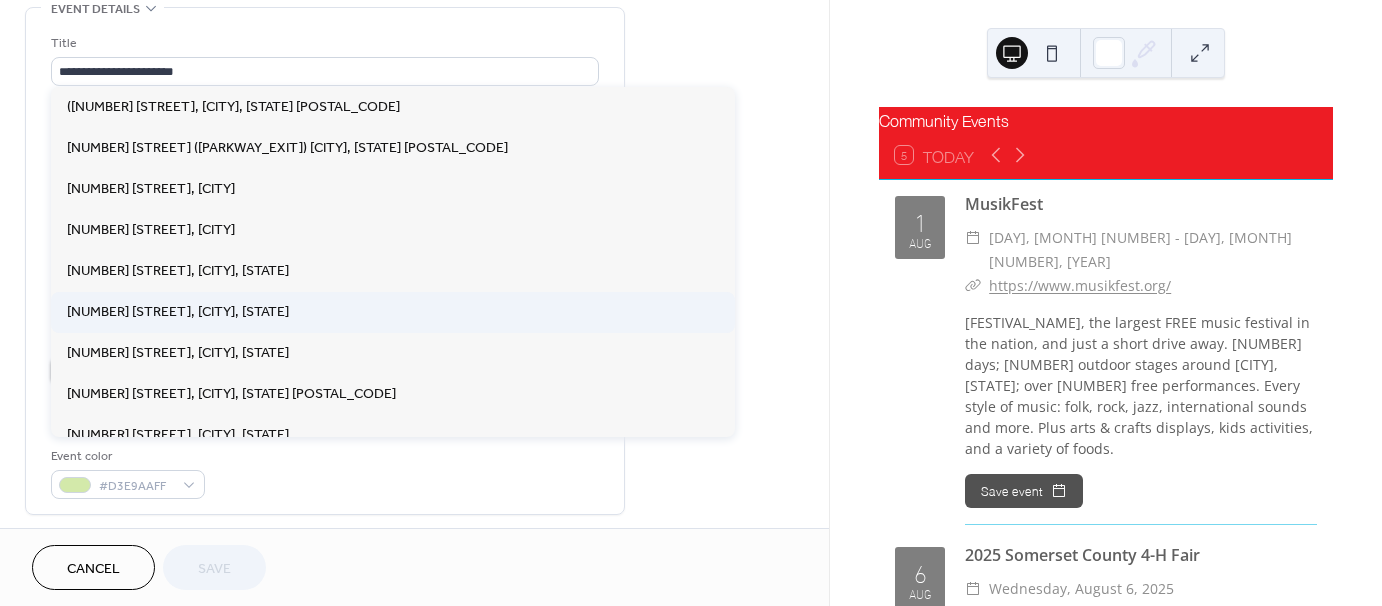 scroll, scrollTop: 100, scrollLeft: 0, axis: vertical 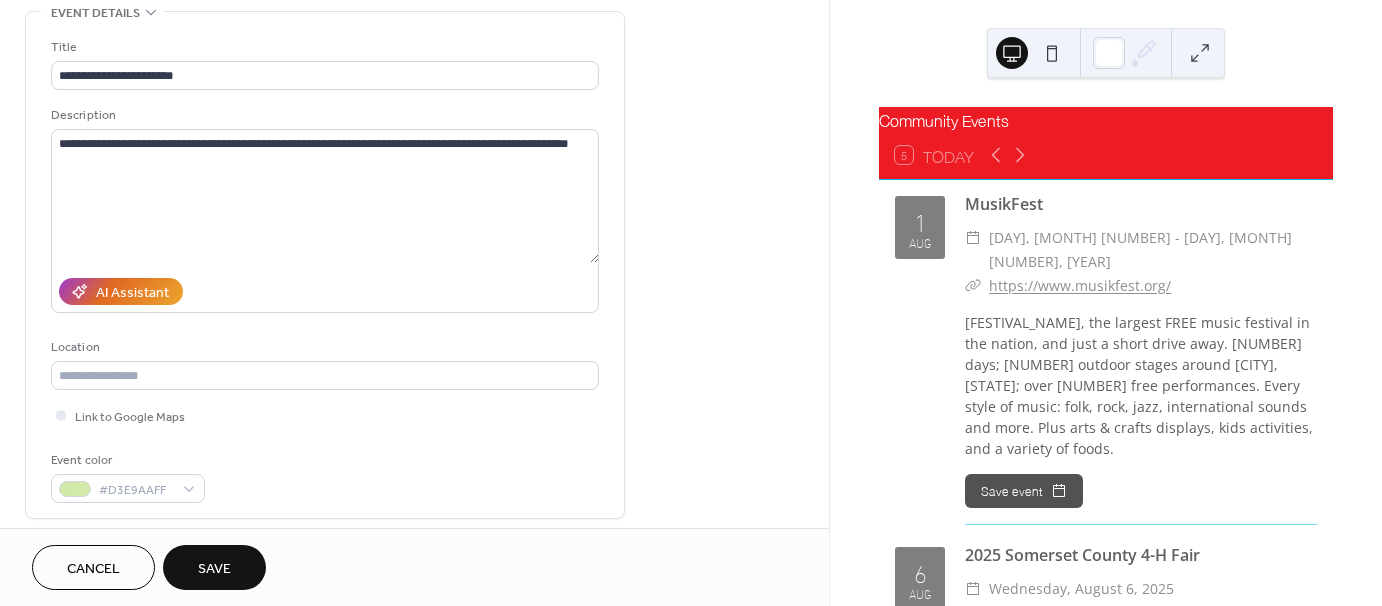 click on "Title" at bounding box center [323, 47] 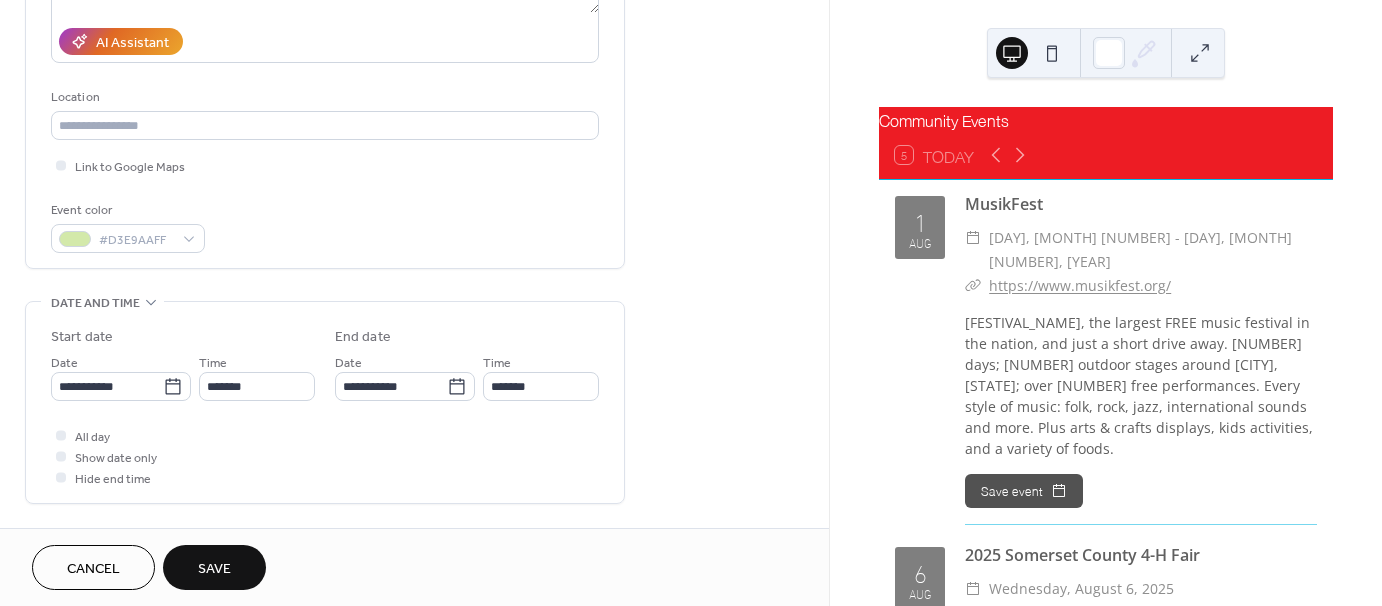 scroll, scrollTop: 400, scrollLeft: 0, axis: vertical 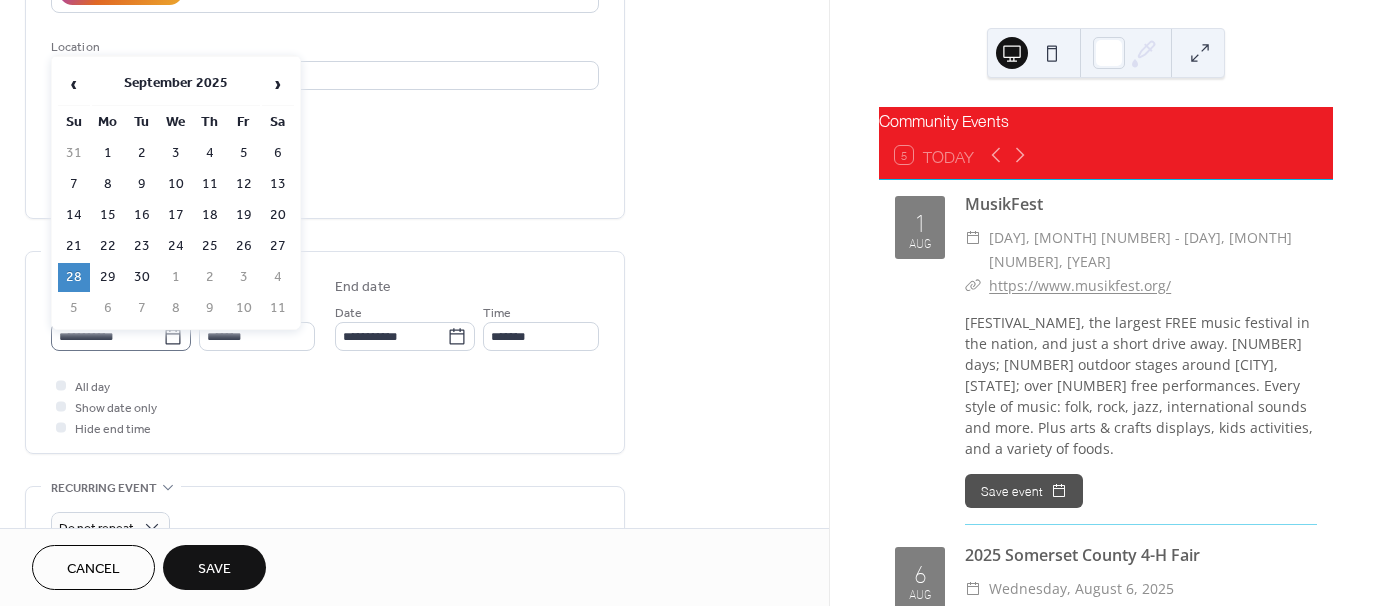 click 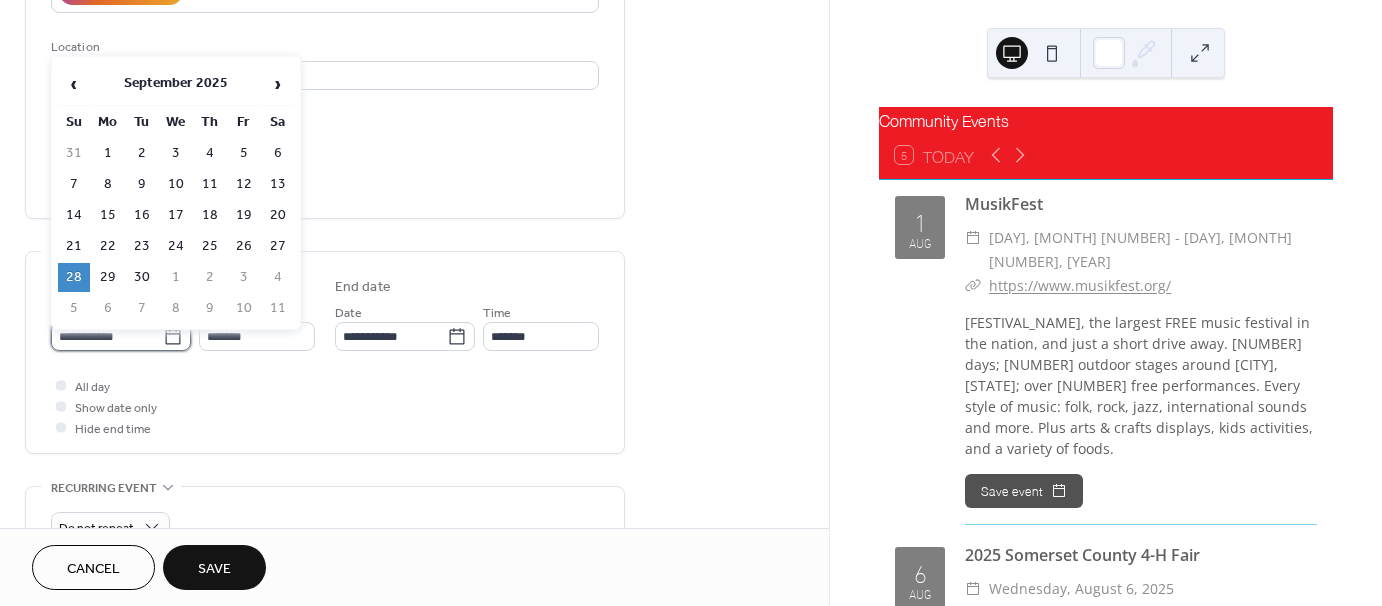 click on "**********" at bounding box center [107, 336] 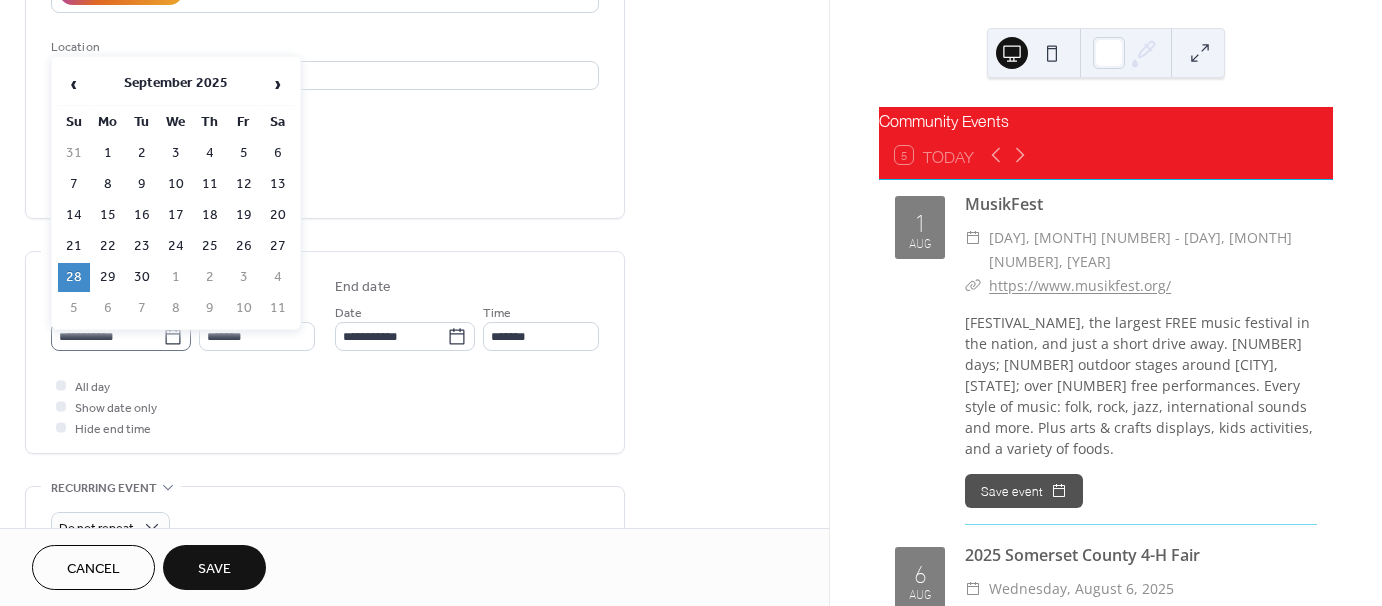 click 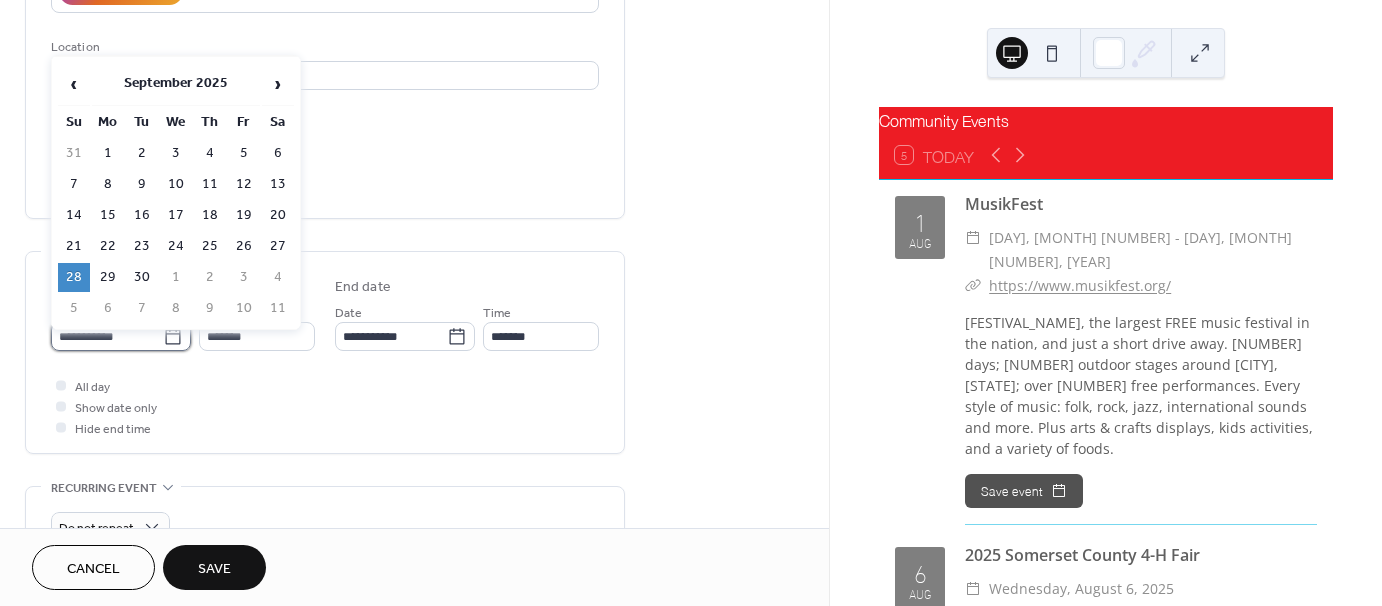 click on "**********" at bounding box center [107, 336] 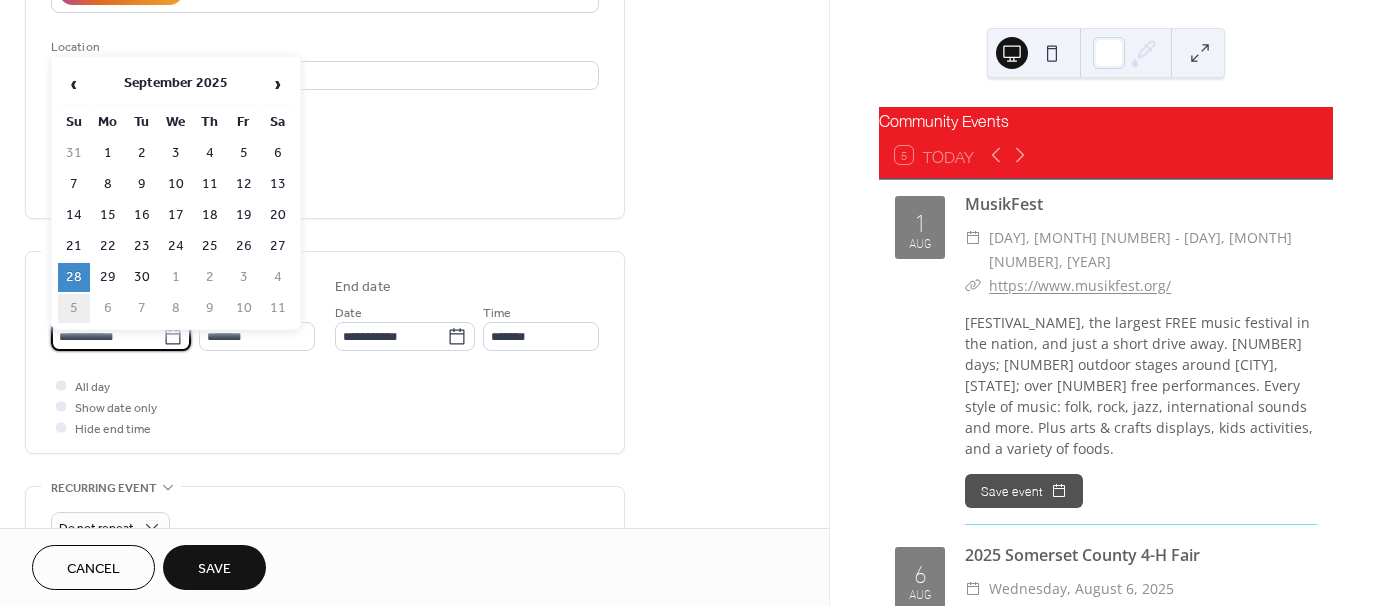 click on "5" at bounding box center (74, 308) 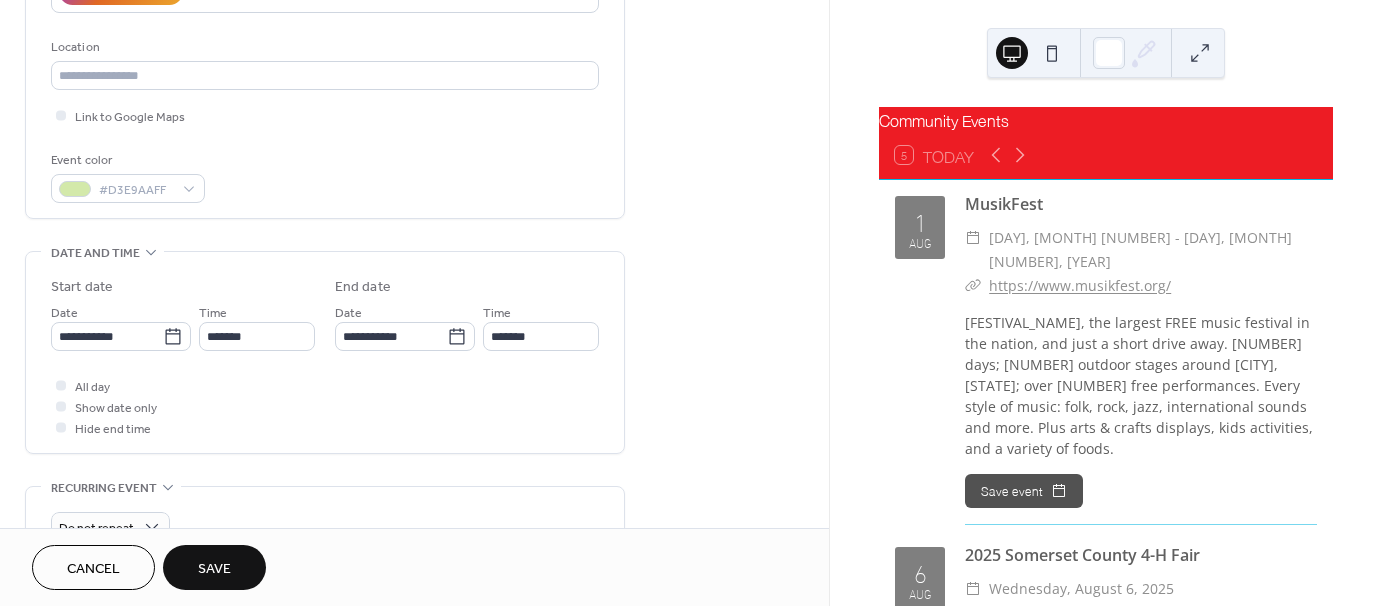 drag, startPoint x: 213, startPoint y: 564, endPoint x: 219, endPoint y: 555, distance: 10.816654 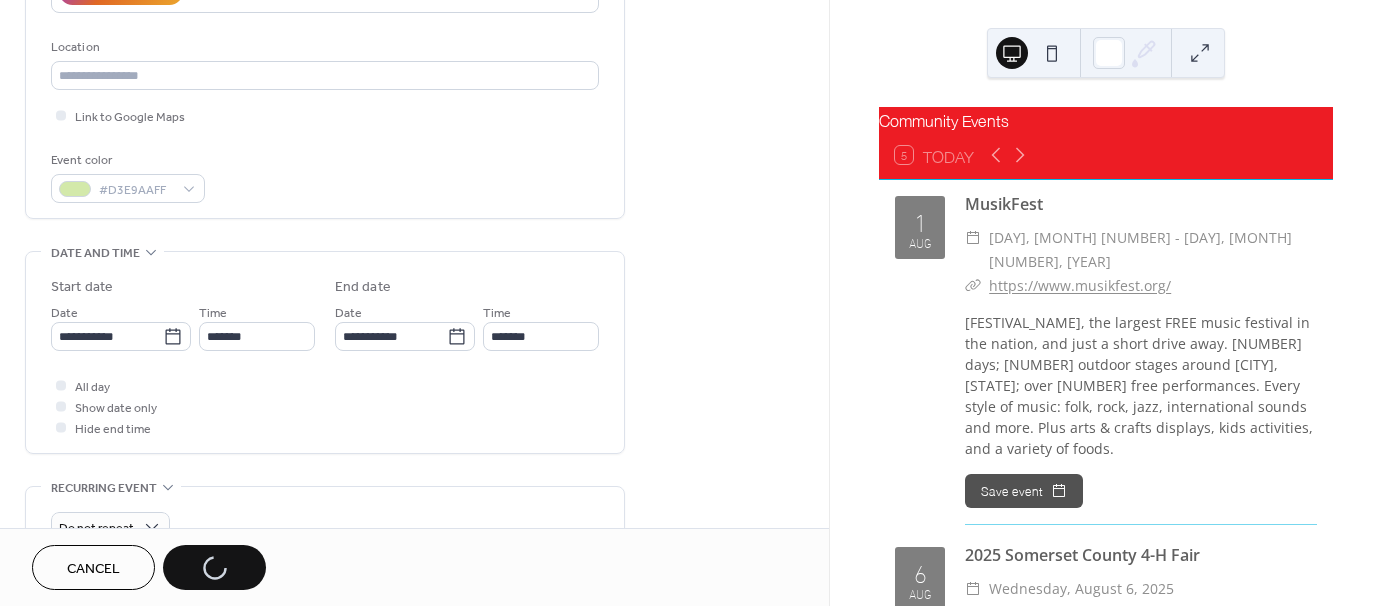 click on "Do not repeat" at bounding box center (325, 526) 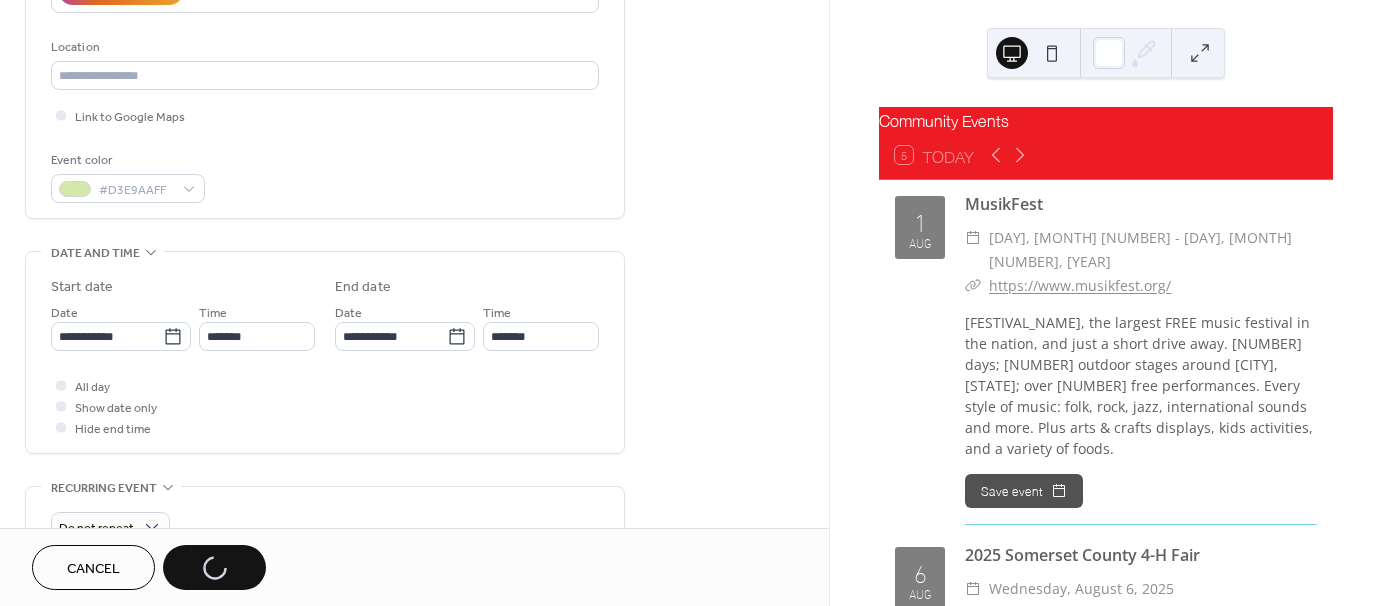 click on "Do not repeat" at bounding box center [325, 521] 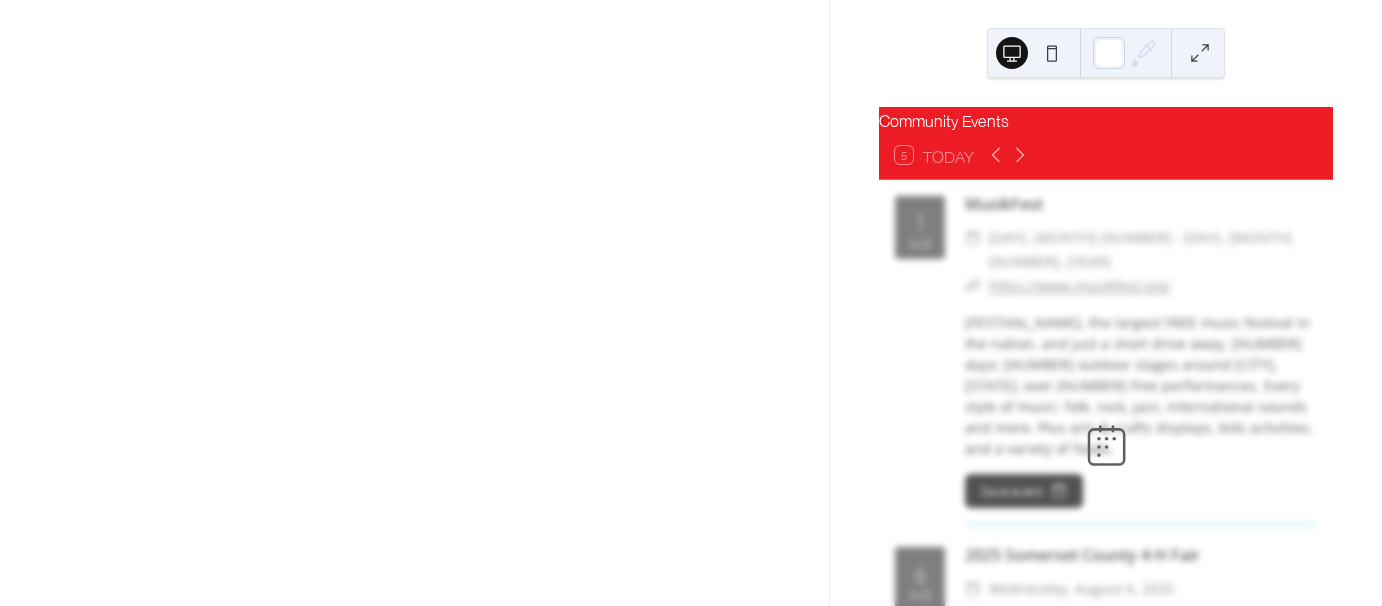 click at bounding box center (414, 303) 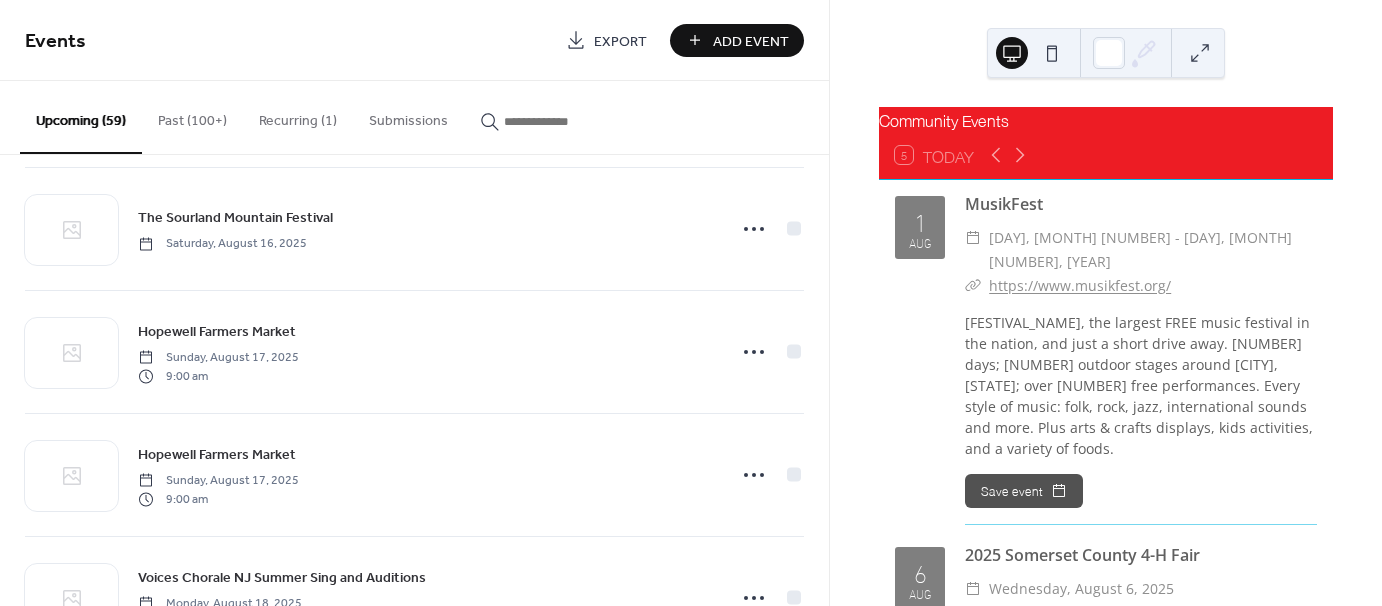 scroll, scrollTop: 2968, scrollLeft: 0, axis: vertical 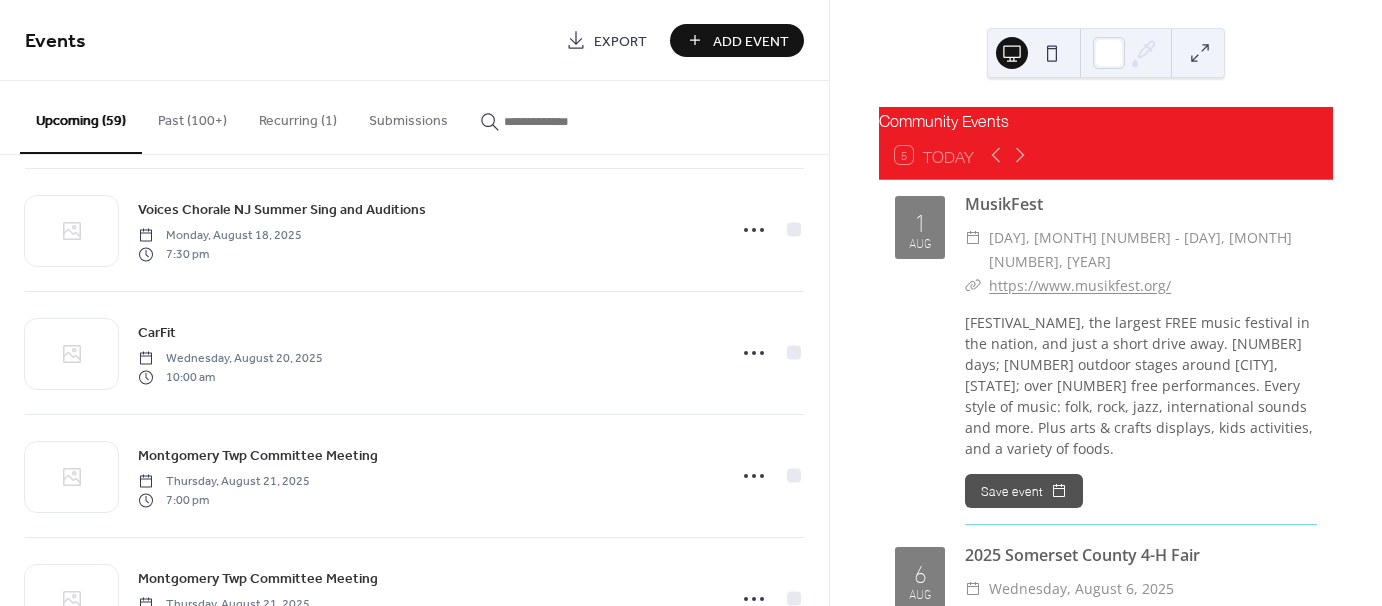 click on "[EVENT_NAME] [DAY], [MONTH] [NUMBER], [YEAR] [YEAR] [EVENT_NAME] [DAY], [MONTH] [NUMBER], [YEAR] [TIME] [YEAR] [EVENT_NAME] [DAY], [MONTH] [NUMBER], [YEAR] [TIME] [EVENT_NAME] [DAY], [MONTH] [NUMBER], [YEAR] [TIME] [EVENT_NAME] [DAY], [MONTH] [NUMBER], [YEAR] [TIME] [EVENT_NAME] [DAY], [MONTH] [8] [YEAR] [EVENT_NAME] [DAY], [MONTH] [8] [YEAR] [YEAR] [EVENT_NAME] [DAY], [MONTH] [8] [YEAR] [TIME] [EVENT_NAME] [DAY], [MONTH] [8] [YEAR] [TIME] [EVENT_NAME] [DAY], [MONTH] [8] [YEAR] [TIME] [EVENT_NAME] [DAY], [MONTH] [8] [YEAR] [TIME] [EVENT_NAME] [DAY], [MONTH] [9] [YEAR] [TIME] [EVENT_NAME] [DAY], [MONTH] [9] [YEAR] [TIME] [EVENT_NAME] [DAY], [MONTH] [9] [YEAR] [TIME] [EVENT_NAME] [DAY], [MONTH] [10] [YEAR] [TIME] [EVENT_NAME] [DAY], [MONTH] [11] [YEAR] [TIME] [EVENT_NAME] [DAY], [MONTH] [11] [YEAR] [TIME]" at bounding box center [414, -939] 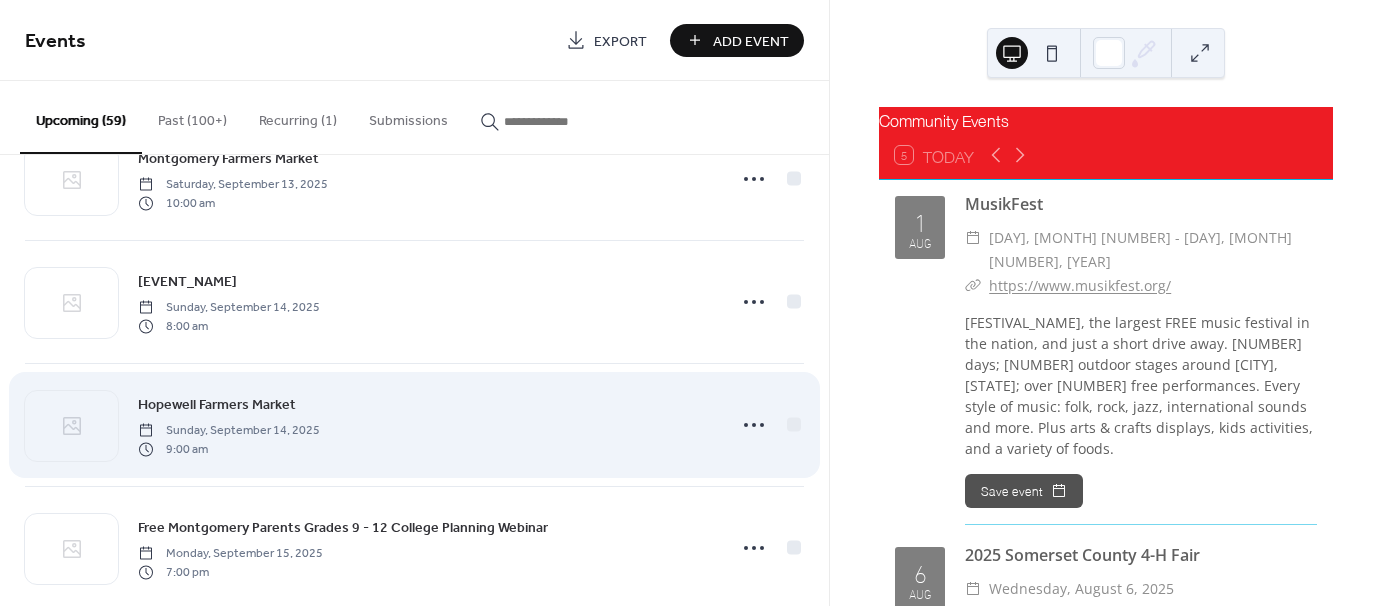 click on "[EVENT_NAME] [DAY], [MONTH] [NUMBER], [YEAR] [YEAR] [EVENT_NAME] [DAY], [MONTH] [NUMBER], [YEAR] [TIME] [YEAR] [EVENT_NAME] [DAY], [MONTH] [NUMBER], [YEAR] [TIME] [EVENT_NAME] [DAY], [MONTH] [NUMBER], [YEAR] [TIME] [EVENT_NAME] [DAY], [MONTH] [NUMBER], [YEAR] [TIME] [EVENT_NAME] [DAY], [MONTH] [8] [YEAR] [EVENT_NAME] [DAY], [MONTH] [8] [YEAR] [YEAR] [EVENT_NAME] [DAY], [MONTH] [8] [YEAR] [TIME] [EVENT_NAME] [DAY], [MONTH] [8] [YEAR] [TIME] [EVENT_NAME] [DAY], [MONTH] [8] [YEAR] [TIME] [EVENT_NAME] [DAY], [MONTH] [8] [YEAR] [TIME] [EVENT_NAME] [DAY], [MONTH] [9] [YEAR] [TIME] [EVENT_NAME] [DAY], [MONTH] [9] [YEAR] [TIME] [EVENT_NAME] [DAY], [MONTH] [9] [YEAR] [TIME] [EVENT_NAME] [DAY], [MONTH] [10] [YEAR] [TIME] [EVENT_NAME] [DAY], [MONTH] [11] [YEAR] [TIME] [EVENT_NAME] [DAY], [MONTH] [11] [YEAR] [TIME]" at bounding box center [414, -1851] 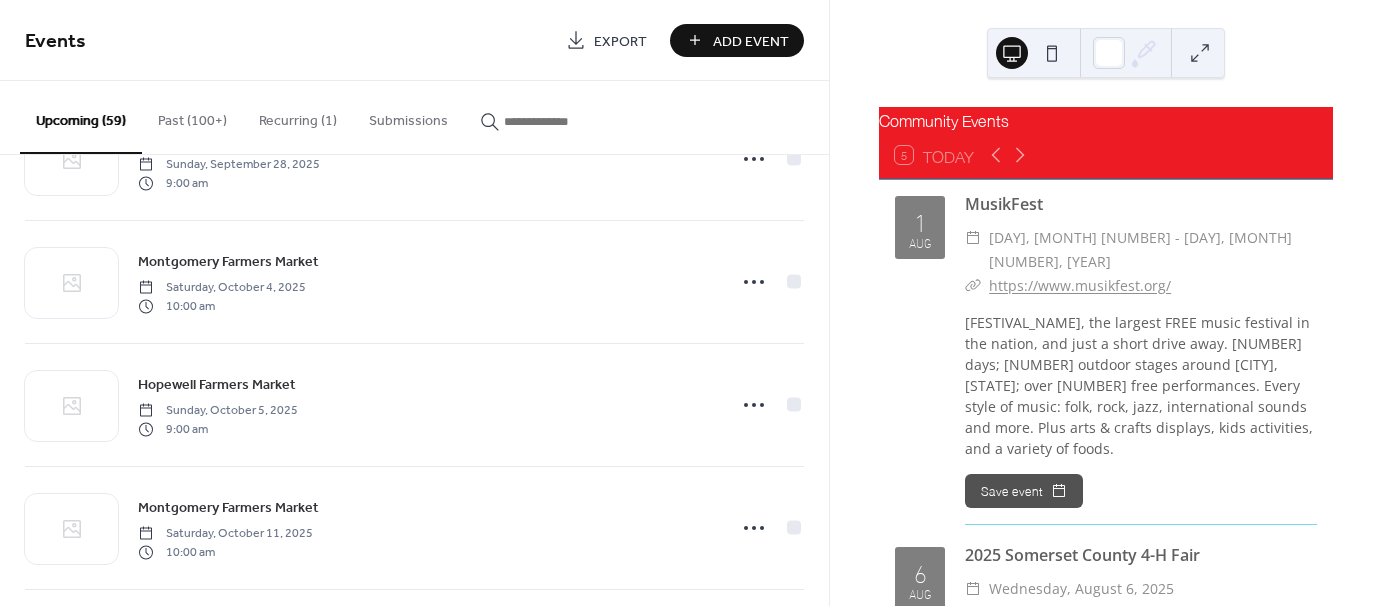 scroll, scrollTop: 5324, scrollLeft: 0, axis: vertical 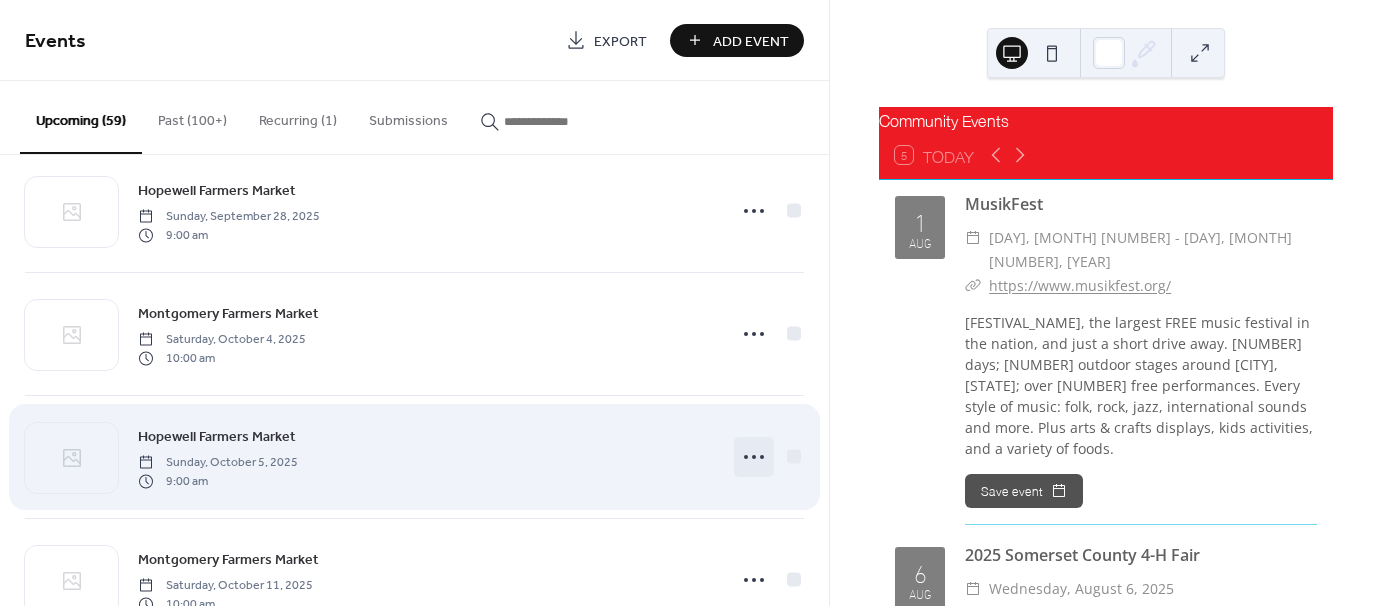 click 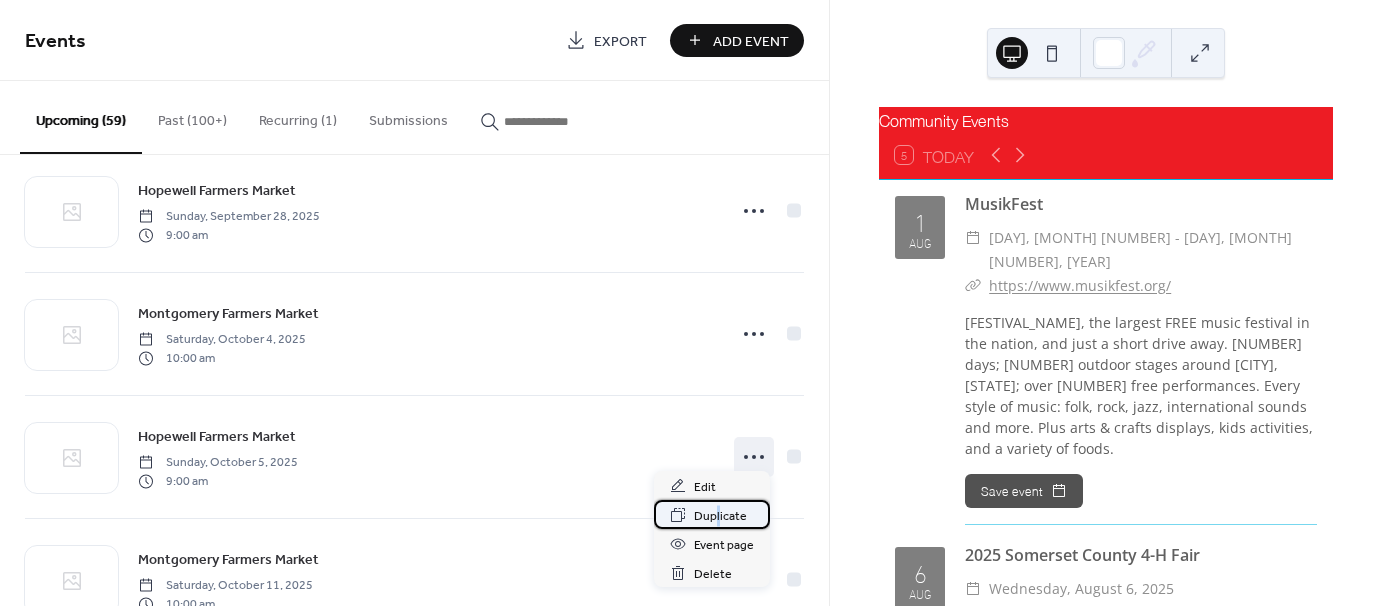 click on "Duplicate" at bounding box center (720, 516) 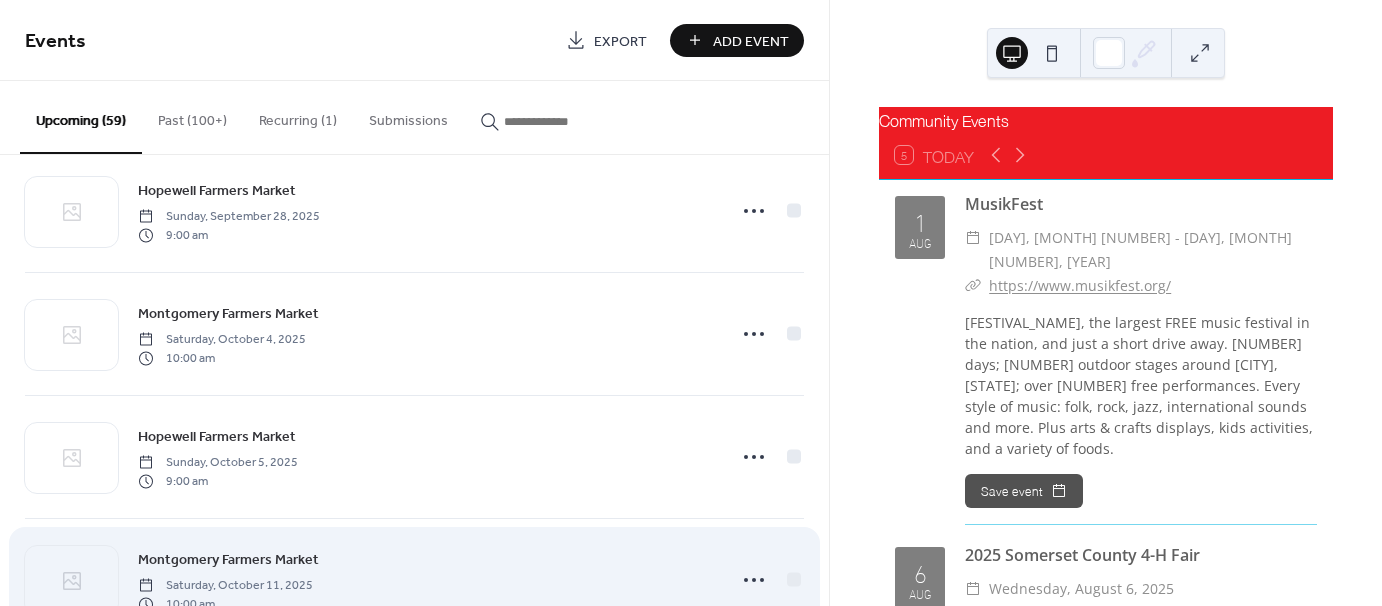 click on "Events Export Add Event Upcoming (59) Past (100+) Recurring (1) Submissions MusikFest [DAY_OF_WEEK], [MONTH] [DAY], [YEAR] [YEAR] Somerset County 4-H Fair [DAY_OF_WEEK], [MONTH] [DAY], [YEAR] [TIME] [YEAR] Somerset County 4-H Fair [DAY_OF_WEEK], [MONTH] [DAY], [YEAR] [TIME] CarFit [DAY_OF_WEEK], [MONTH] [DAY], [YEAR] [TIME] [ORGANIZATION_NAME] Meeting [DAY_OF_WEEK], [MONTH] [DAY], [YEAR] [TIME] Curbside Recycling Pick-up [DAY_OF_WEEK], [MONTH] [DAY], [YEAR] Curbside Recycling Pick-up [DAY_OF_WEEK], [MONTH] [DAY], [YEAR] [YEAR] Somerset County 4-H Fair [DAY_OF_WEEK], [MONTH] [DAY], [YEAR] [TIME] Summer Outdoor Concert [DAY_OF_WEEK], [MONTH] [DAY], [YEAR] [TIME] All Stars: Black Baseball in New Jersey and Beyond [DAY_OF_WEEK], [MONTH] [DAY], [YEAR] [TIME] [ORGANIZATION_NAME] Container Facility Open [DAY_OF_WEEK], [MONTH] [DAY], [YEAR] [TIME] [ORGANIZATION_NAME] [DAY_OF_WEEK], [MONTH] [DAY], [YEAR] [TIME] [MUSEUM_NAME] Open Hours [DAY_OF_WEEK], [MONTH] [DAY], [YEAR] [TIME] [ORGANIZATION_NAME] [DAY_OF_WEEK], [MONTH] [DAY], [YEAR] [TIME] [ORGANIZATION_NAME] [DAY_OF_WEEK], [MONTH] [DAY], [YEAR] [TIME]" at bounding box center (414, 303) 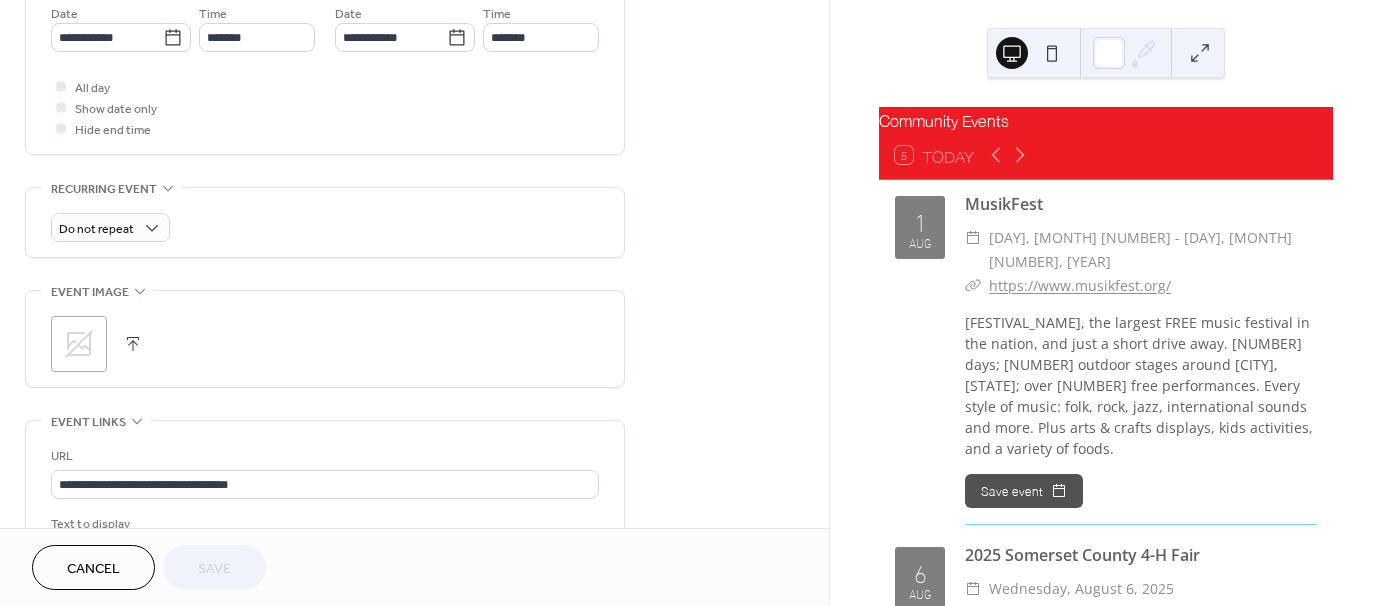 scroll, scrollTop: 700, scrollLeft: 0, axis: vertical 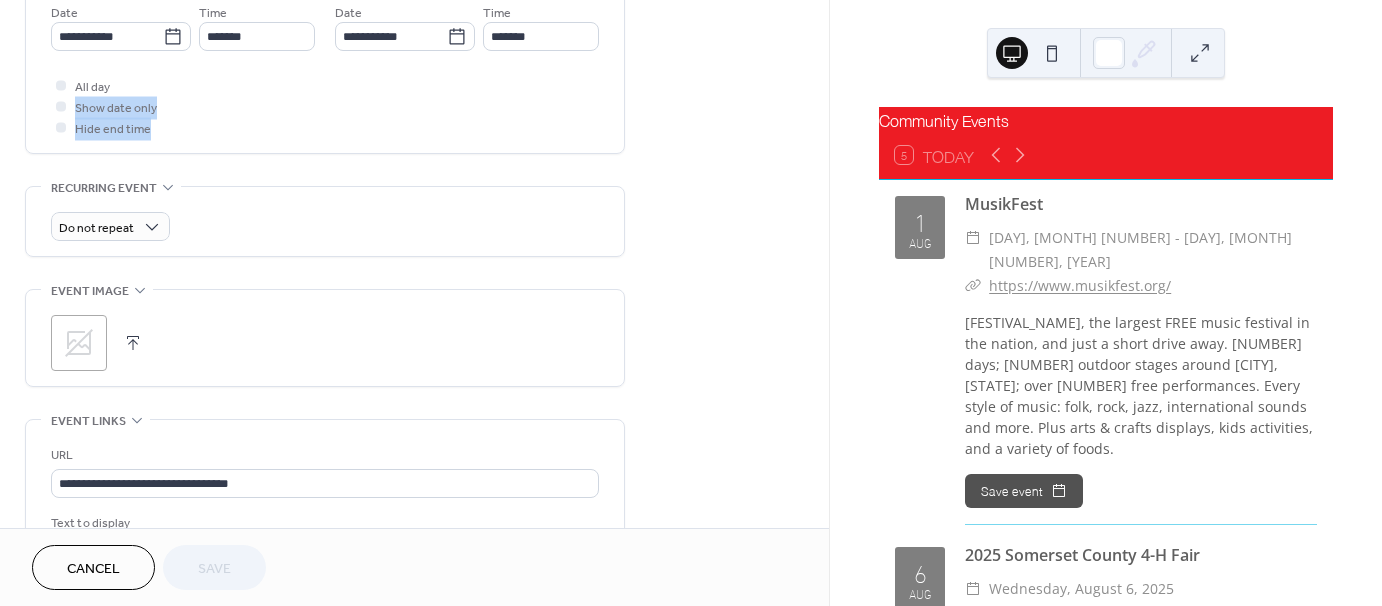 drag, startPoint x: 170, startPoint y: 95, endPoint x: 163, endPoint y: 86, distance: 11.401754 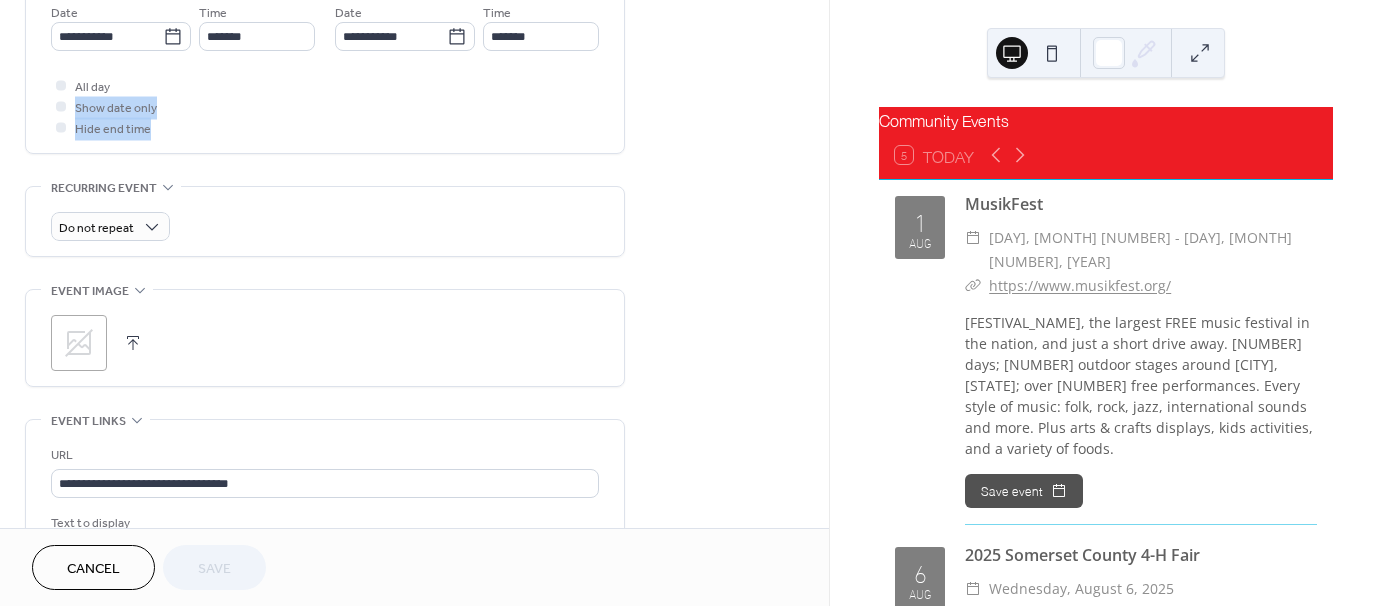 click on "**********" at bounding box center [325, 88] 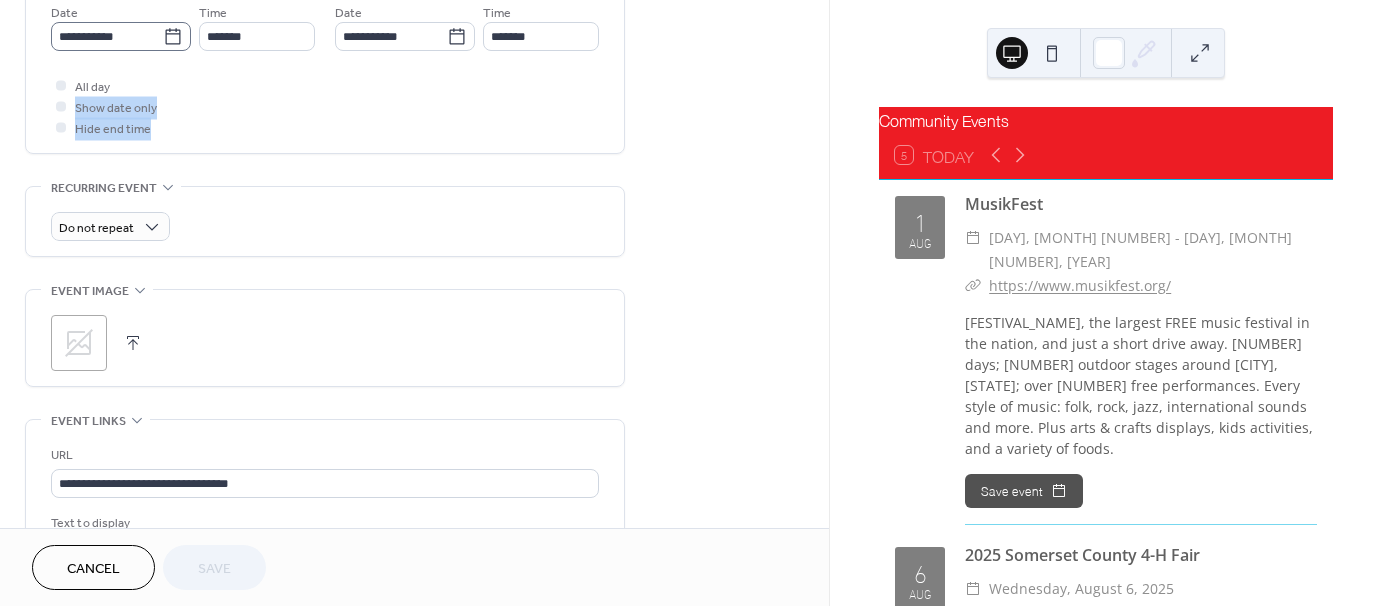 click 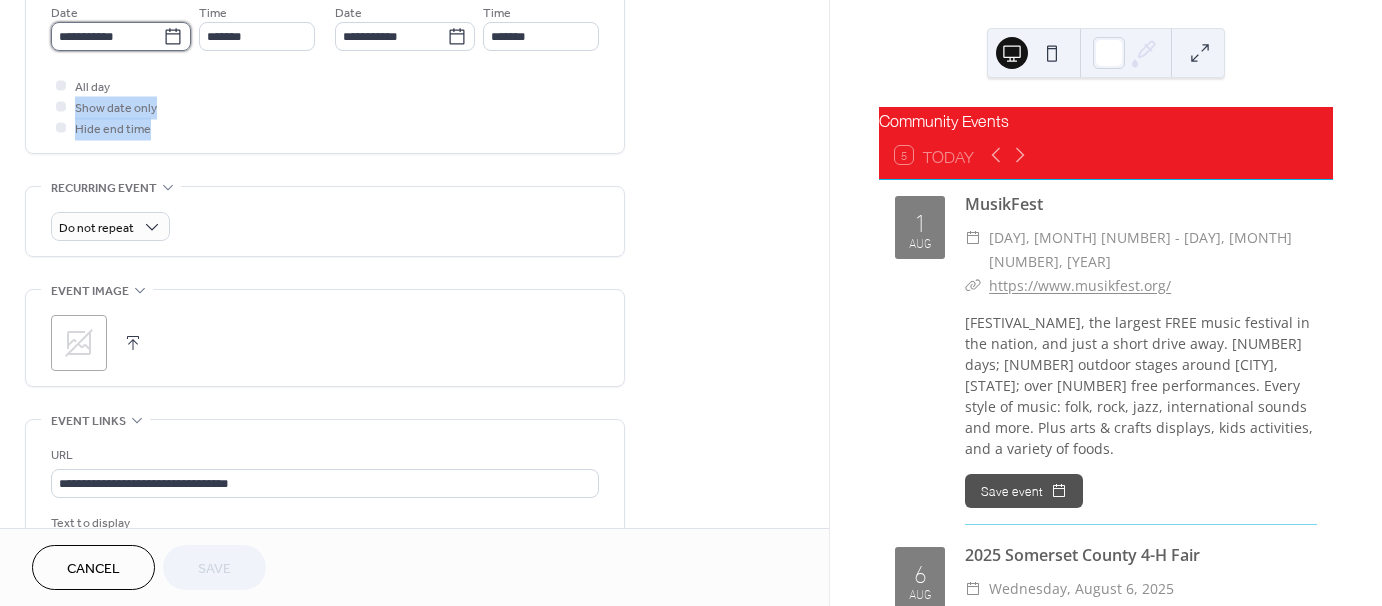 click on "**********" at bounding box center [107, 36] 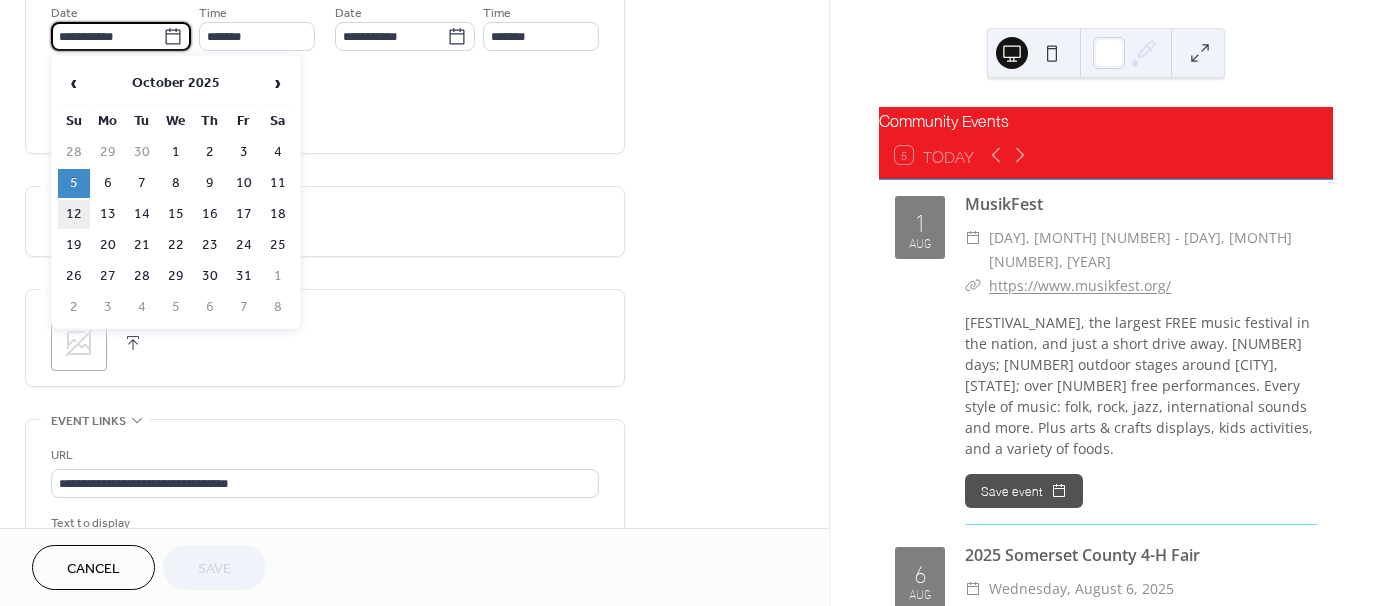 click on "12" at bounding box center (74, 214) 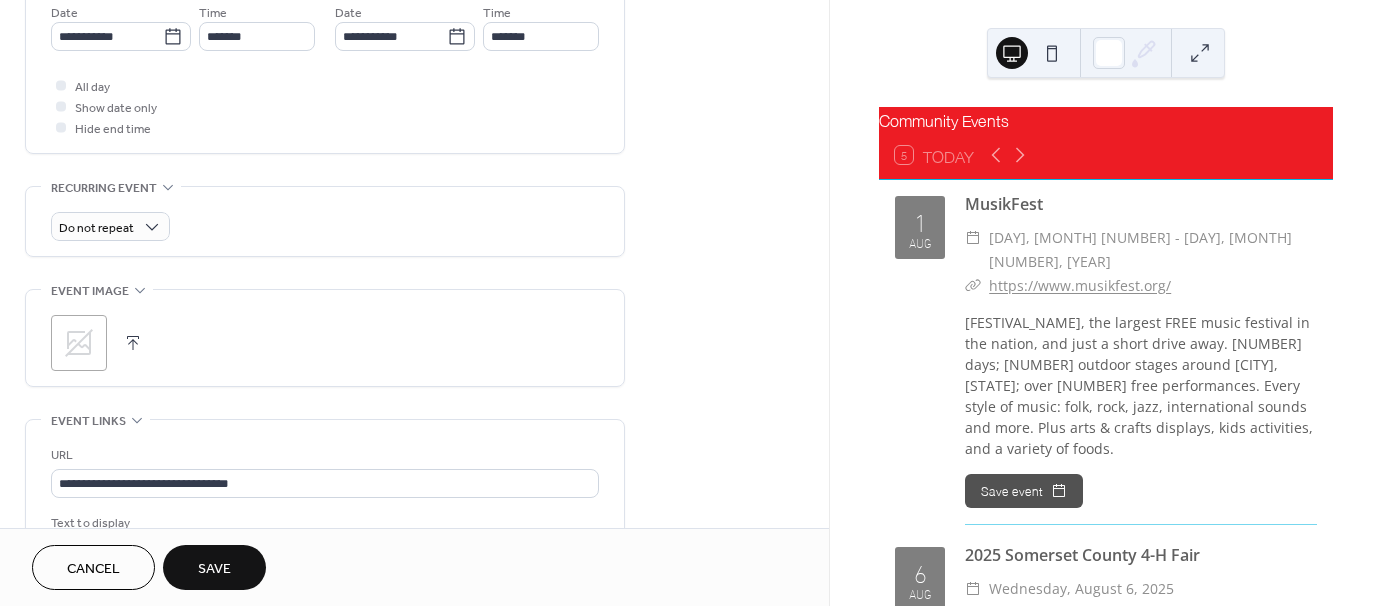 click on "Save" at bounding box center (214, 569) 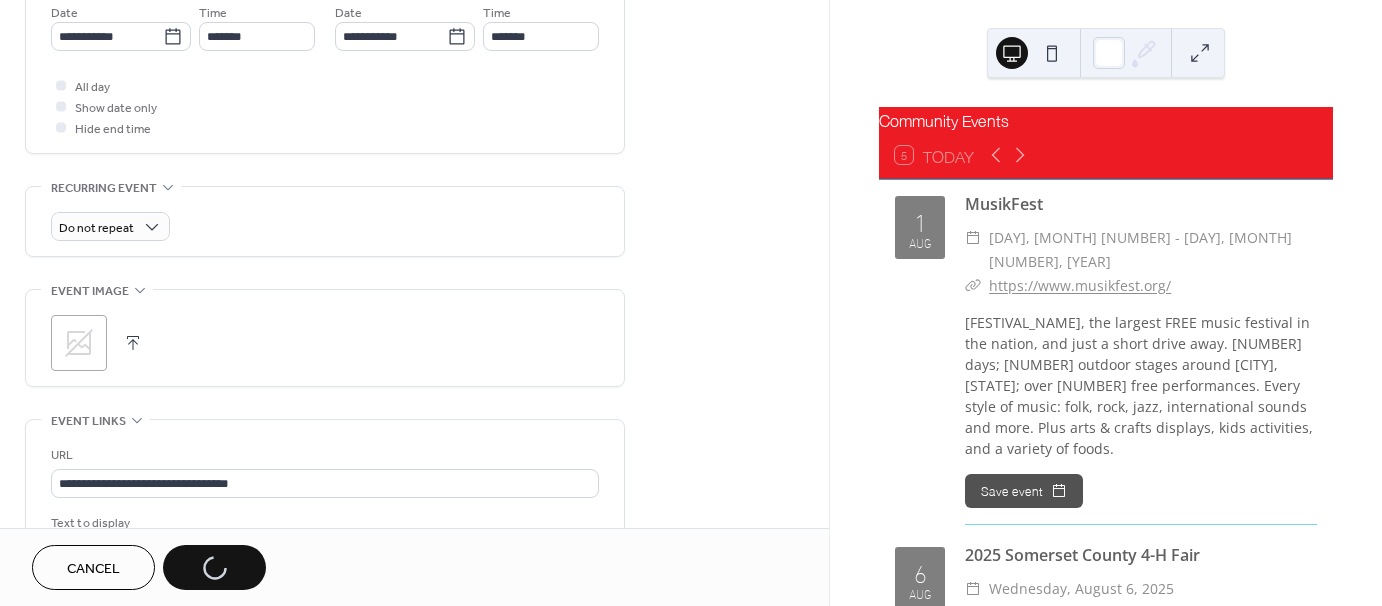 click on "**********" at bounding box center [325, 518] 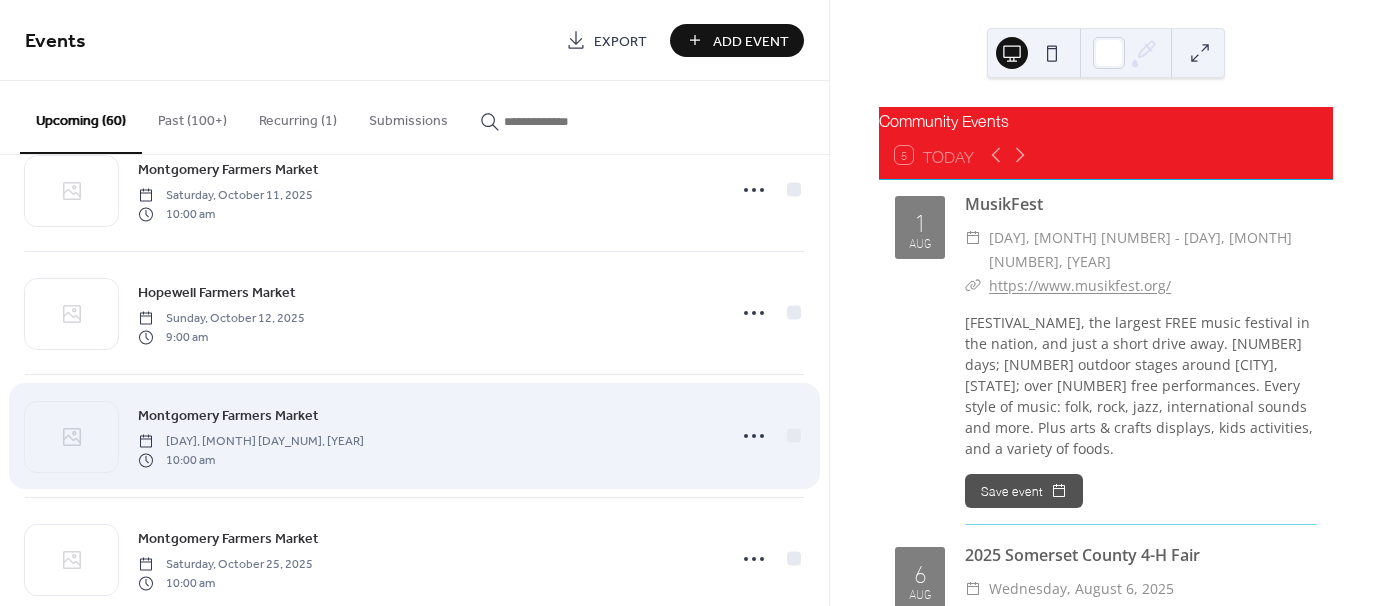 scroll, scrollTop: 6947, scrollLeft: 0, axis: vertical 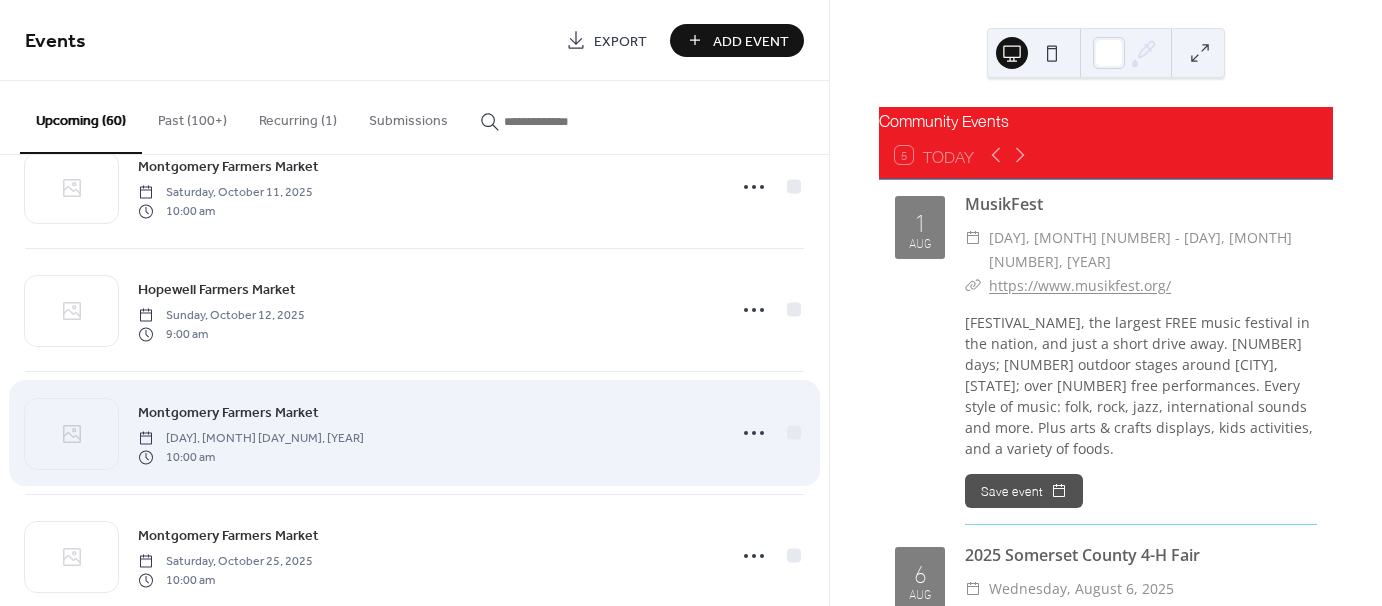 click on "[DAY], [MONTH] [DAY], [YEAR] [TIME]" at bounding box center [414, 556] 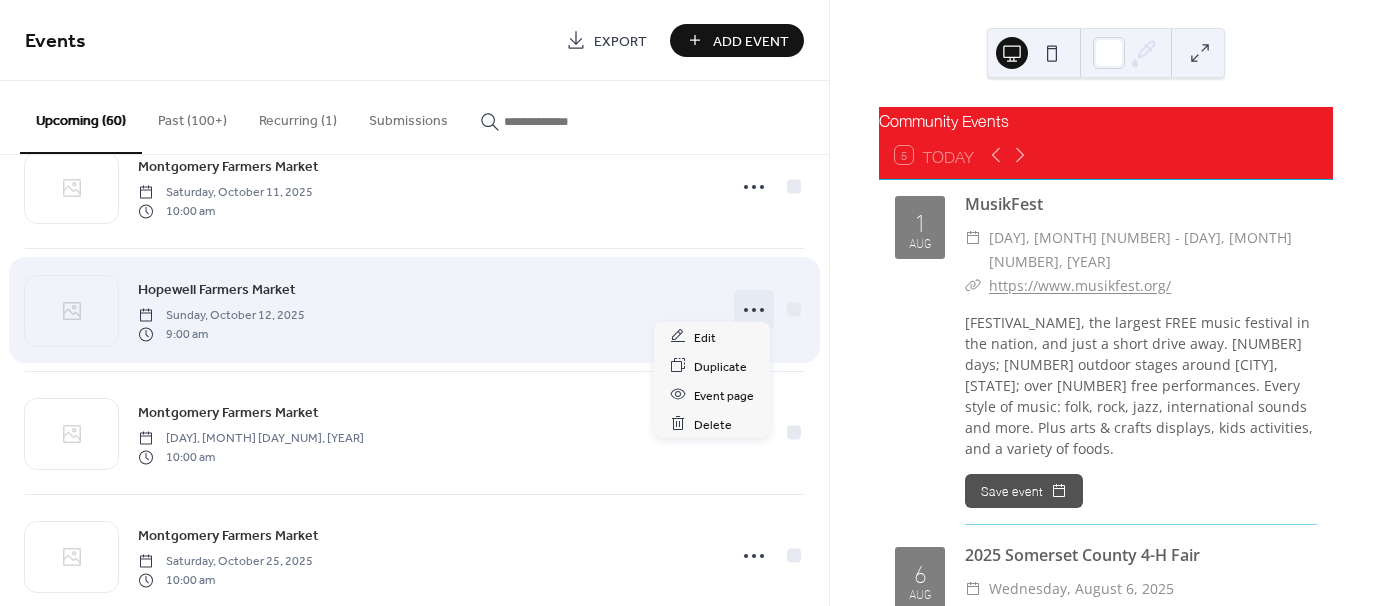 click 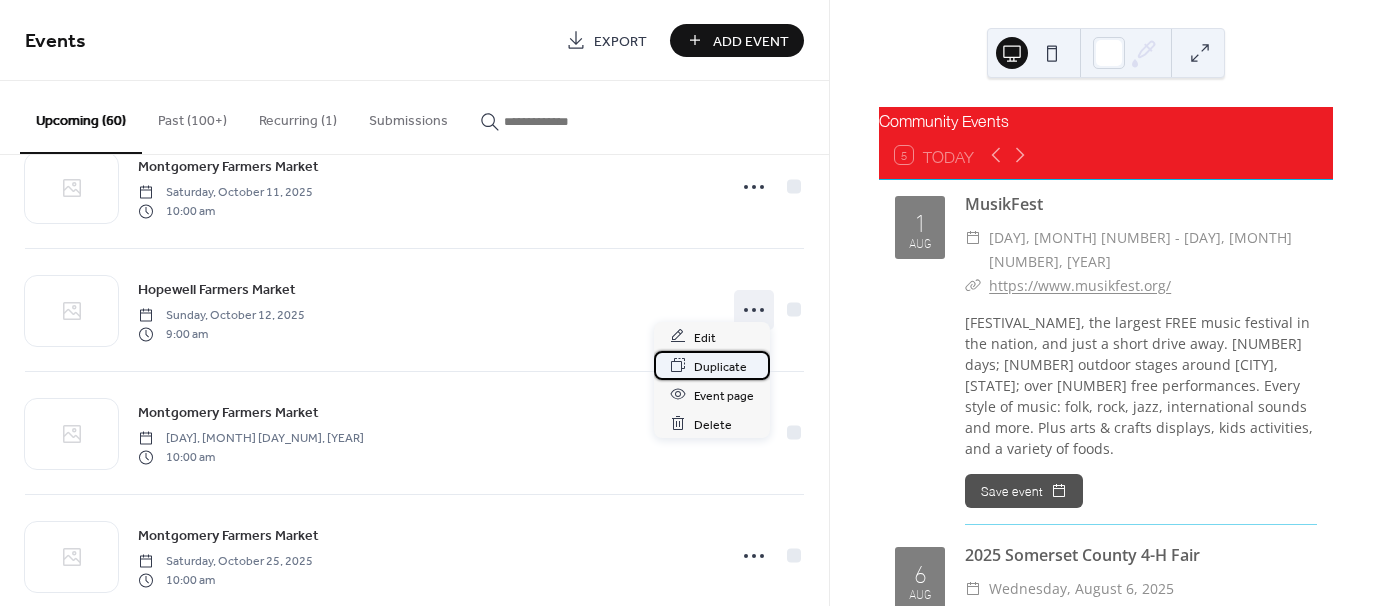 click on "Duplicate" at bounding box center [720, 366] 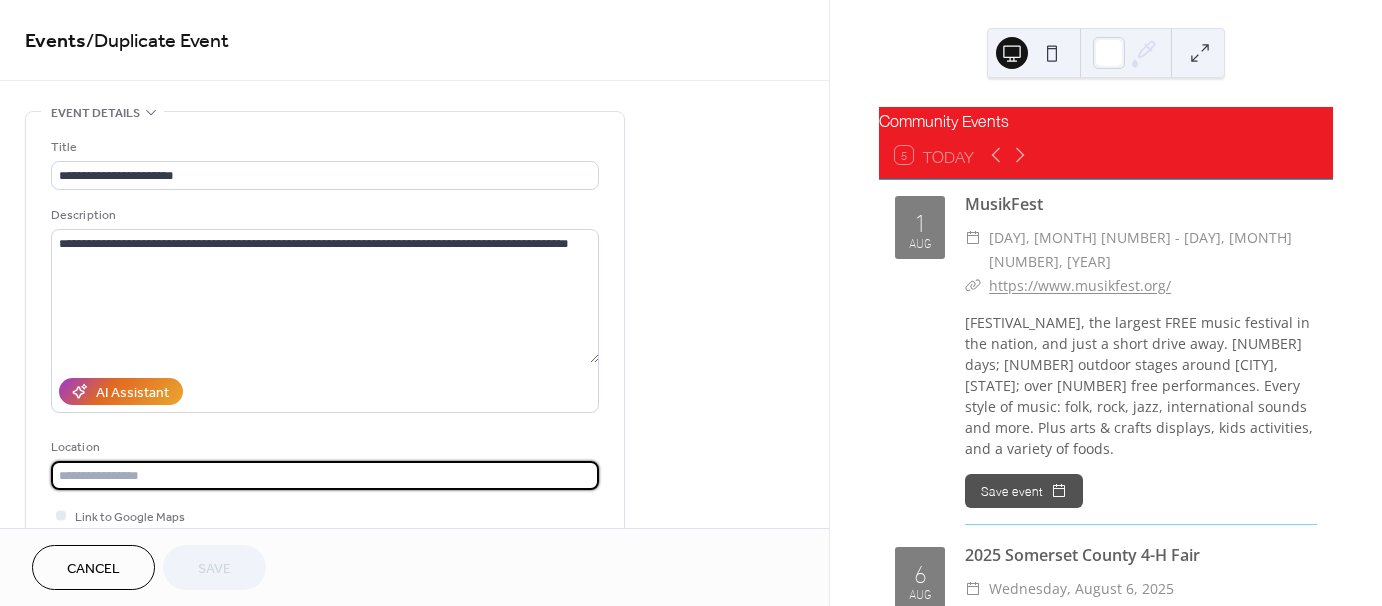 click on "**********" at bounding box center (325, 370) 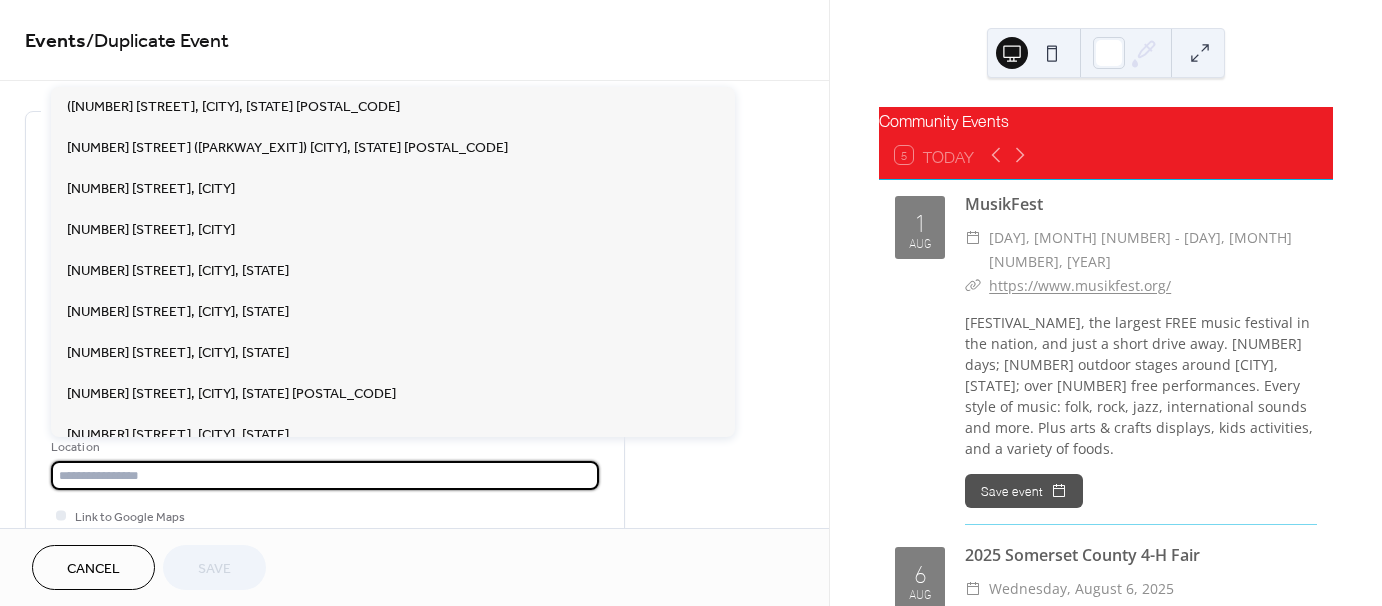 click on "**********" at bounding box center [414, 264] 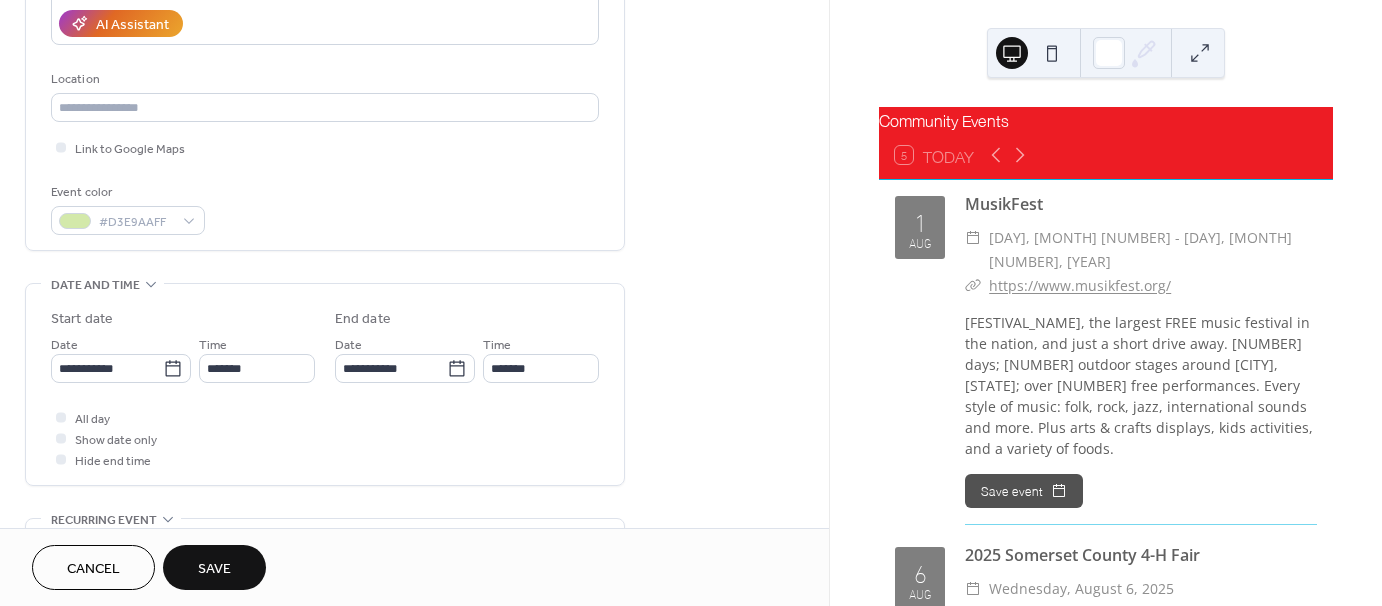 scroll, scrollTop: 400, scrollLeft: 0, axis: vertical 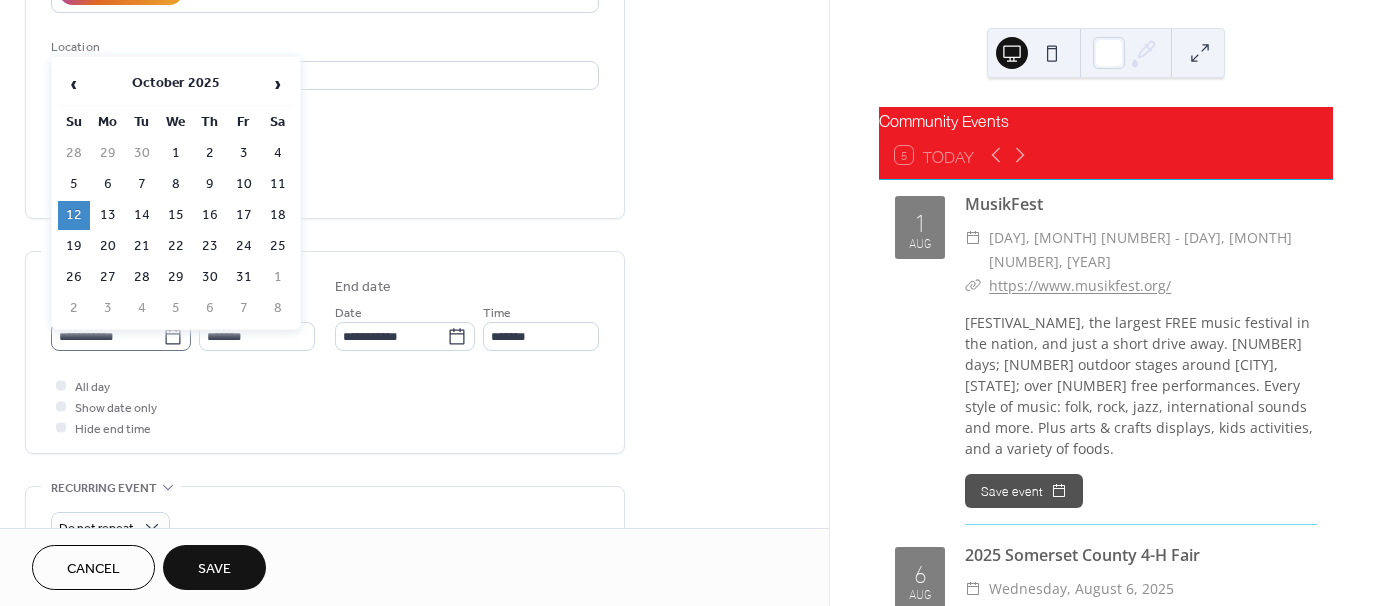 click 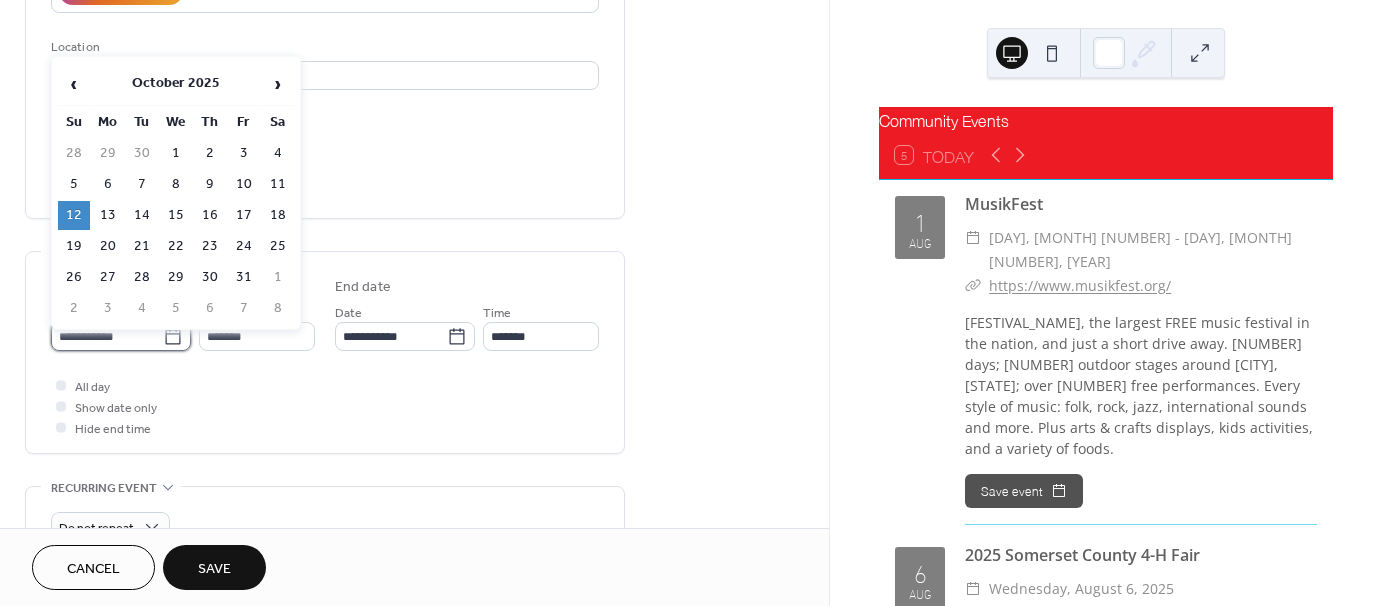 click on "**********" at bounding box center [107, 336] 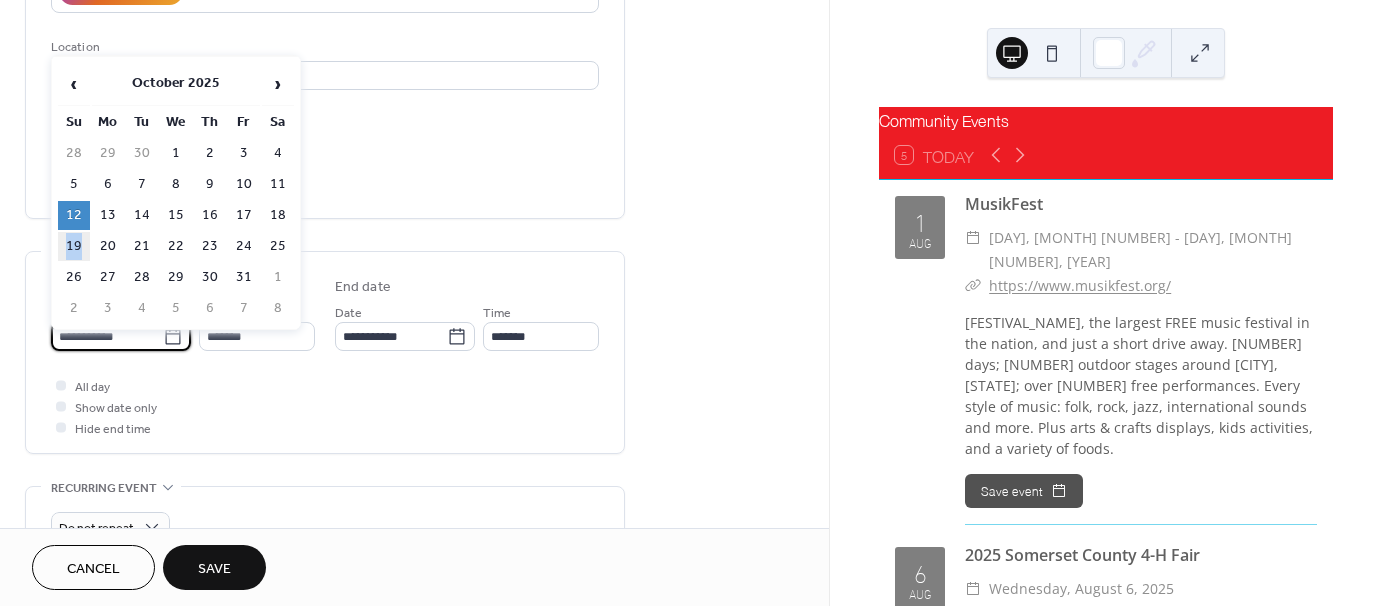 click on "19" at bounding box center (74, 246) 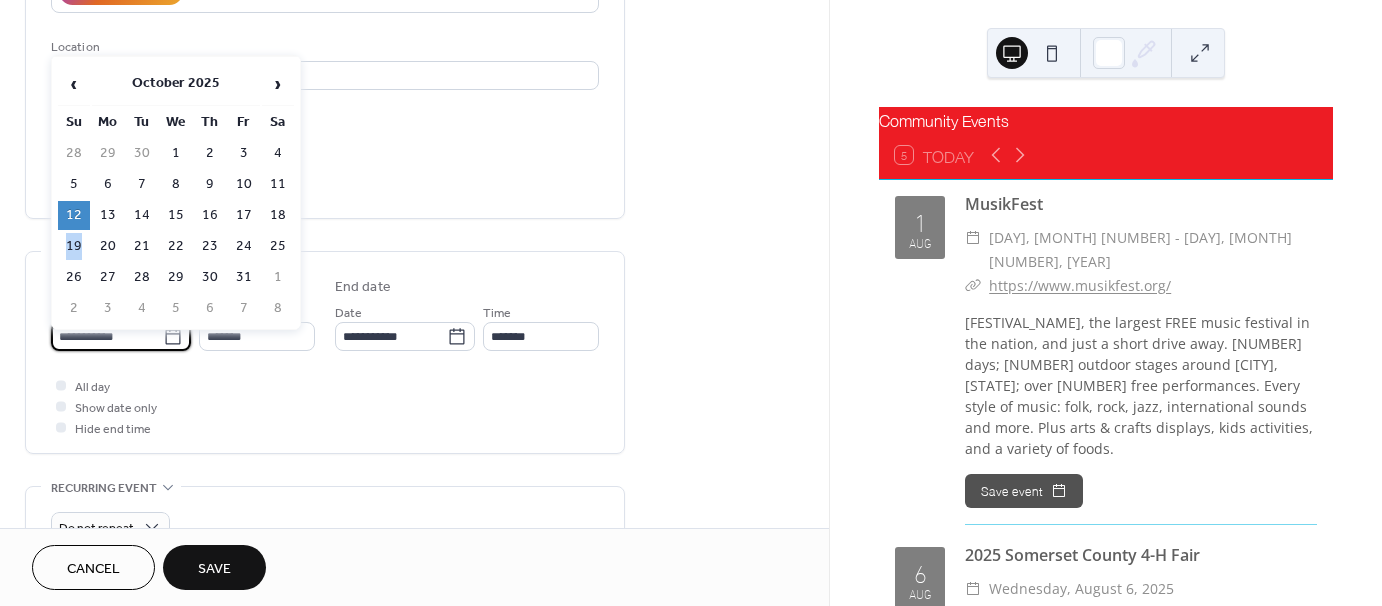 type on "**********" 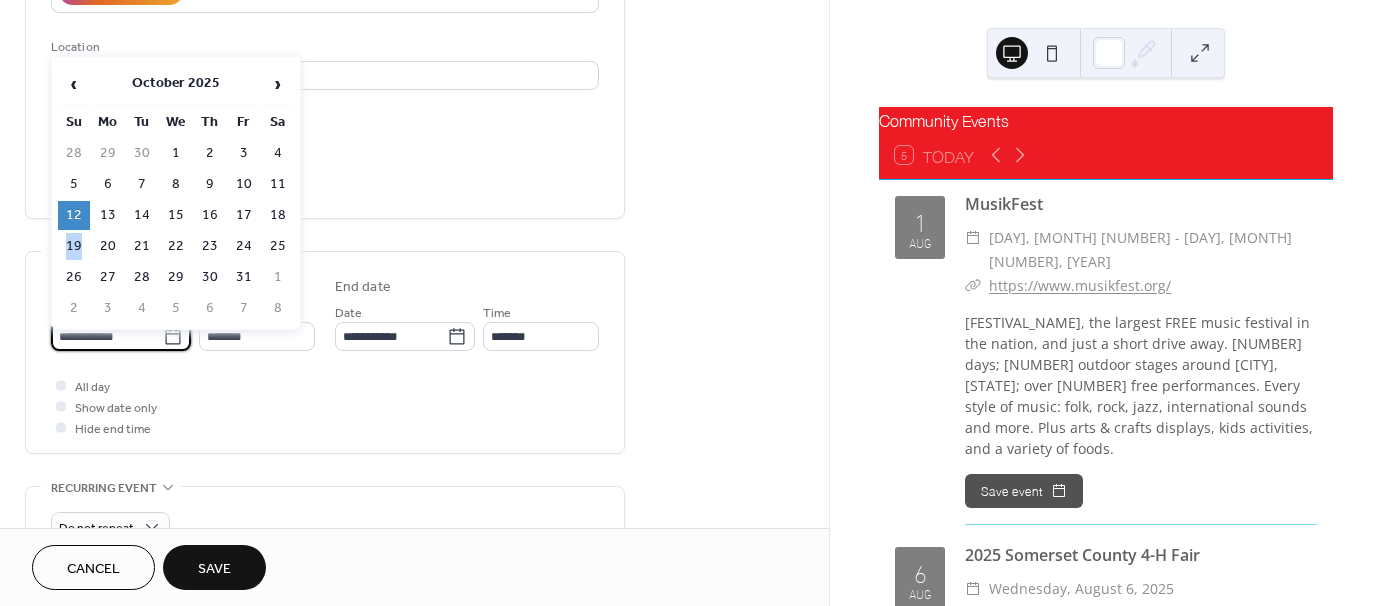 type on "**********" 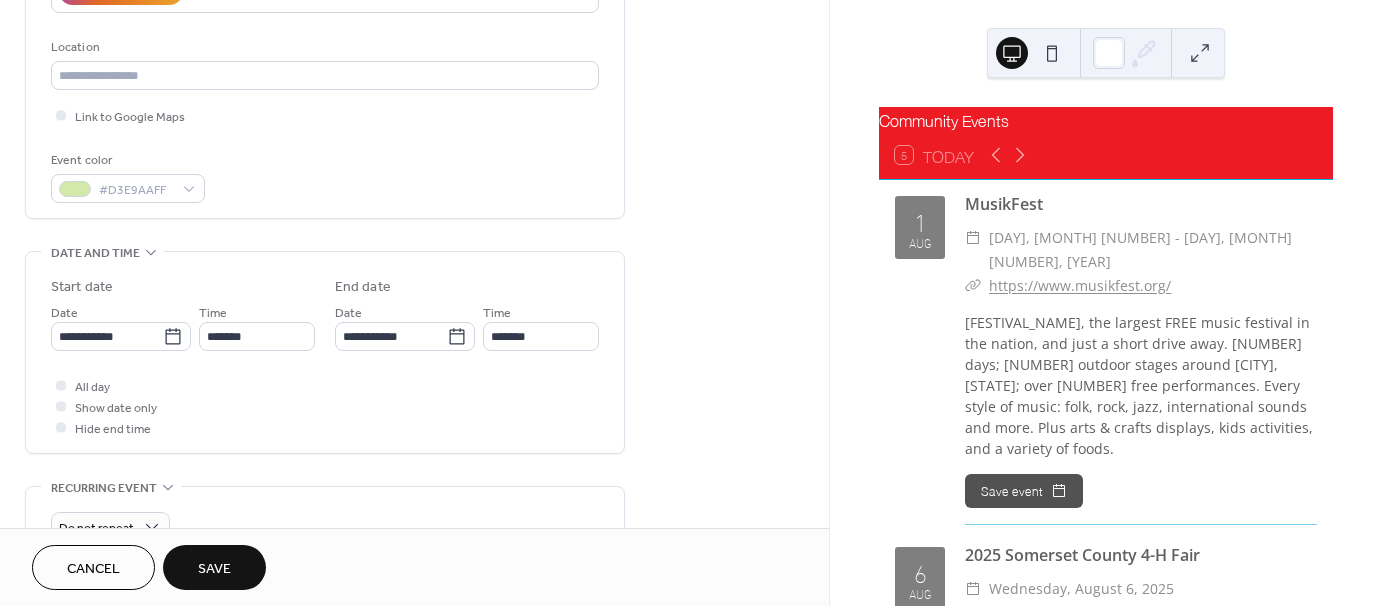 click on "Save" at bounding box center (214, 569) 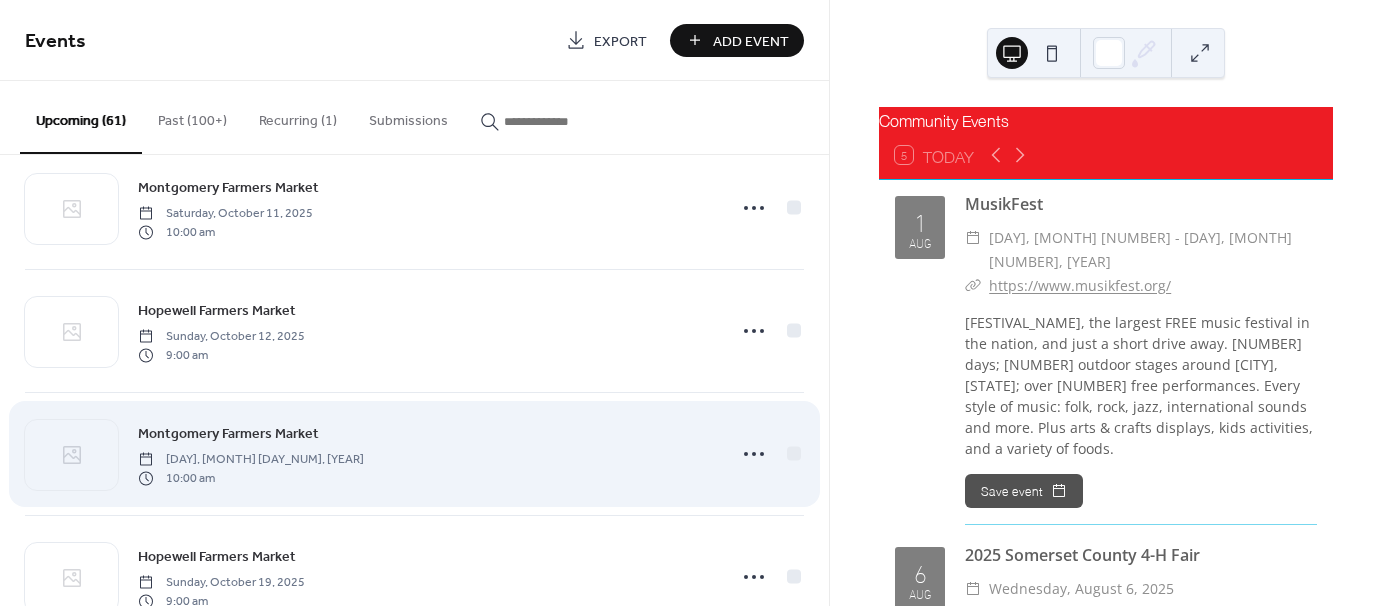 scroll, scrollTop: 6875, scrollLeft: 0, axis: vertical 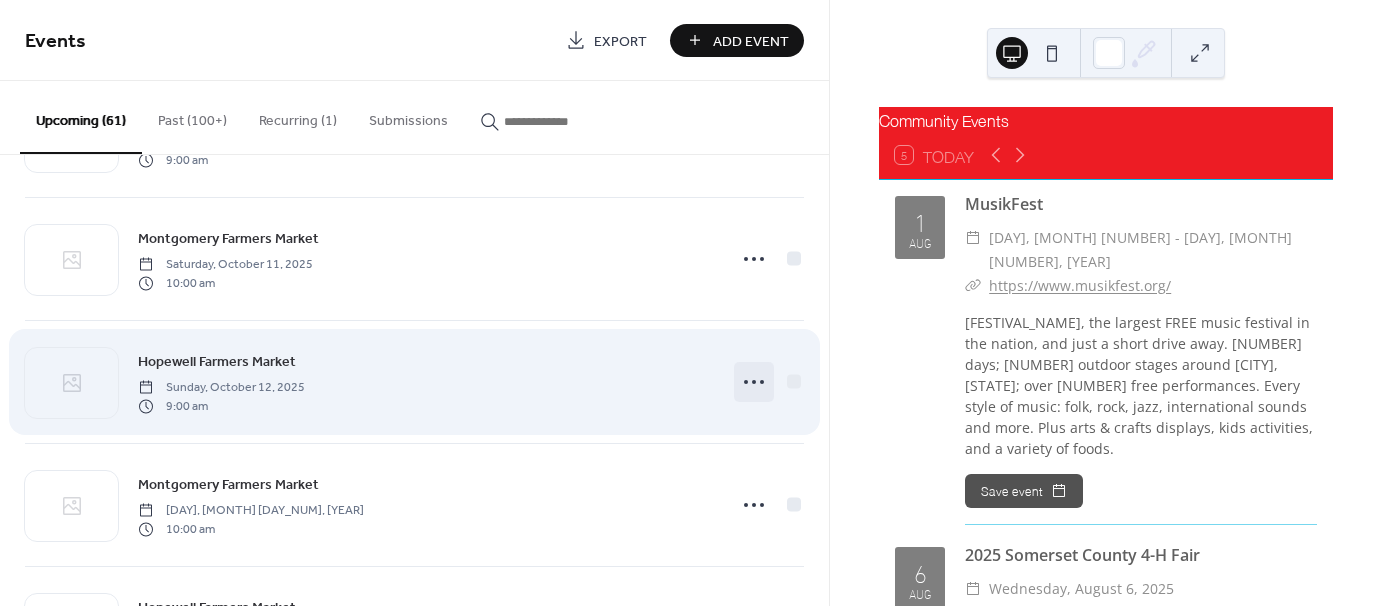 click 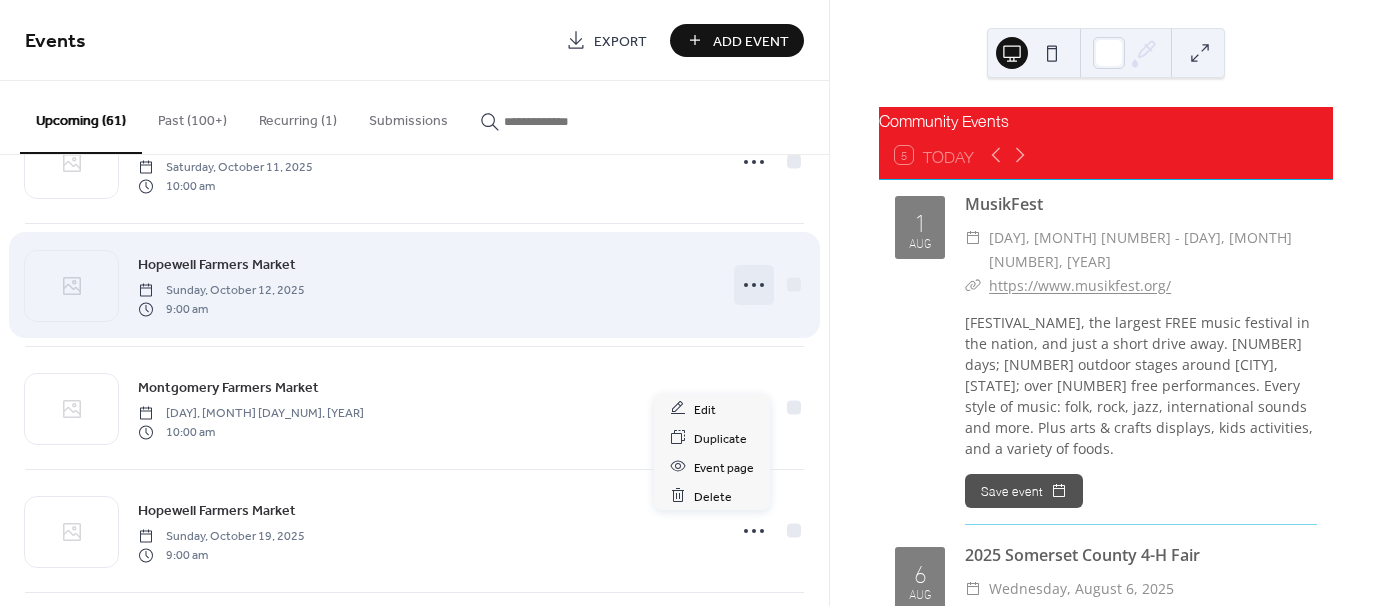 scroll, scrollTop: 6975, scrollLeft: 0, axis: vertical 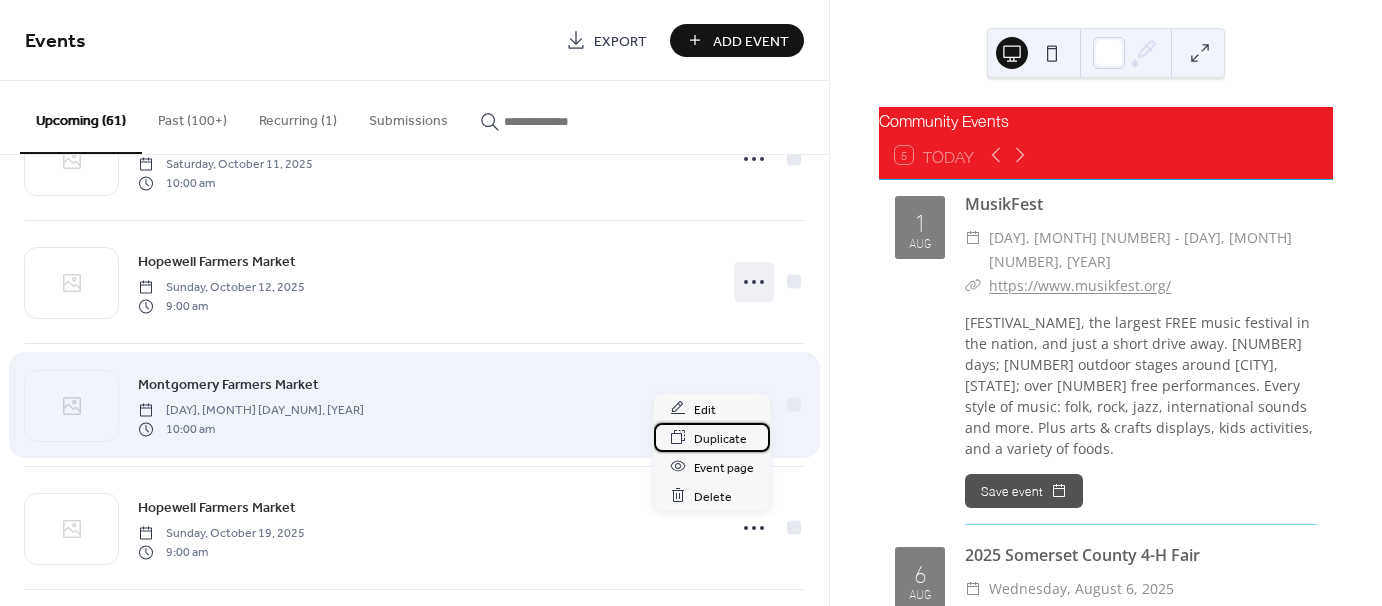 click on "Duplicate" at bounding box center (720, 438) 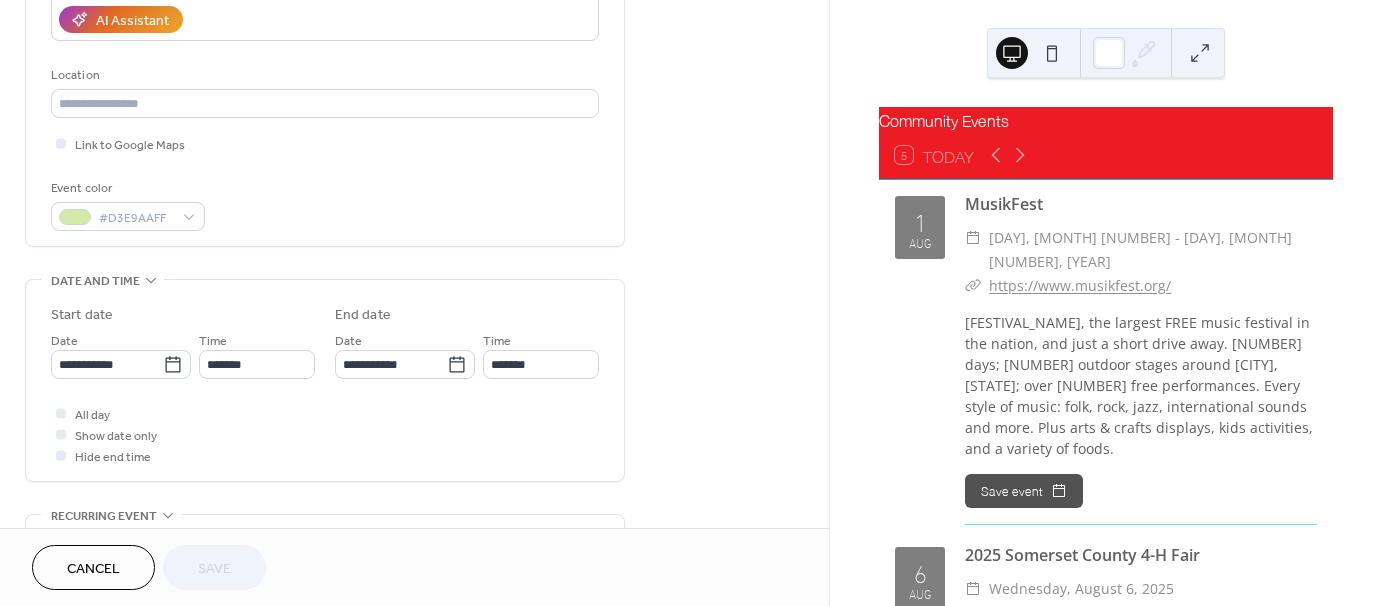 scroll, scrollTop: 500, scrollLeft: 0, axis: vertical 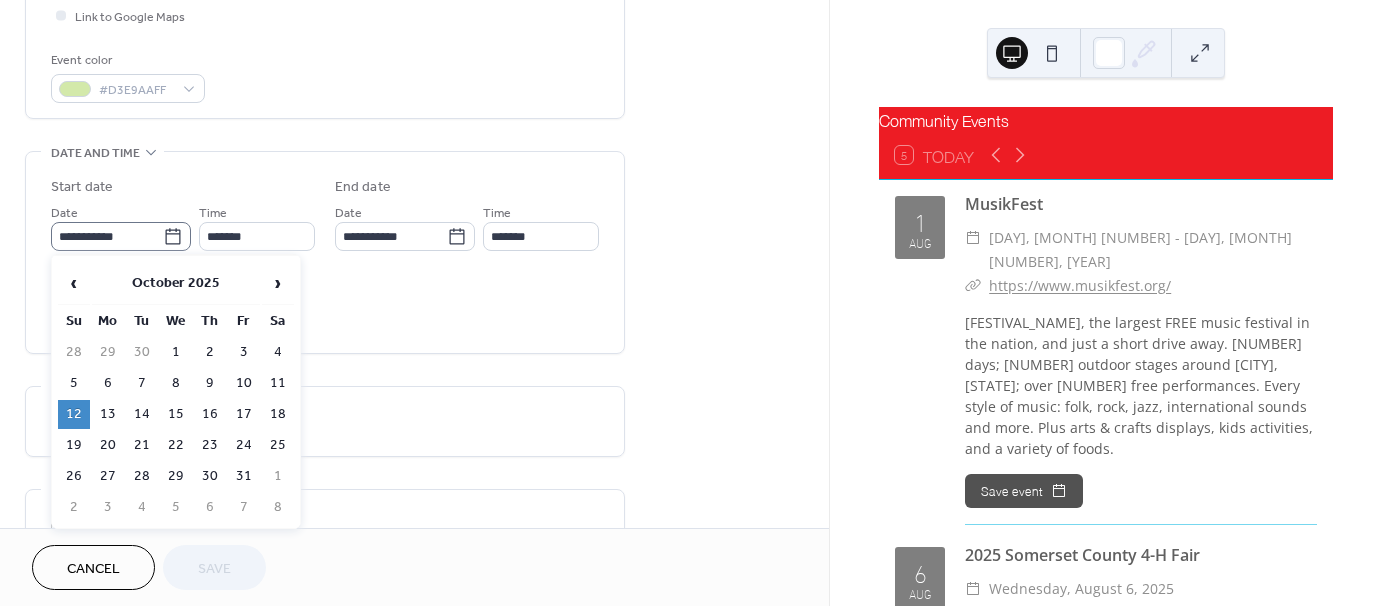 click 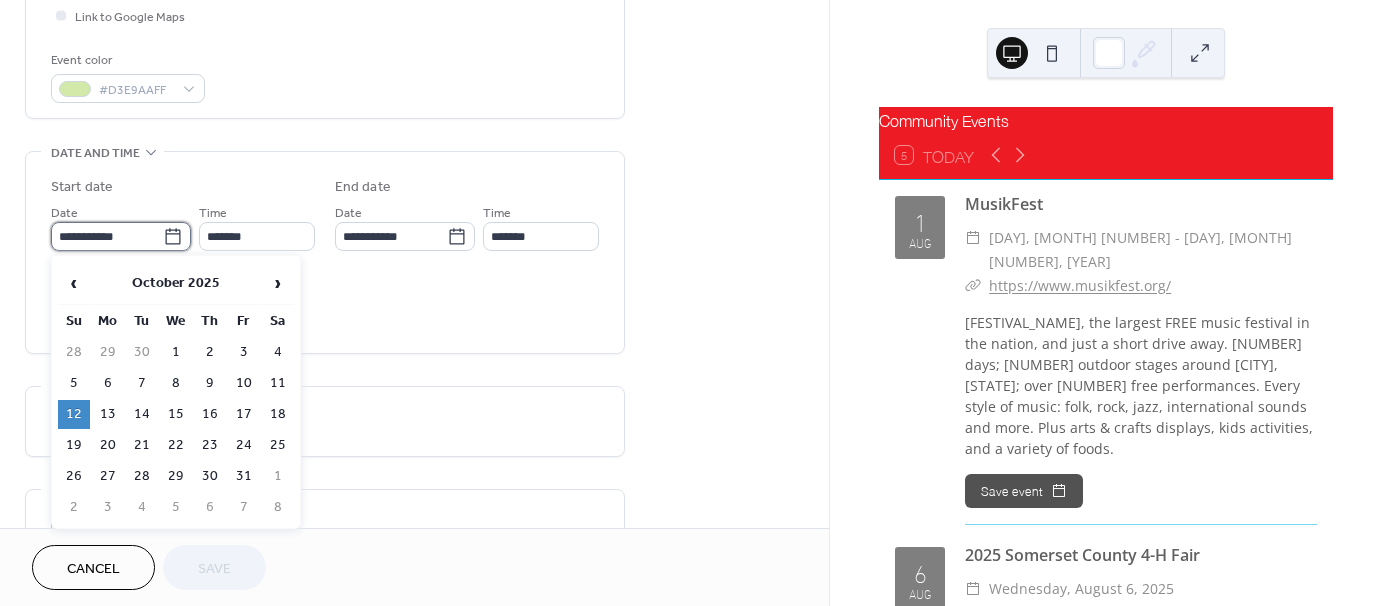 click on "**********" at bounding box center [107, 236] 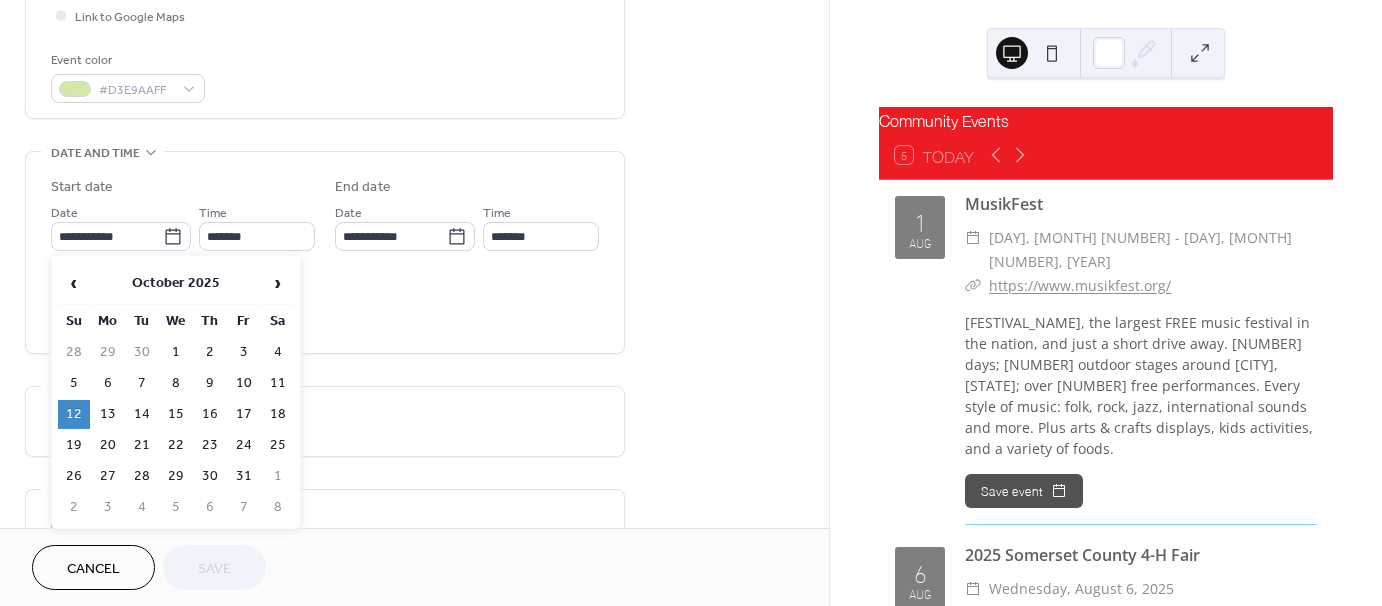 click on "26" at bounding box center (74, 476) 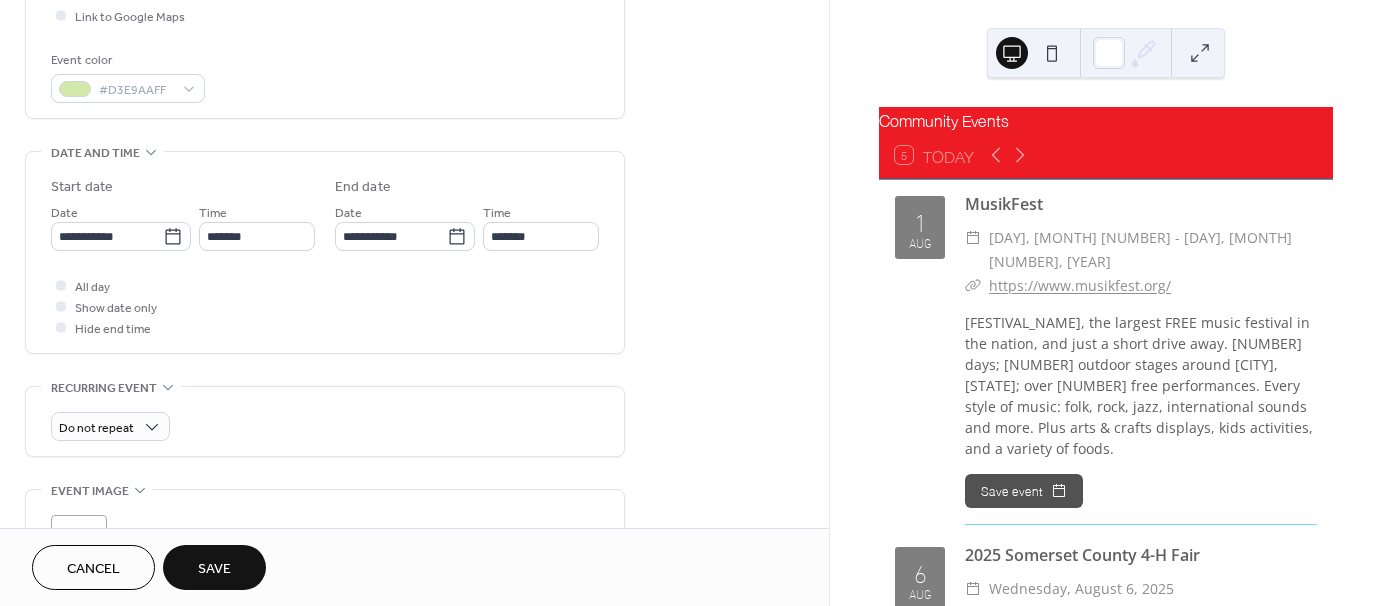 click on "Save" at bounding box center [214, 569] 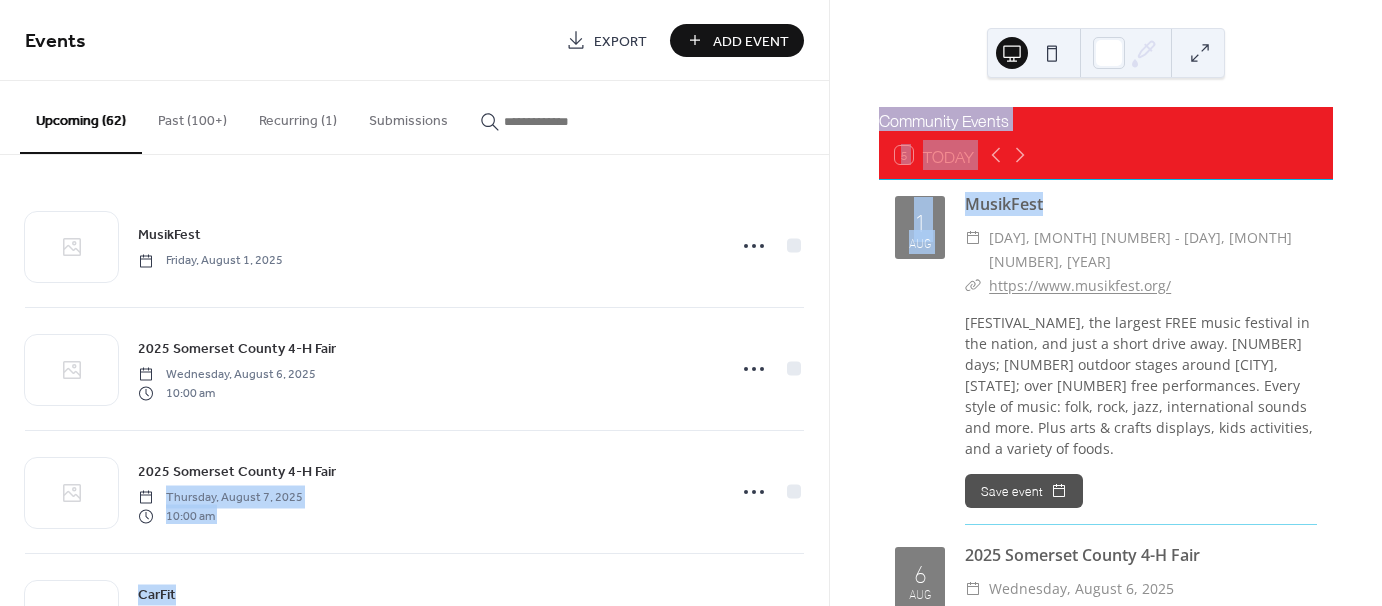 drag, startPoint x: 421, startPoint y: 513, endPoint x: 1322, endPoint y: 5, distance: 1034.3428 